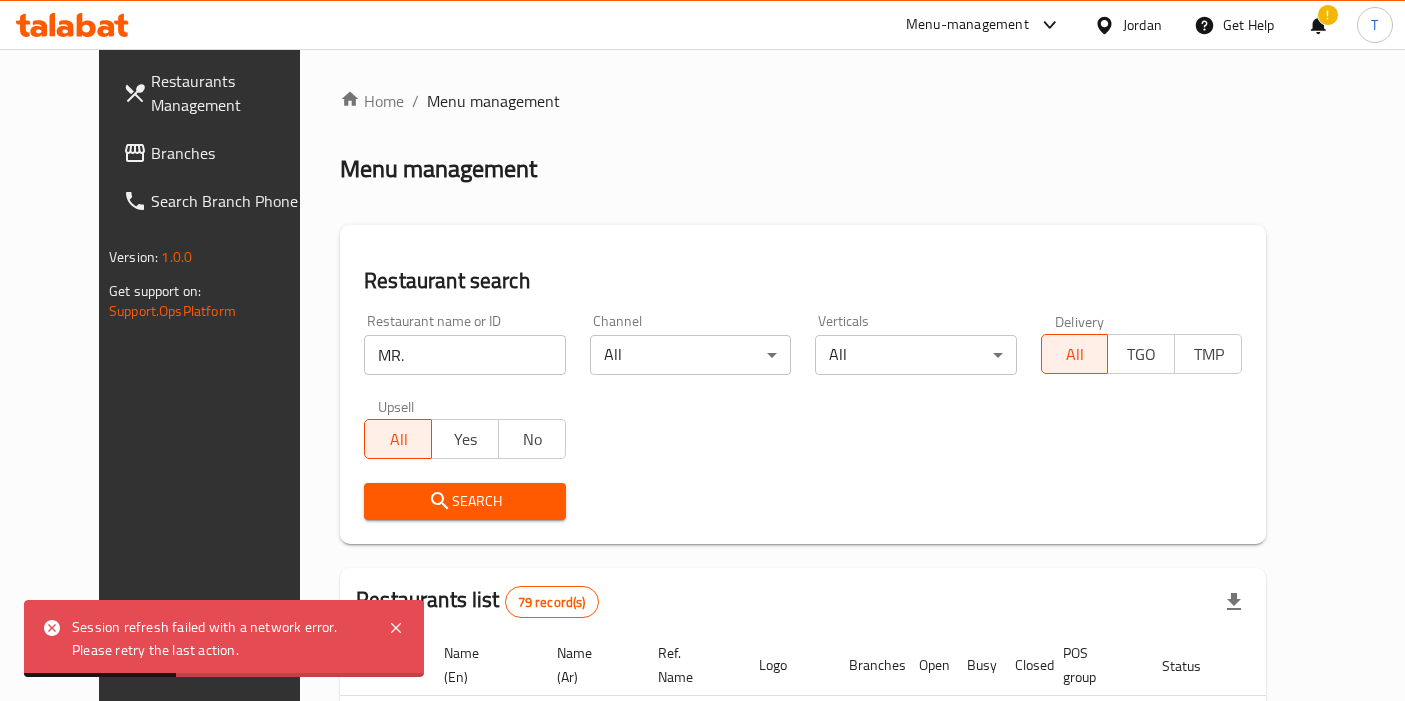 scroll, scrollTop: 0, scrollLeft: 0, axis: both 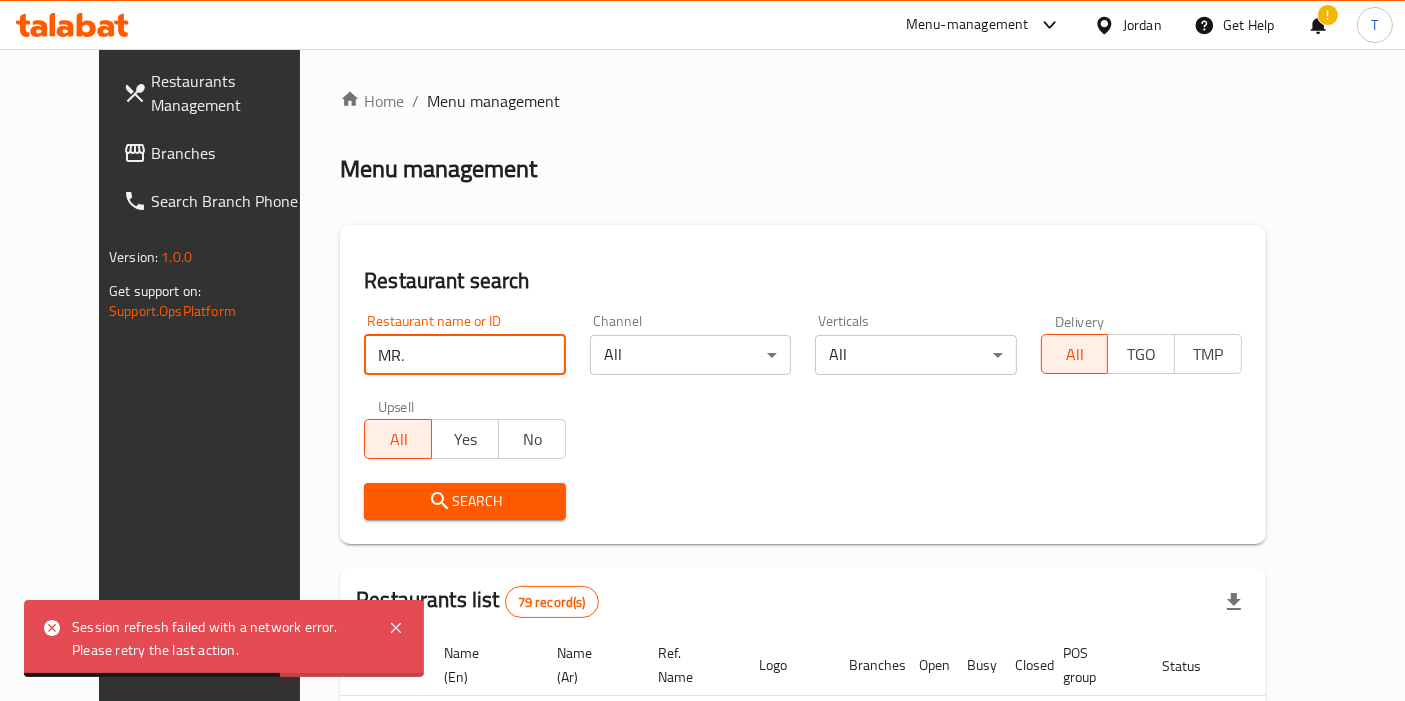 click on "MR." at bounding box center (464, 355) 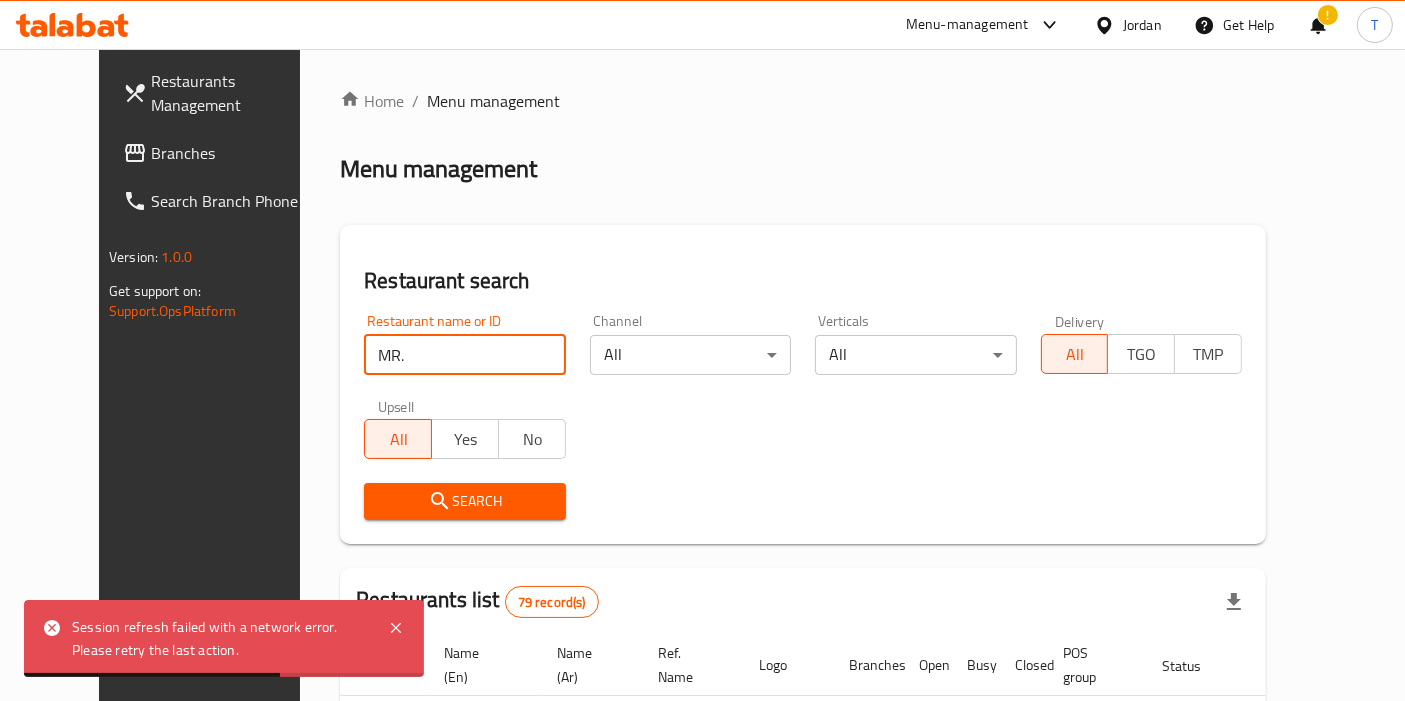 click on "MR." at bounding box center (464, 355) 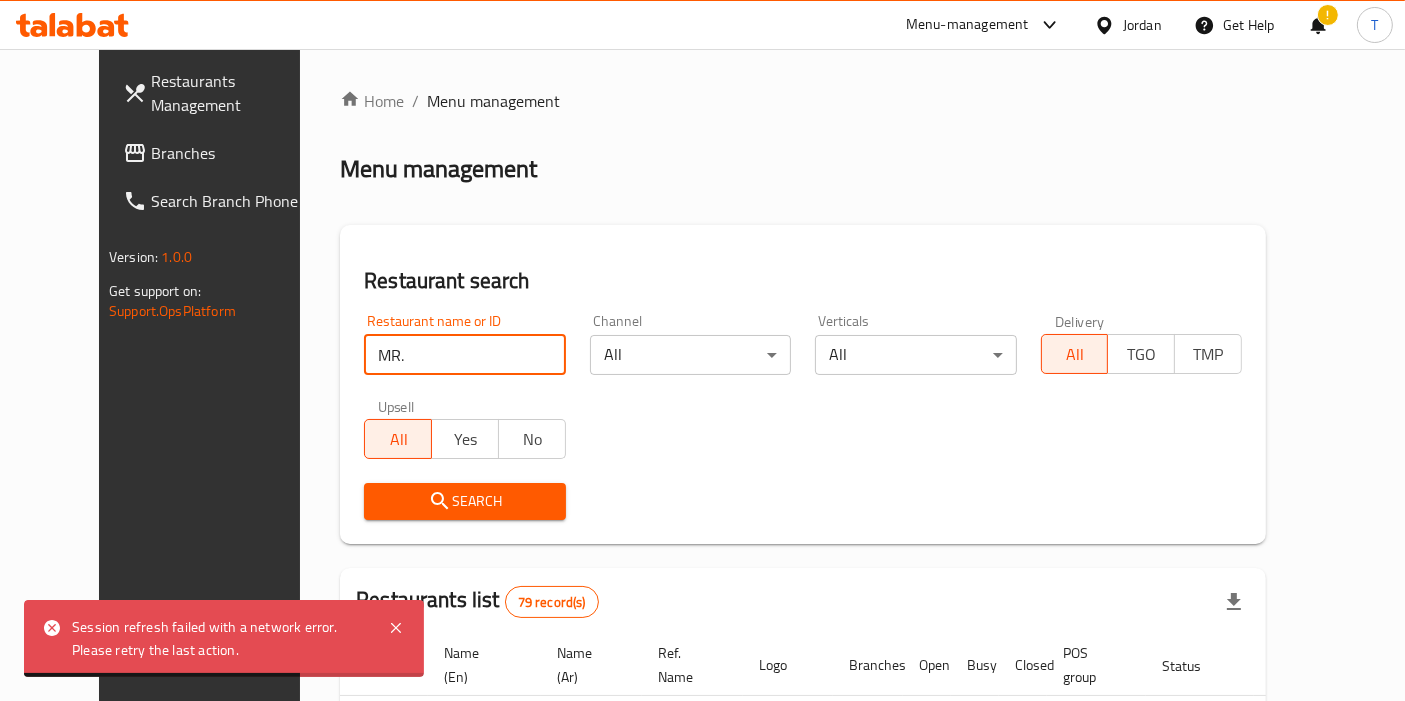 click on "MR." at bounding box center [464, 355] 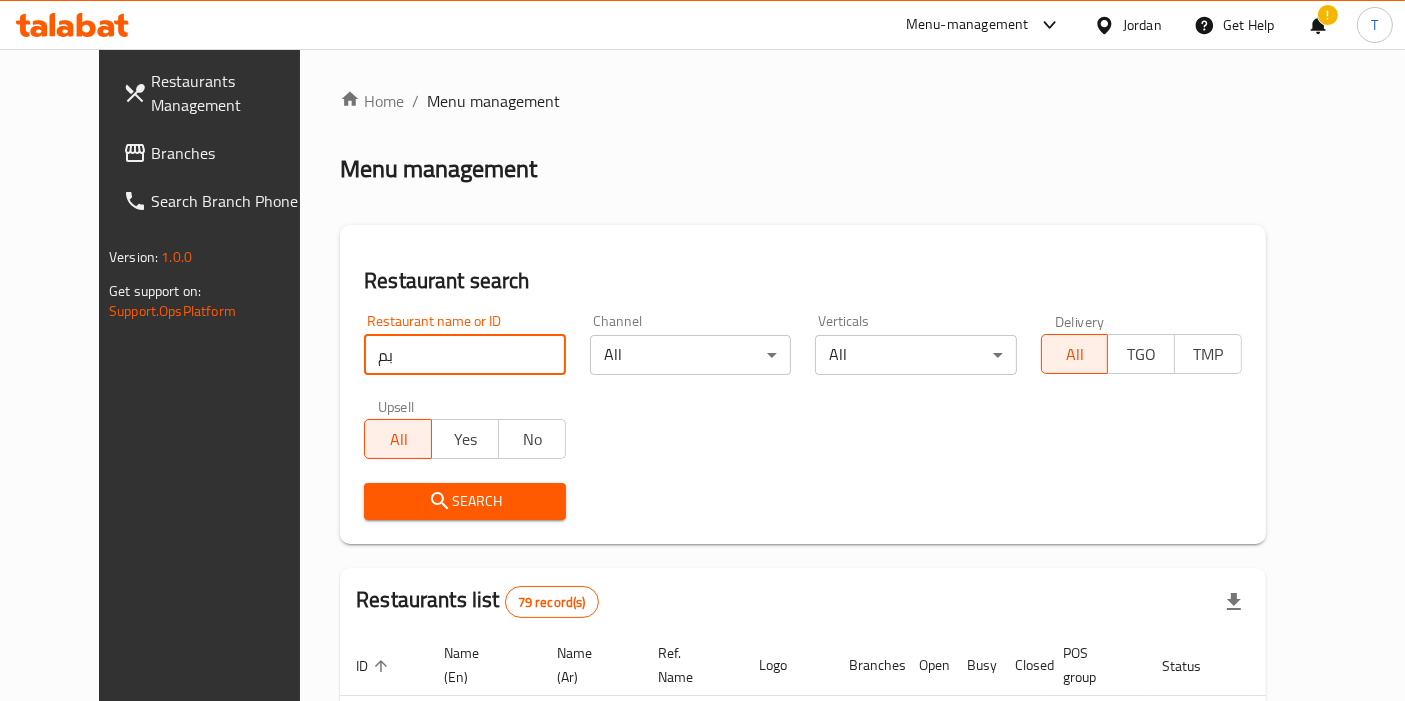 type on "ب" 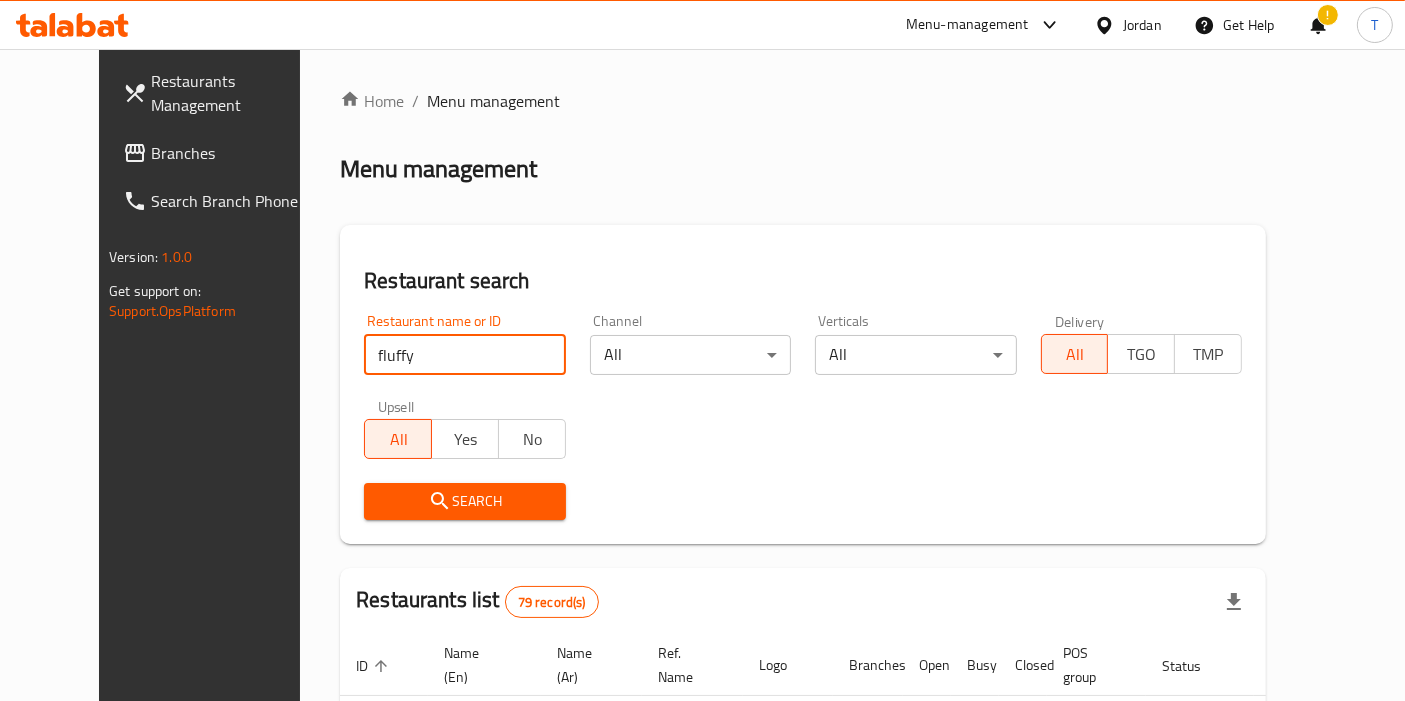 type on "fluffy" 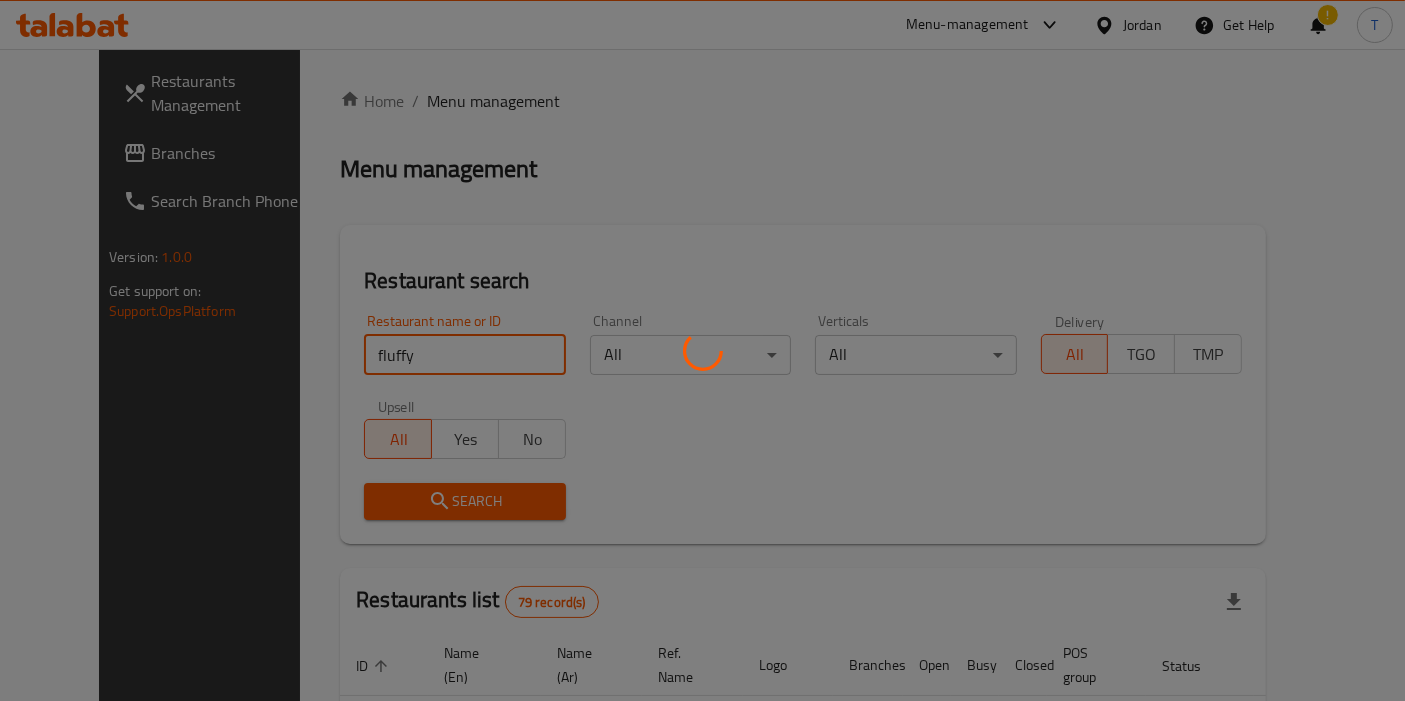 click on "Search" at bounding box center [464, 501] 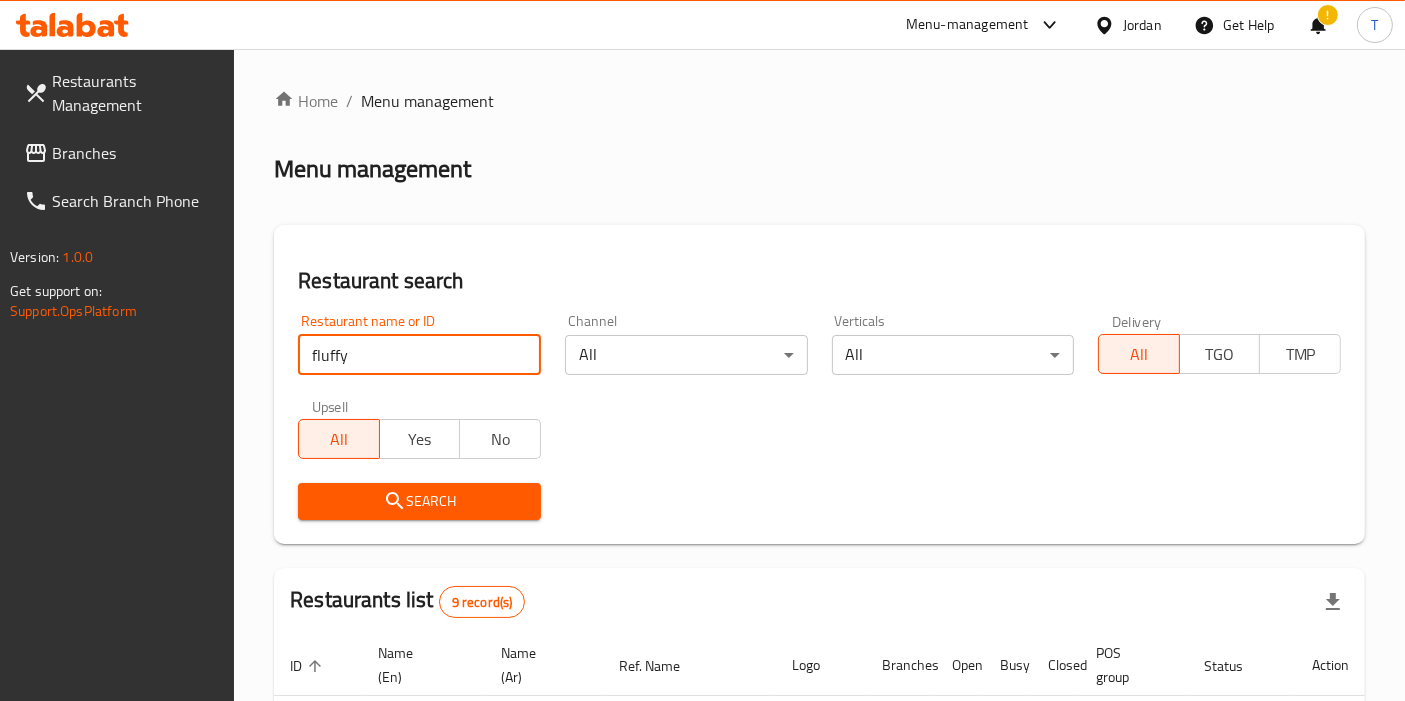 click on "Search" at bounding box center [819, 501] 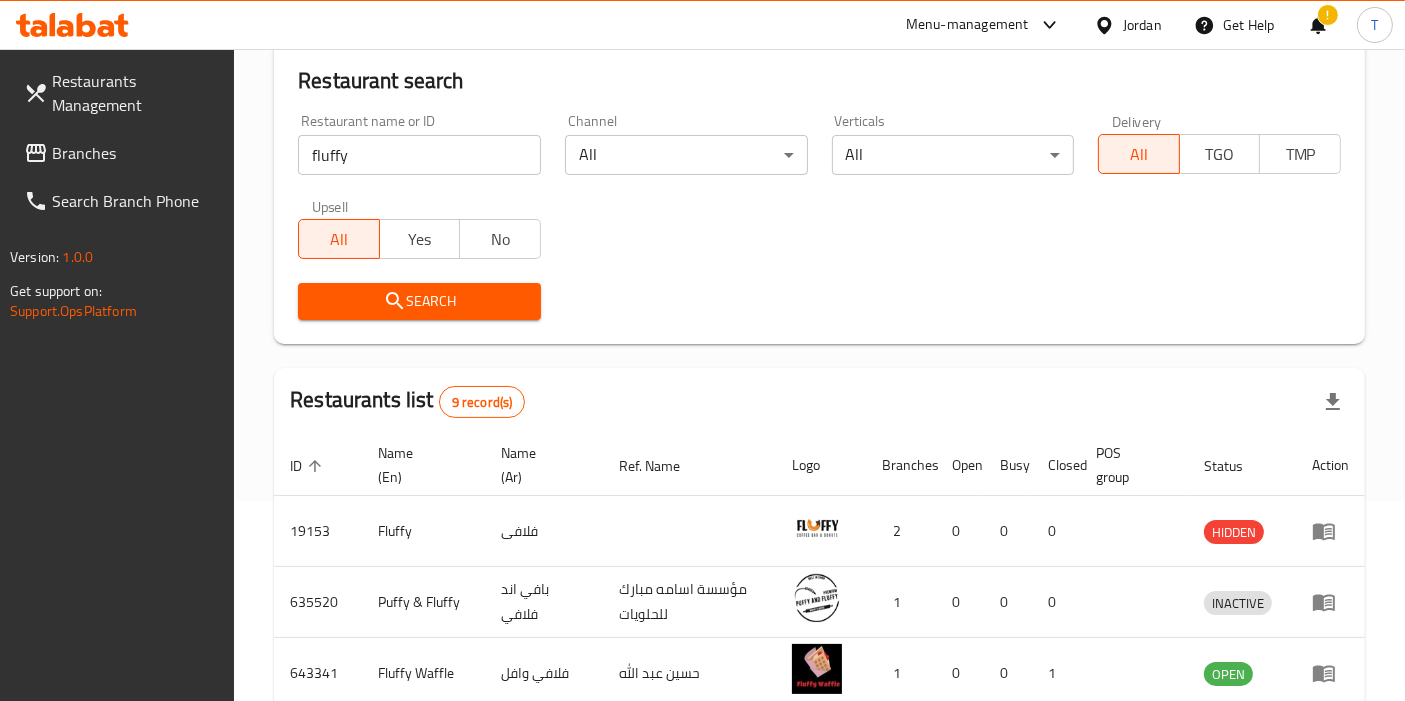 scroll, scrollTop: 201, scrollLeft: 0, axis: vertical 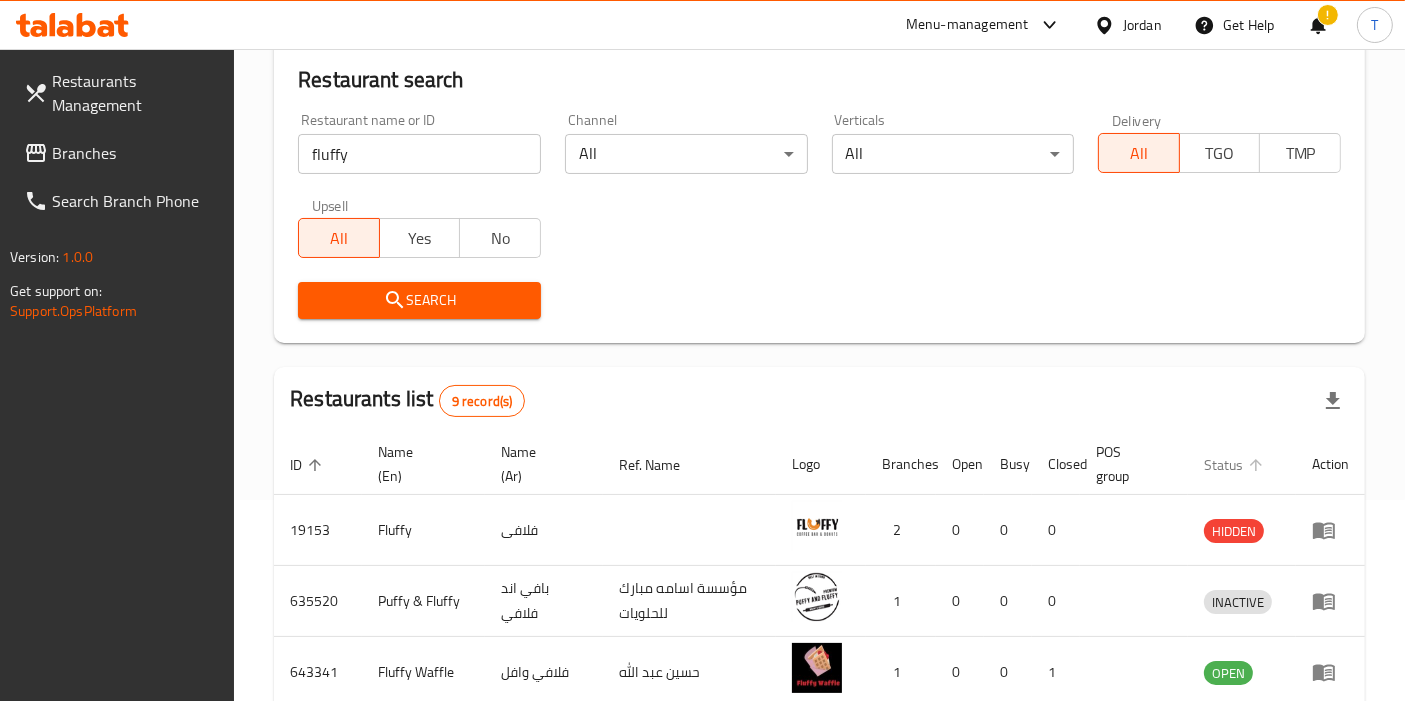 click 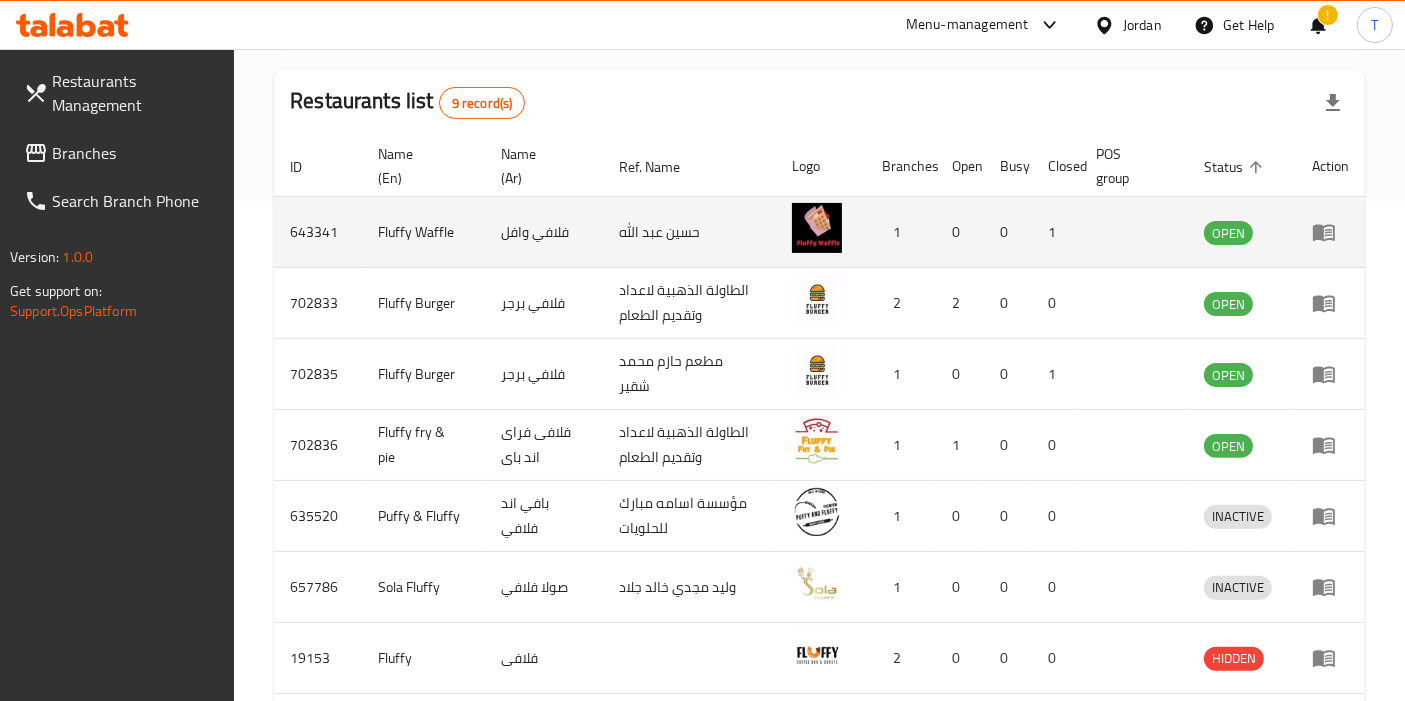 scroll, scrollTop: 513, scrollLeft: 0, axis: vertical 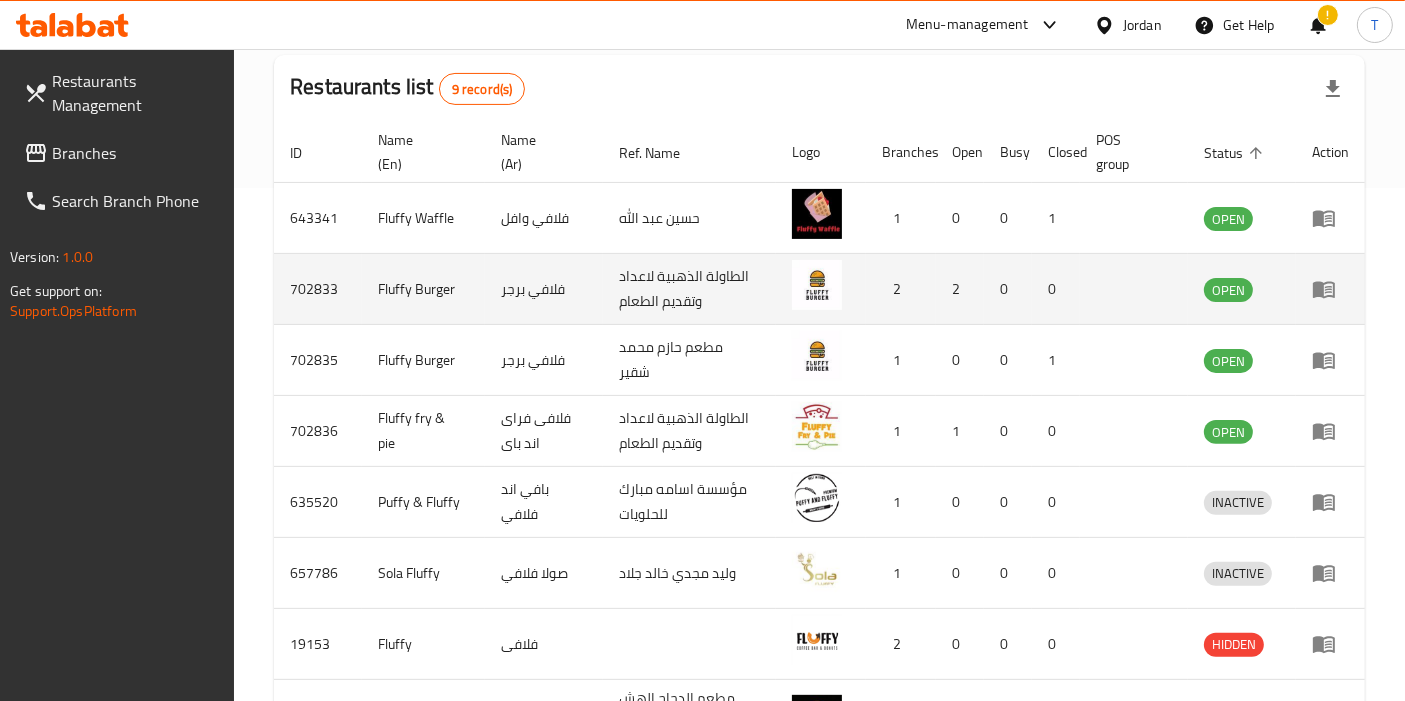 click 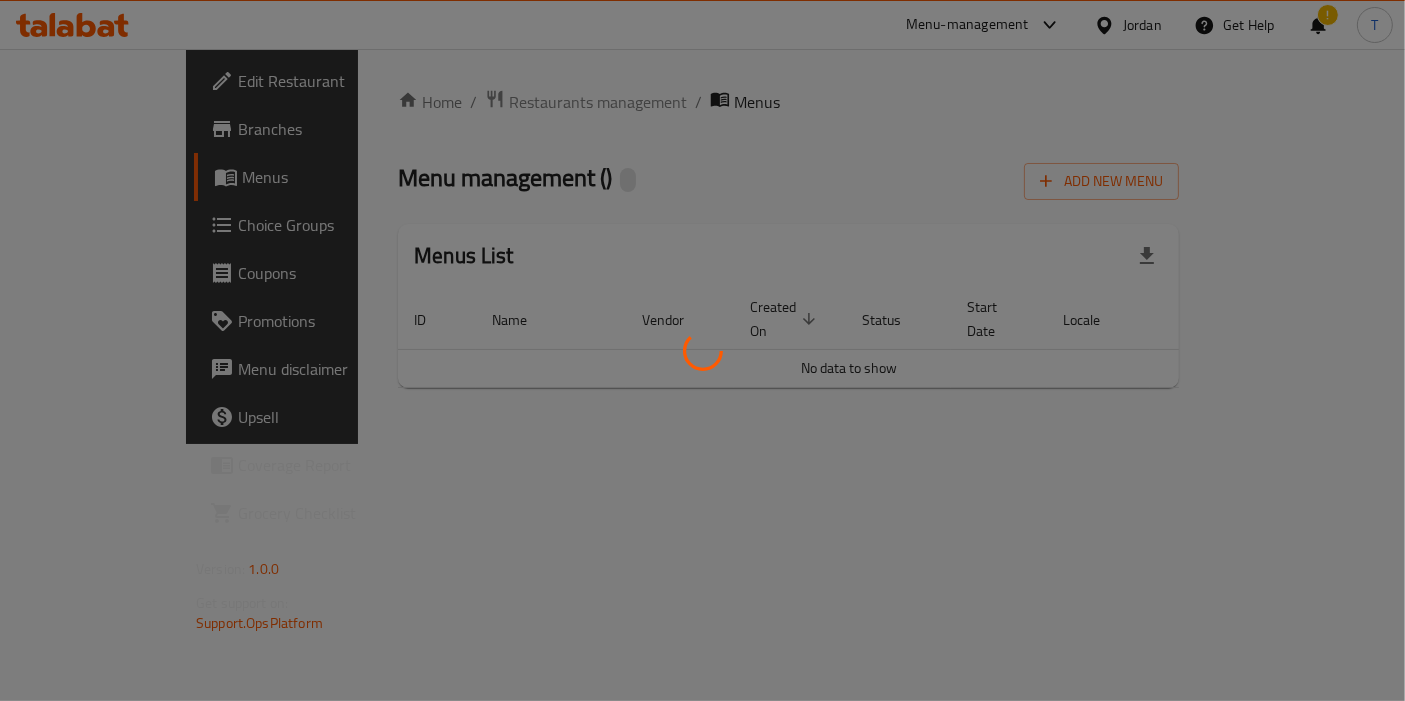 scroll, scrollTop: 0, scrollLeft: 0, axis: both 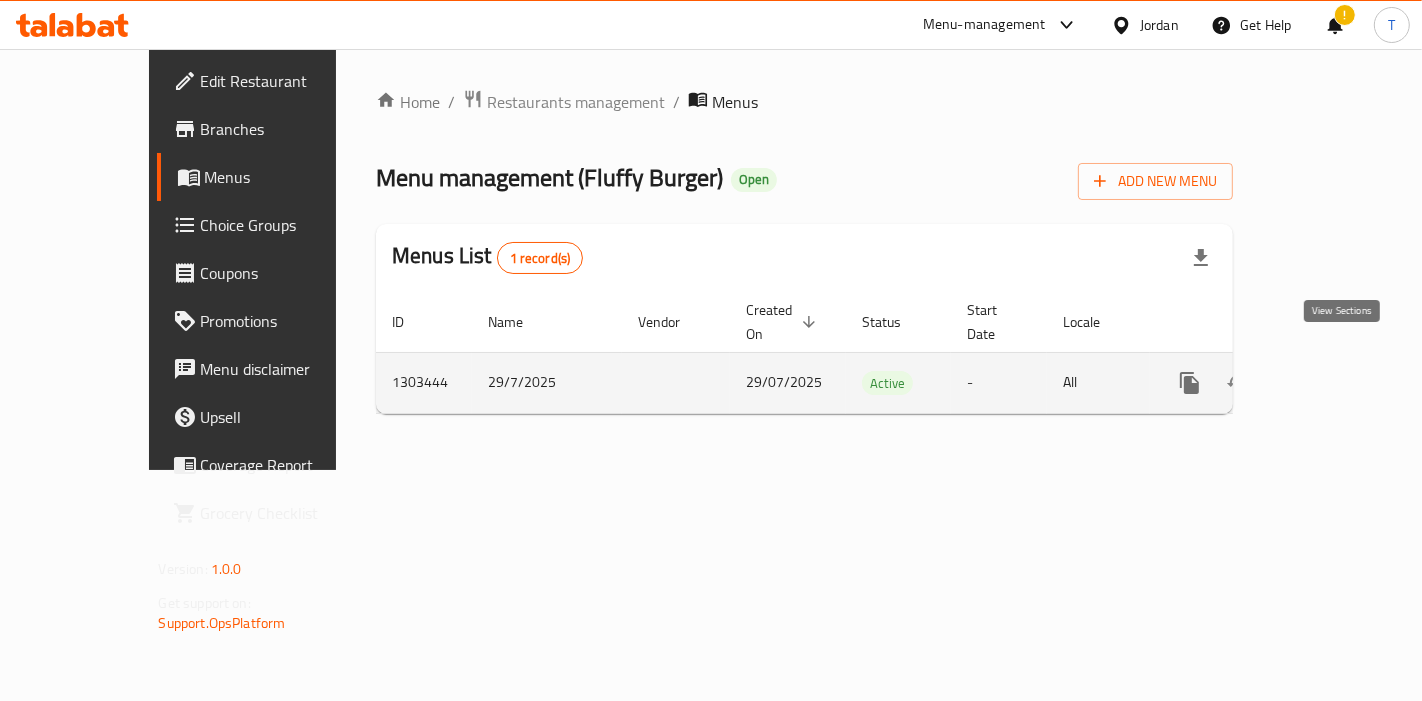 click 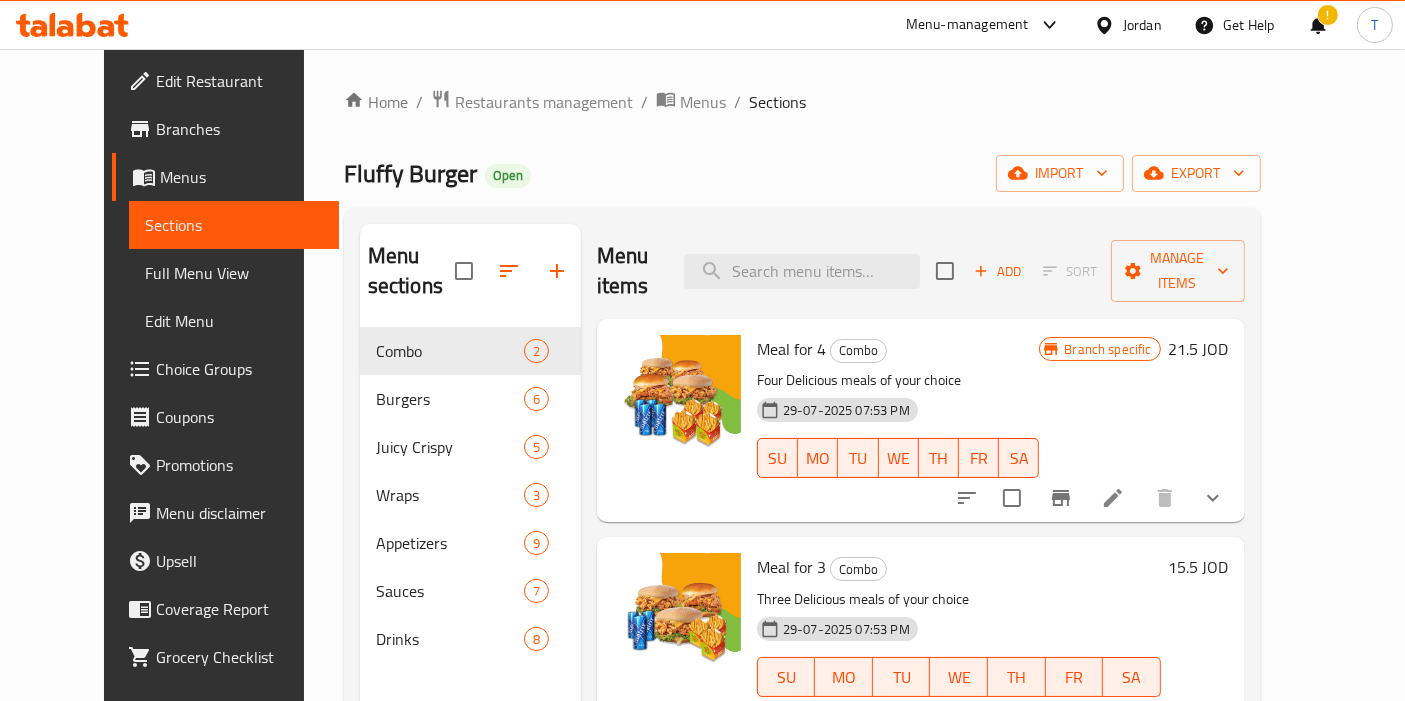 click on "Menus" at bounding box center [241, 177] 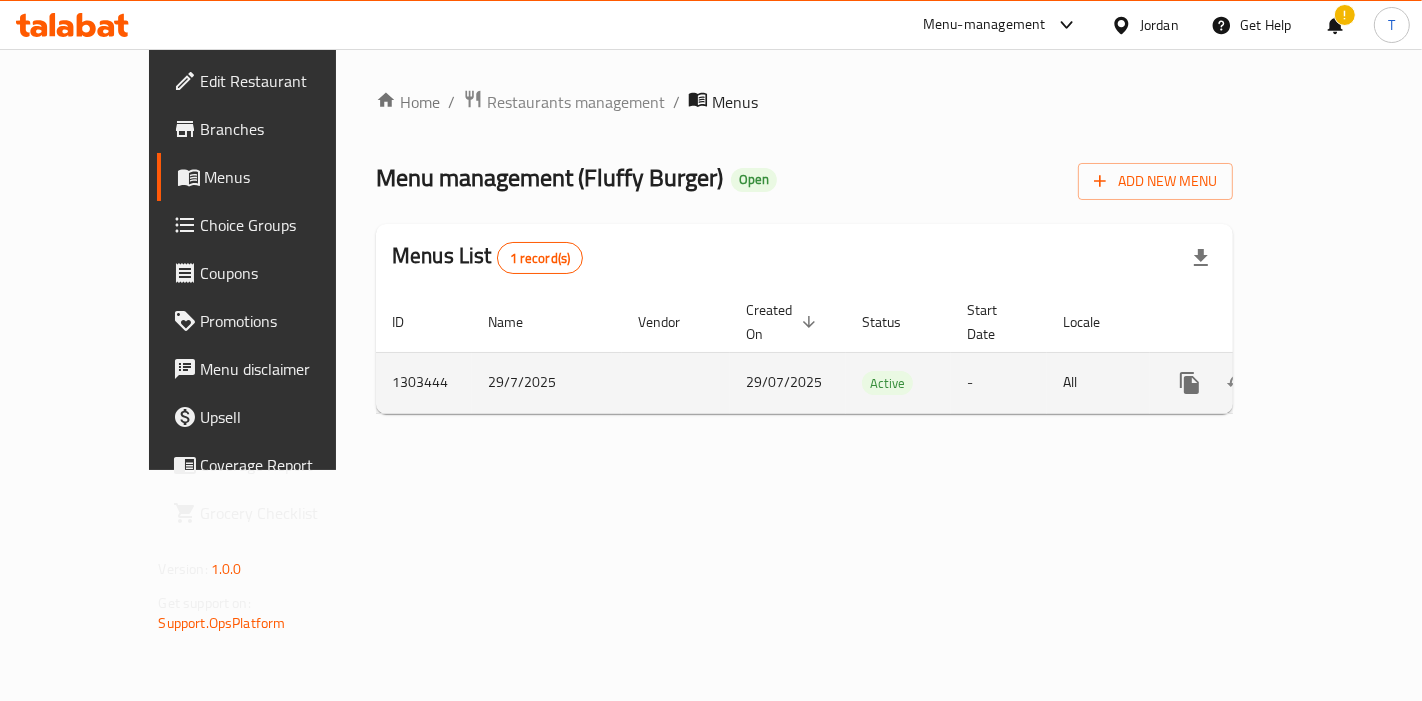 click 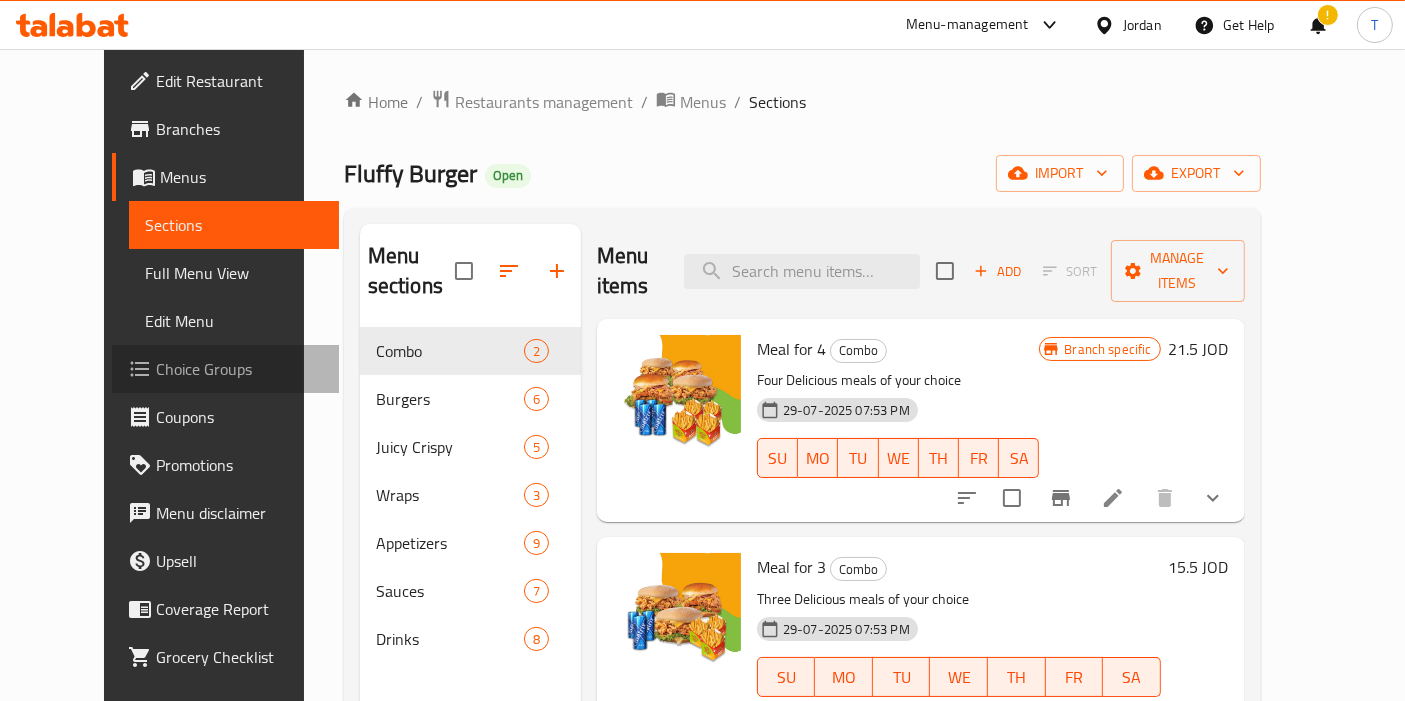 click on "Choice Groups" at bounding box center [239, 369] 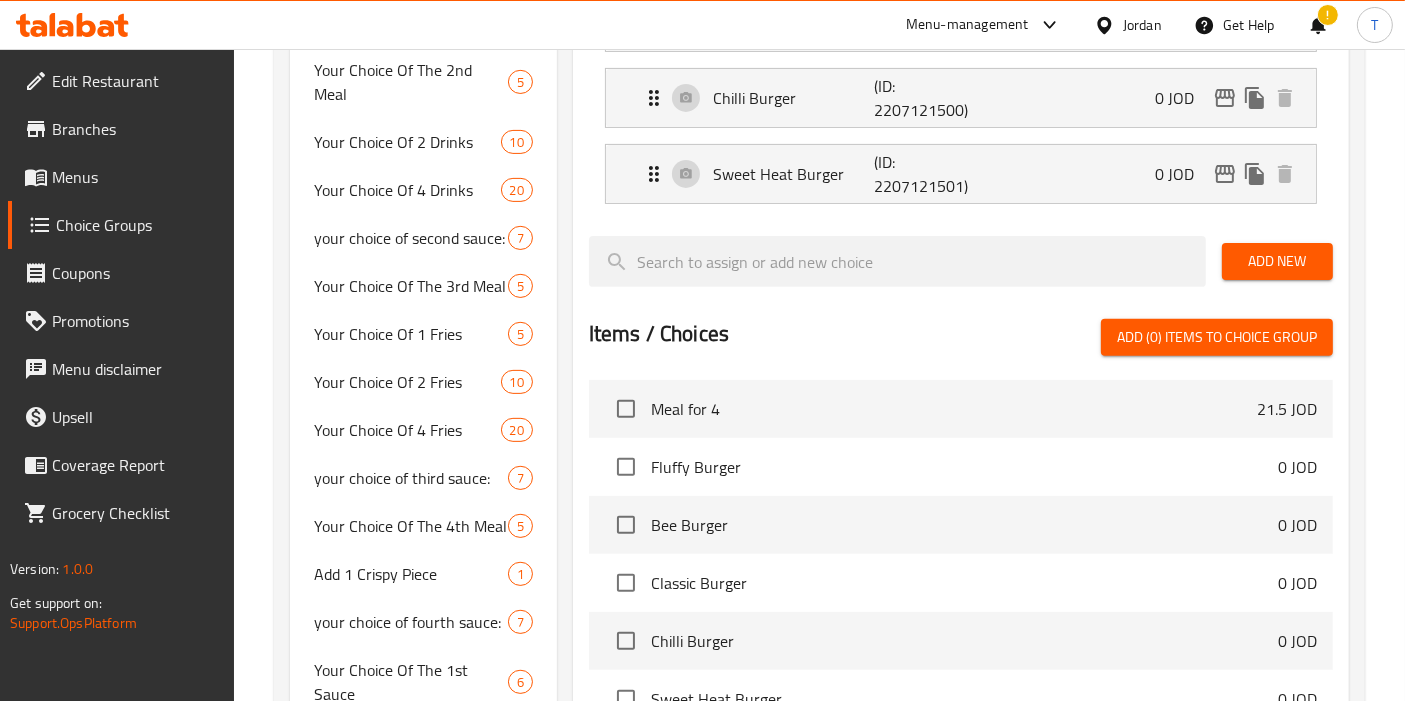 scroll, scrollTop: 668, scrollLeft: 0, axis: vertical 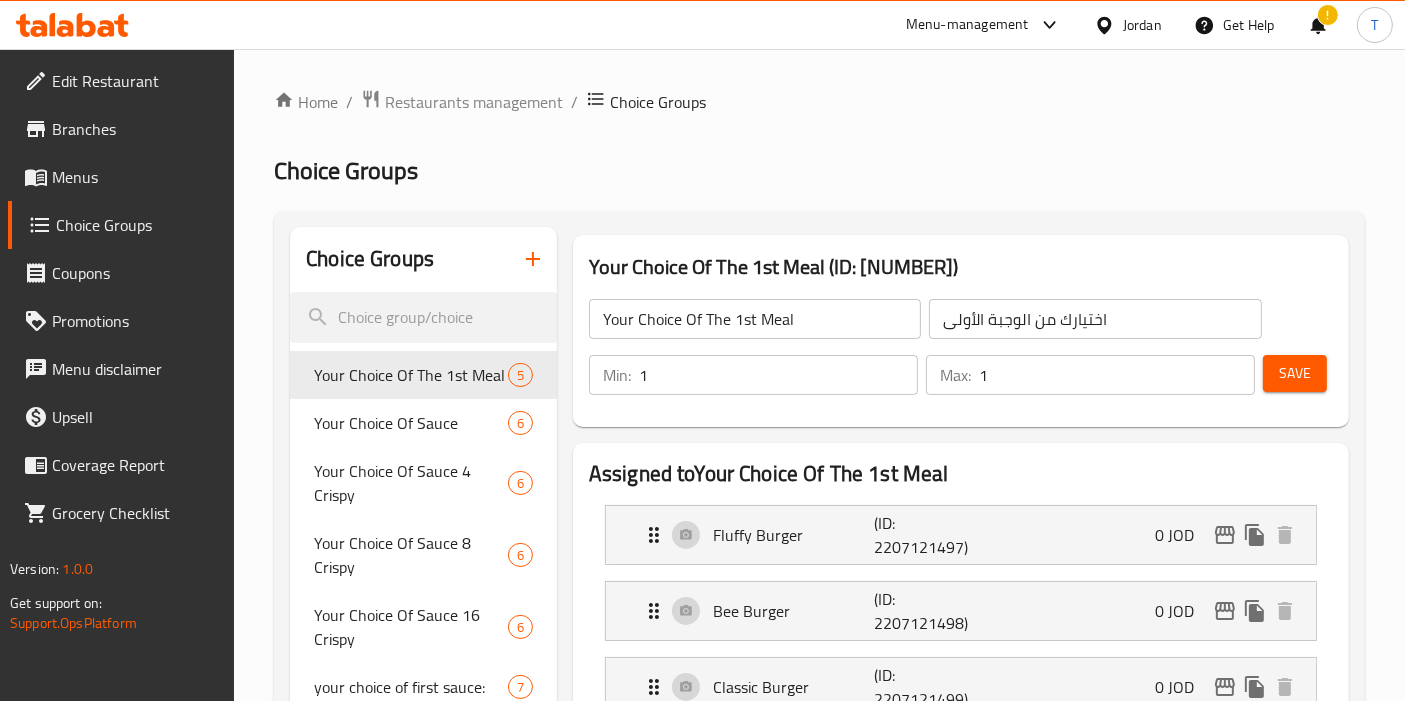 click 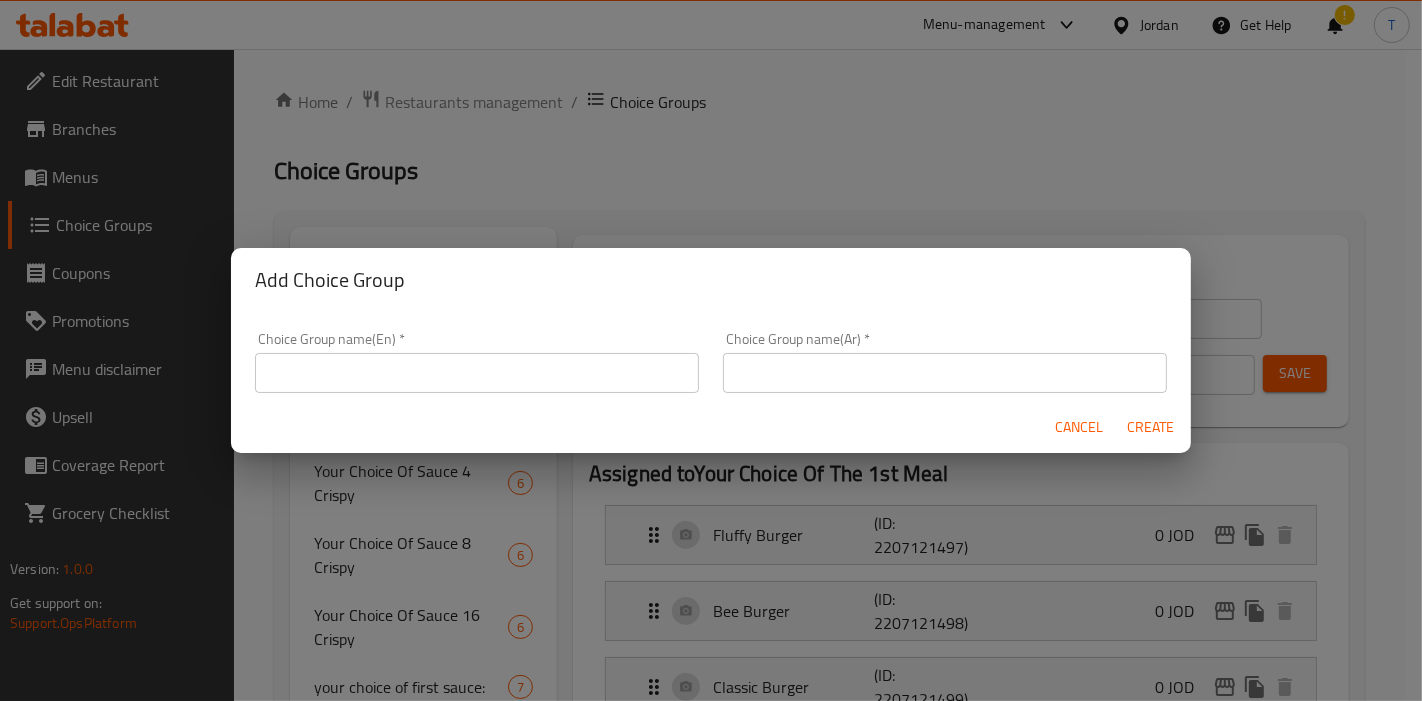 click at bounding box center [477, 373] 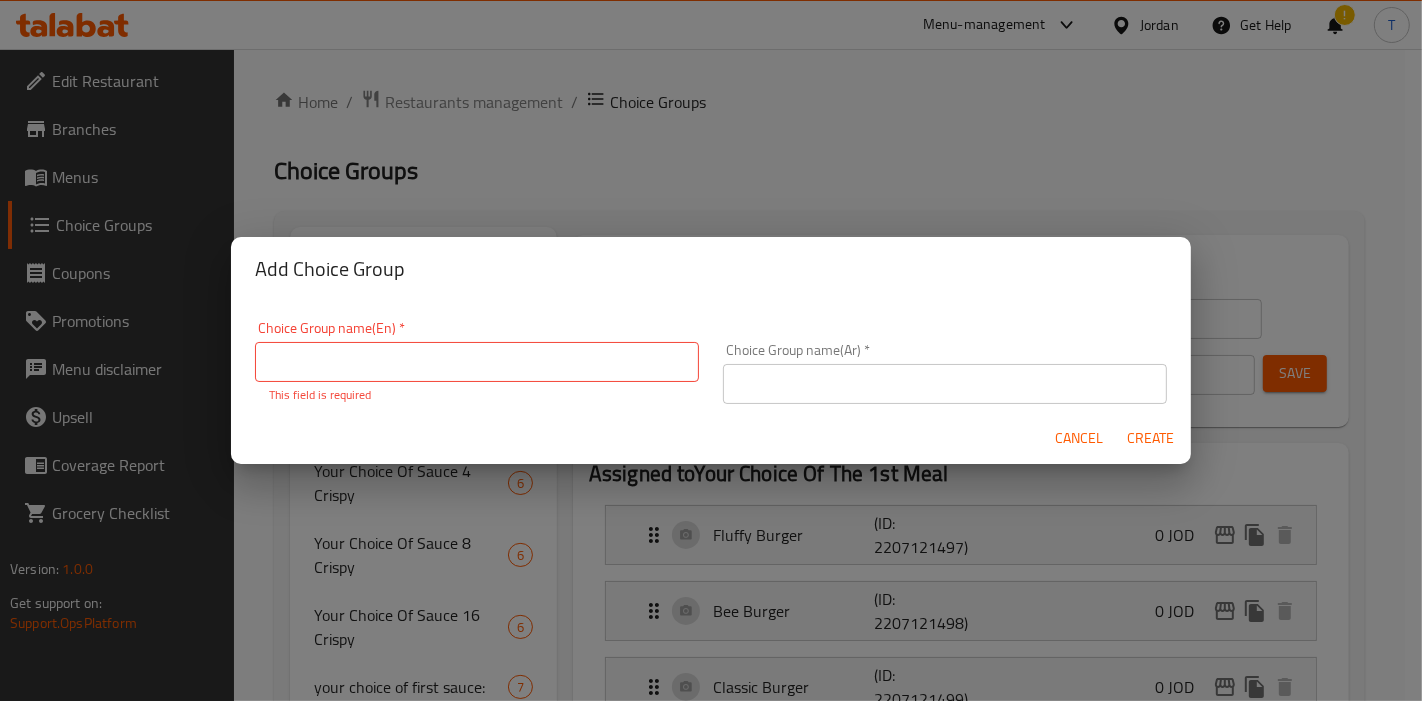 click on "Add Choice Group Choice Group name(En)   * Choice Group name(En)  * This field is required Choice Group name(Ar)   * Choice Group name(Ar)  * Cancel Create" at bounding box center [711, 350] 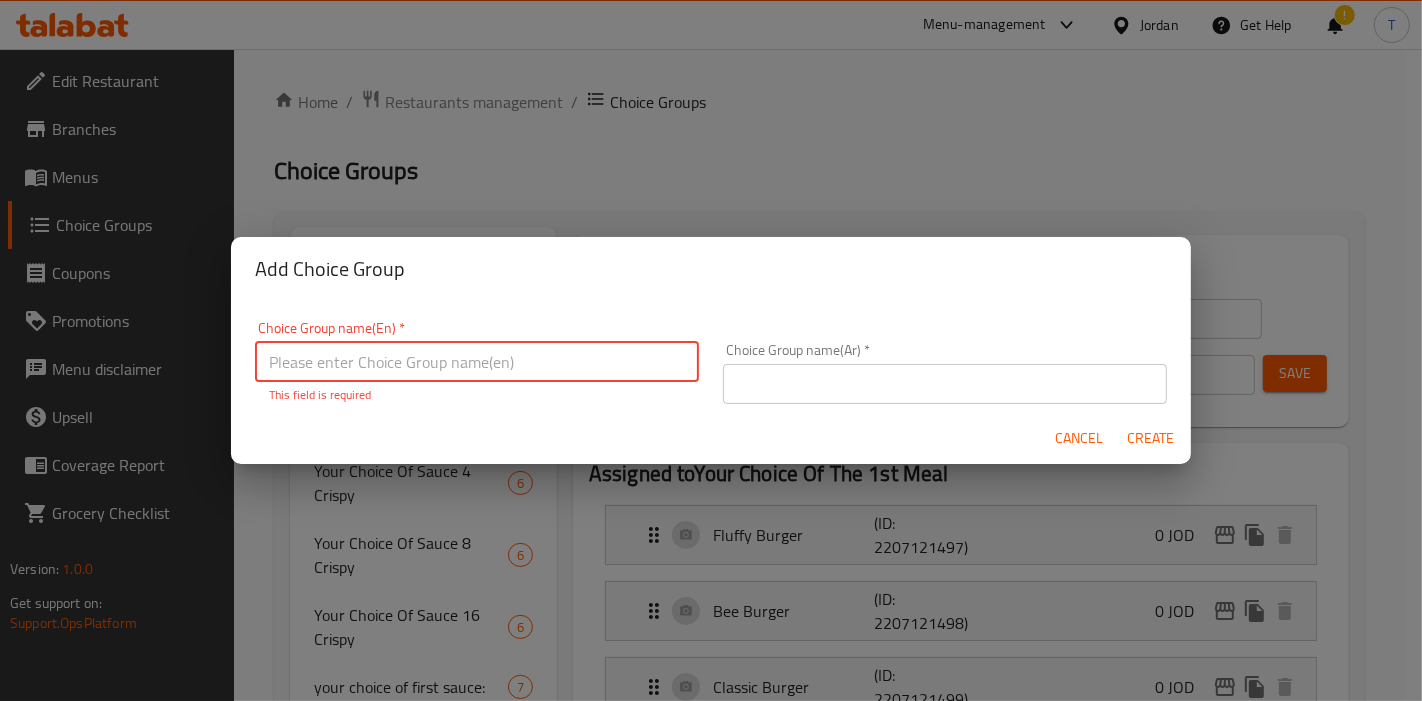 click at bounding box center [477, 362] 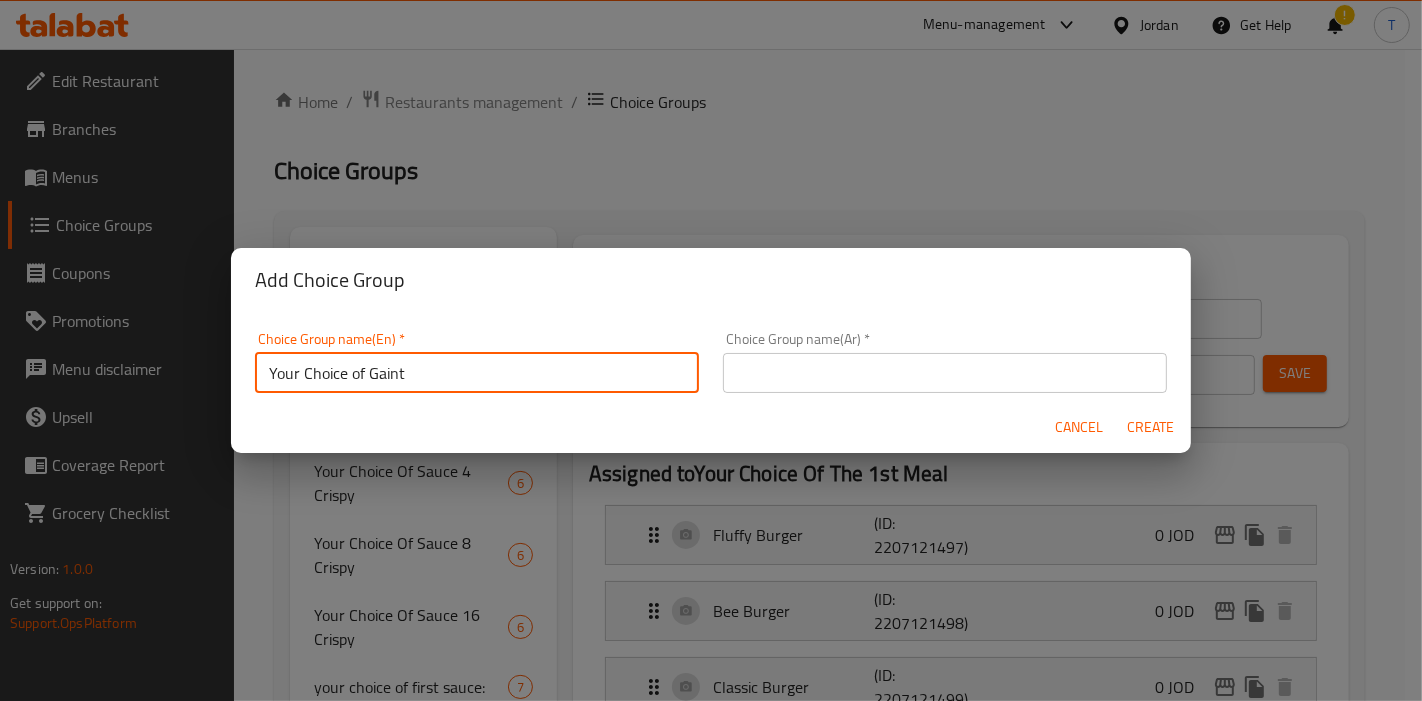 click on "Your Choice of Gaint" at bounding box center [477, 373] 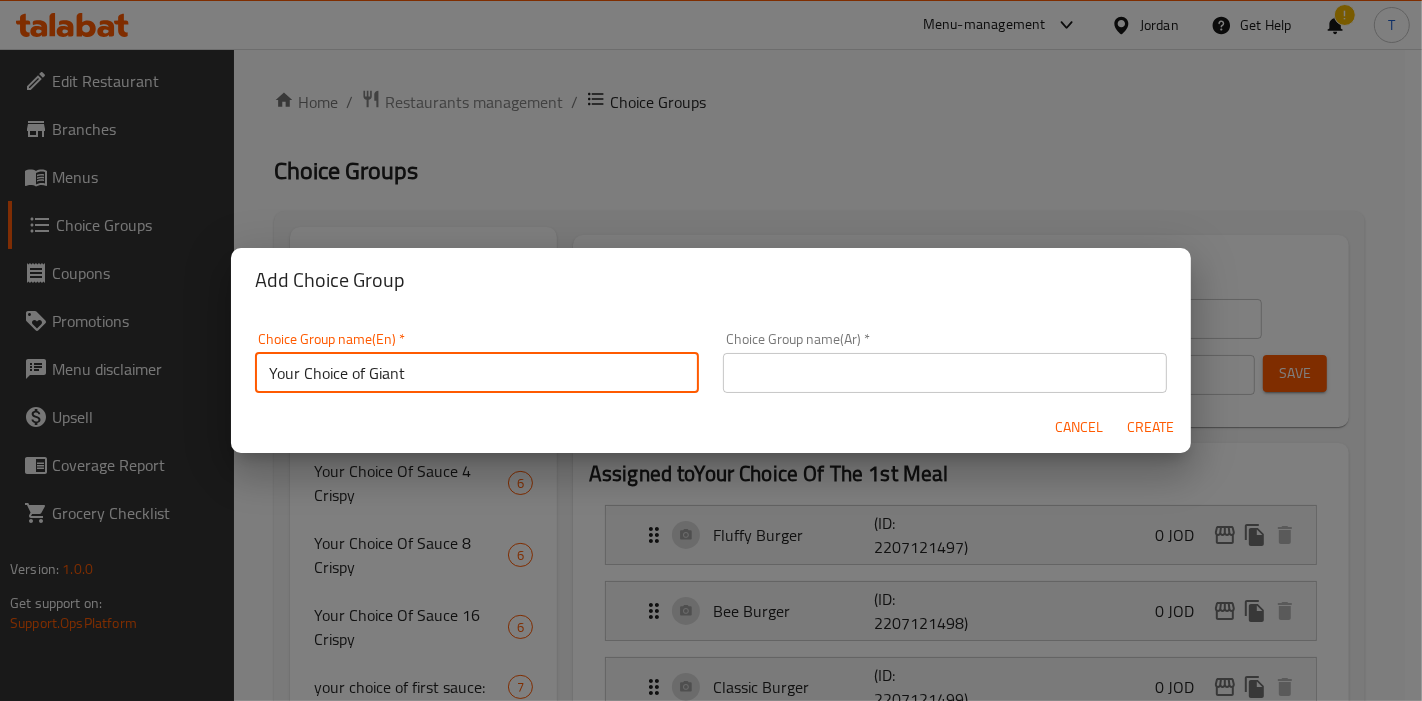 type on "Your Choice of Giant" 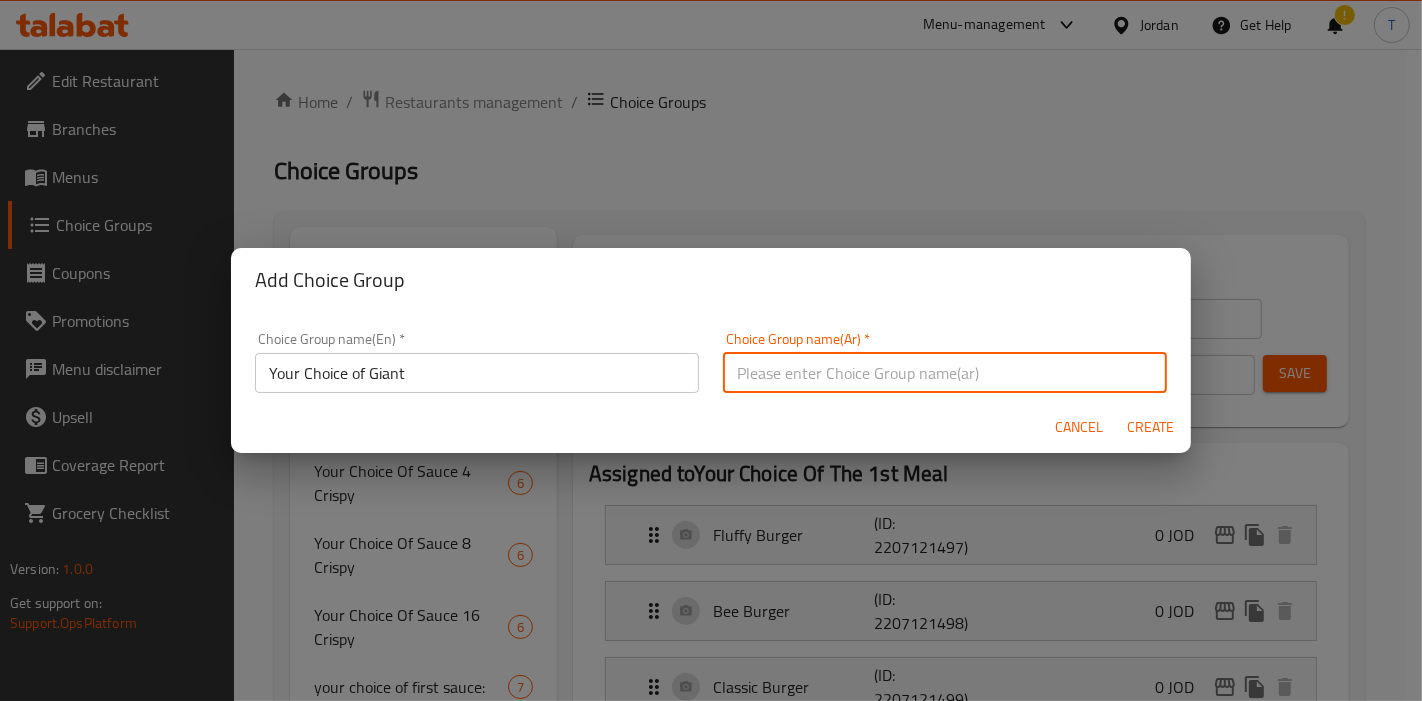 click at bounding box center (945, 373) 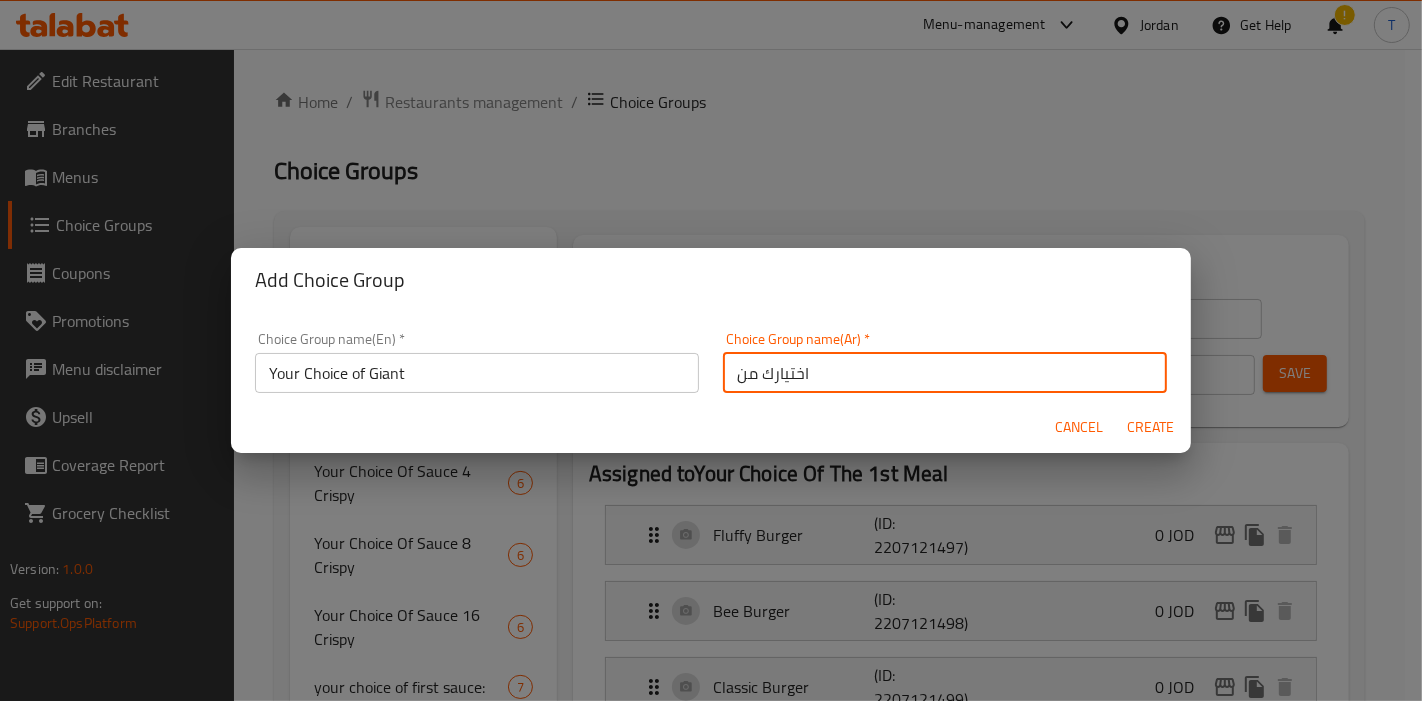 type on "اختيارك من الساندوش" 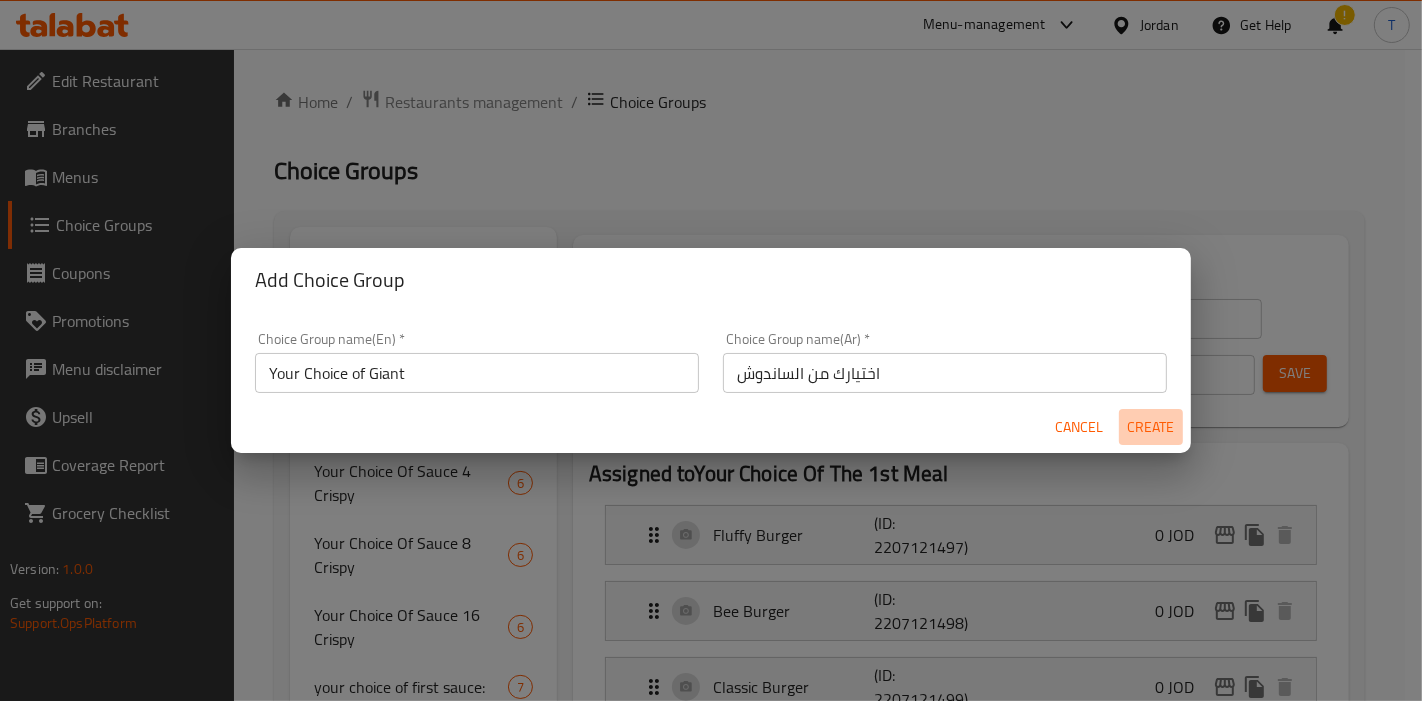 click on "Create" at bounding box center (1151, 427) 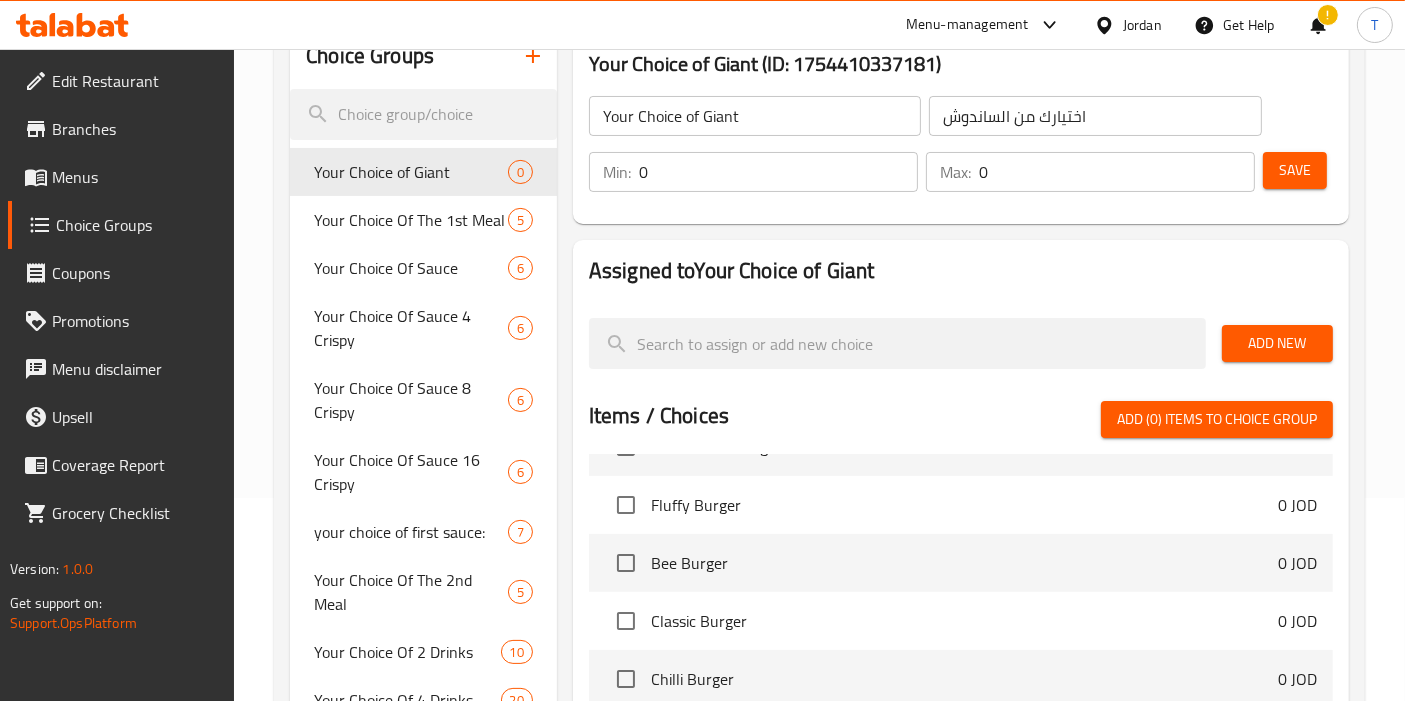 scroll, scrollTop: 204, scrollLeft: 0, axis: vertical 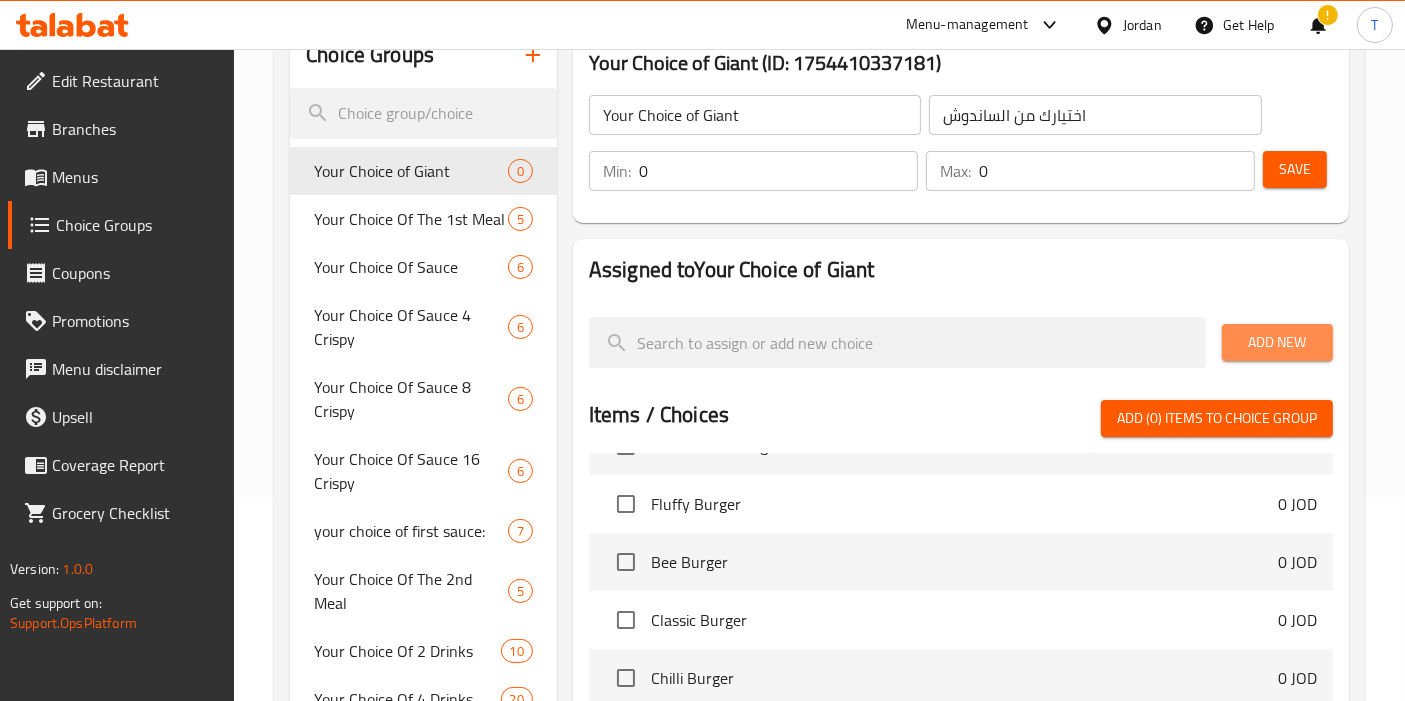 click on "Add New" at bounding box center (1277, 342) 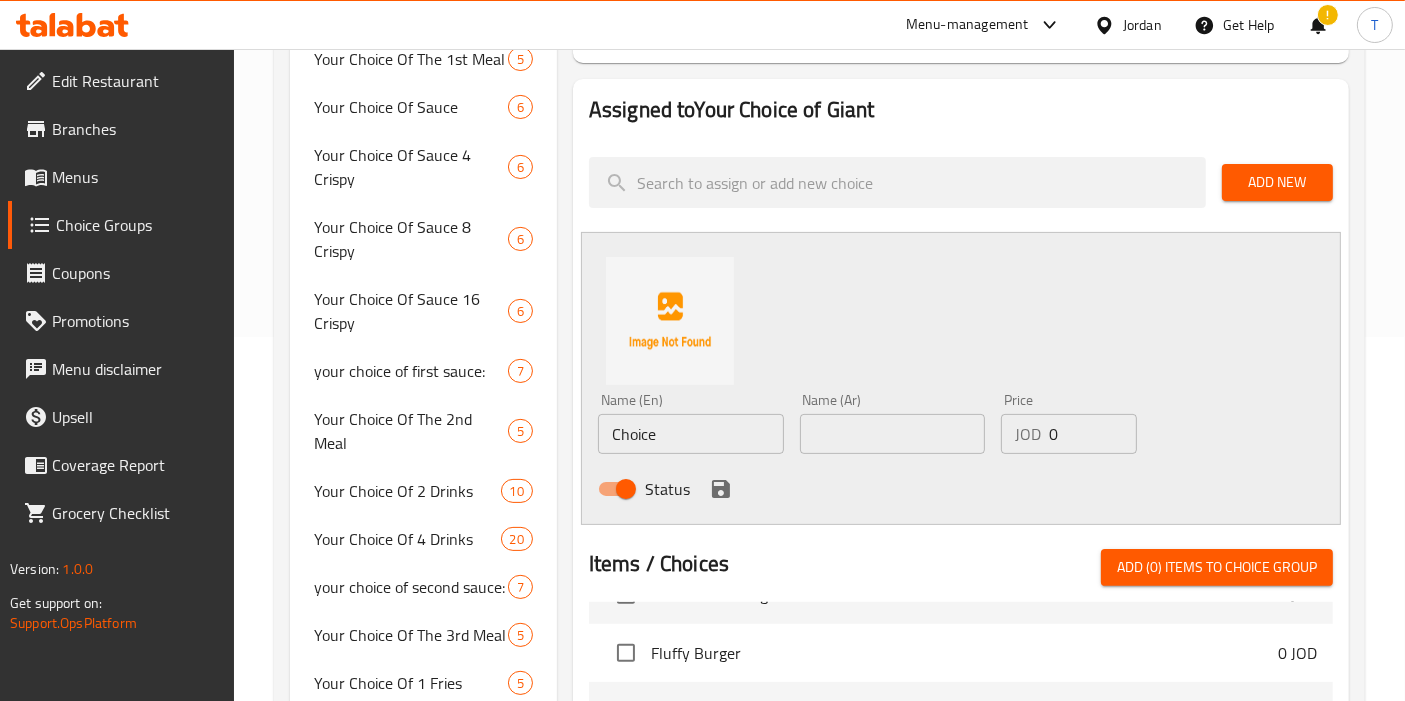scroll, scrollTop: 379, scrollLeft: 0, axis: vertical 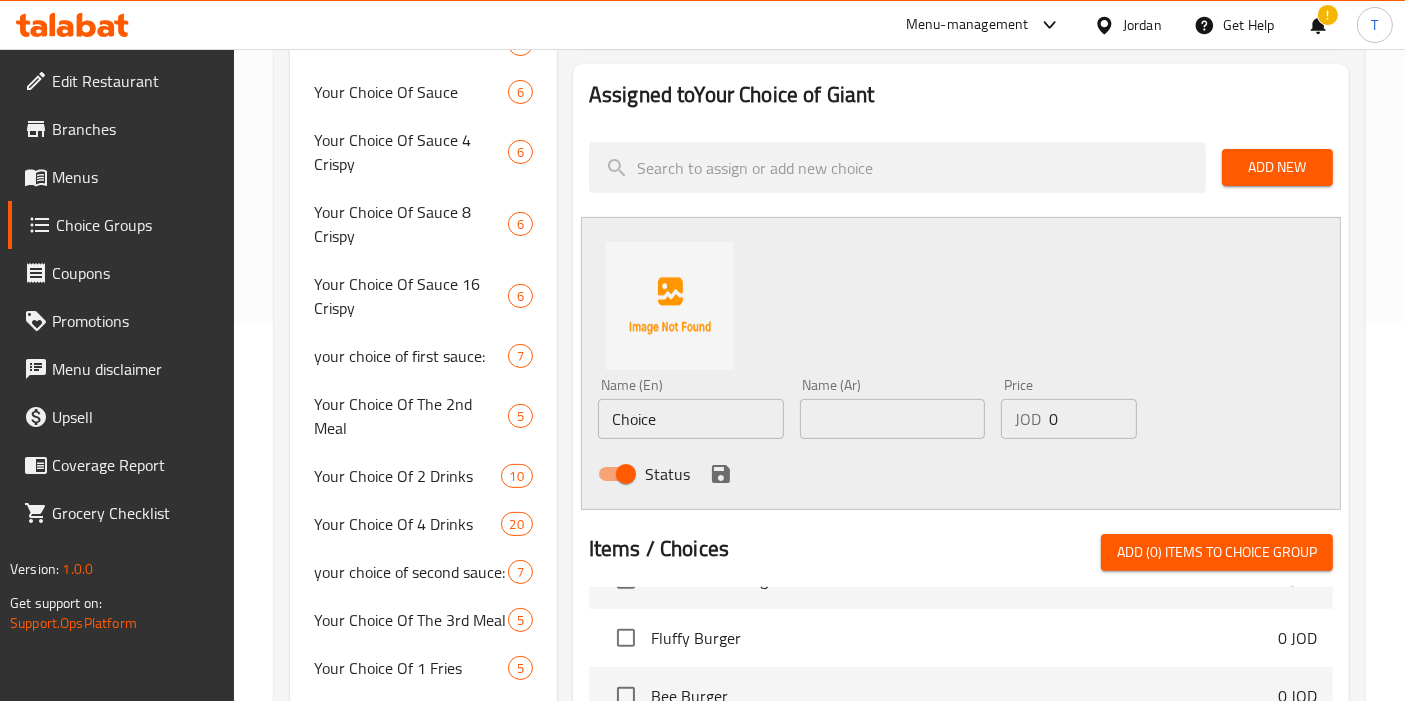 click on "Choice" at bounding box center [691, 419] 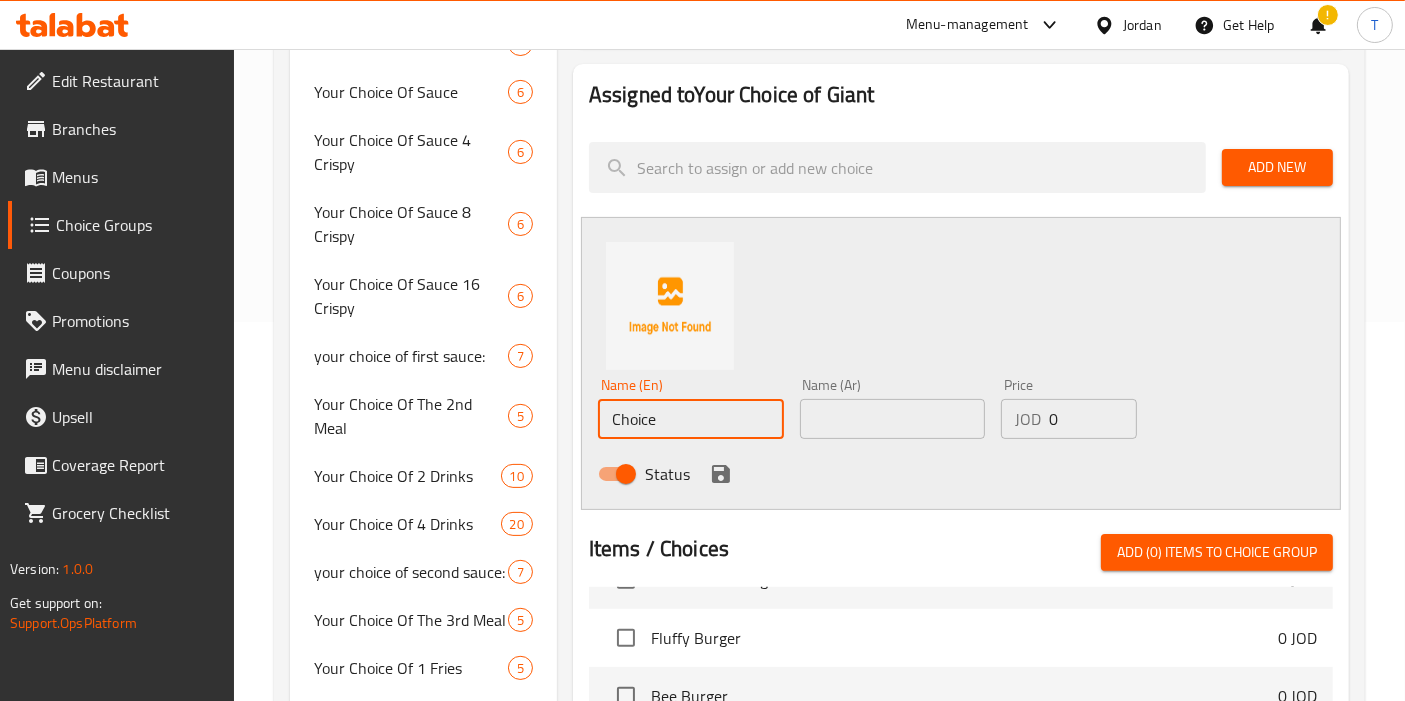 click on "Choice" at bounding box center (691, 419) 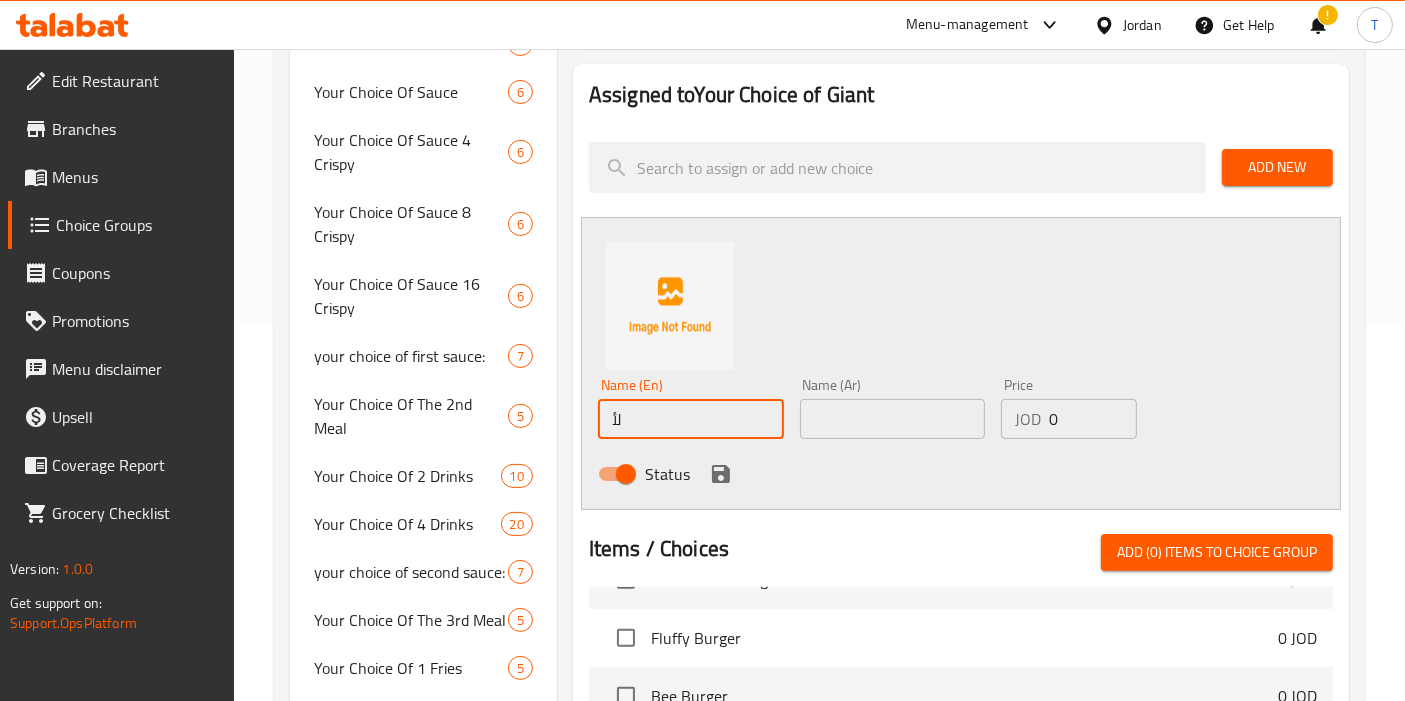 type on "ل" 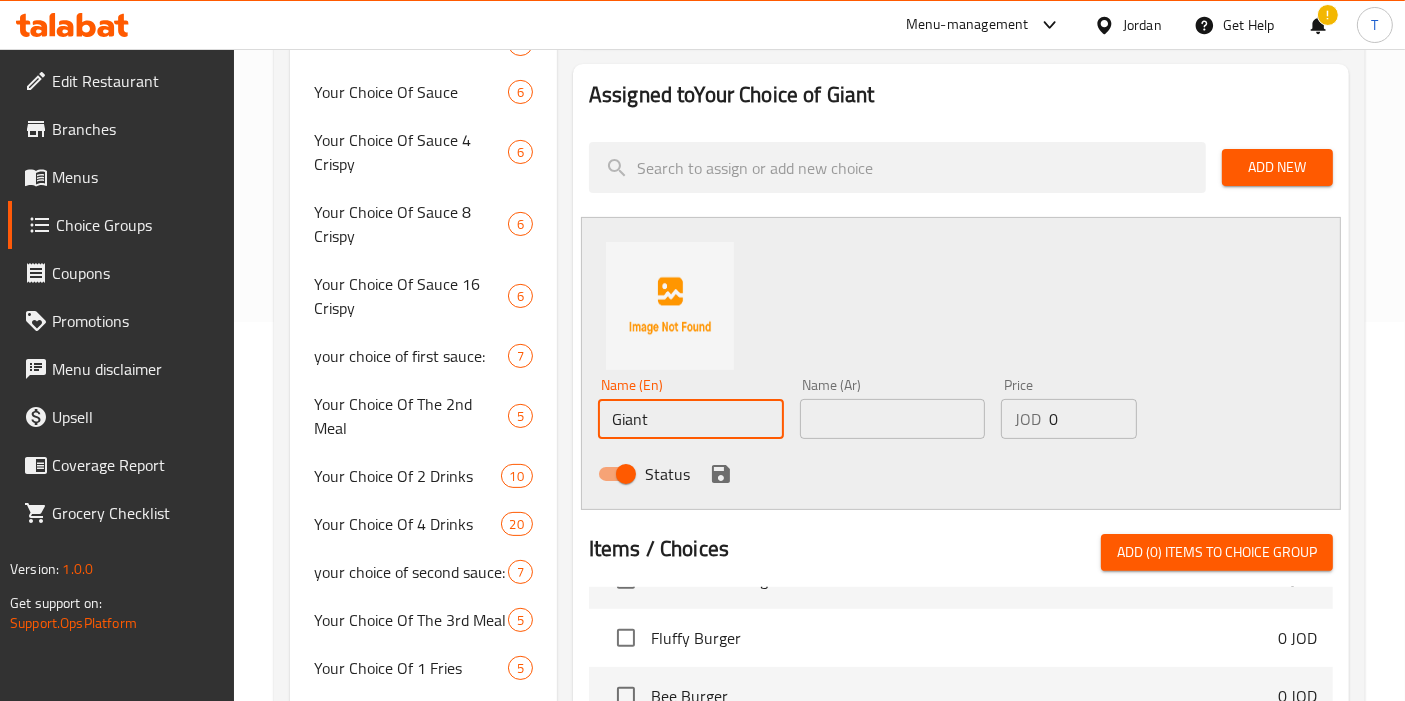 click on "Giant" at bounding box center [691, 419] 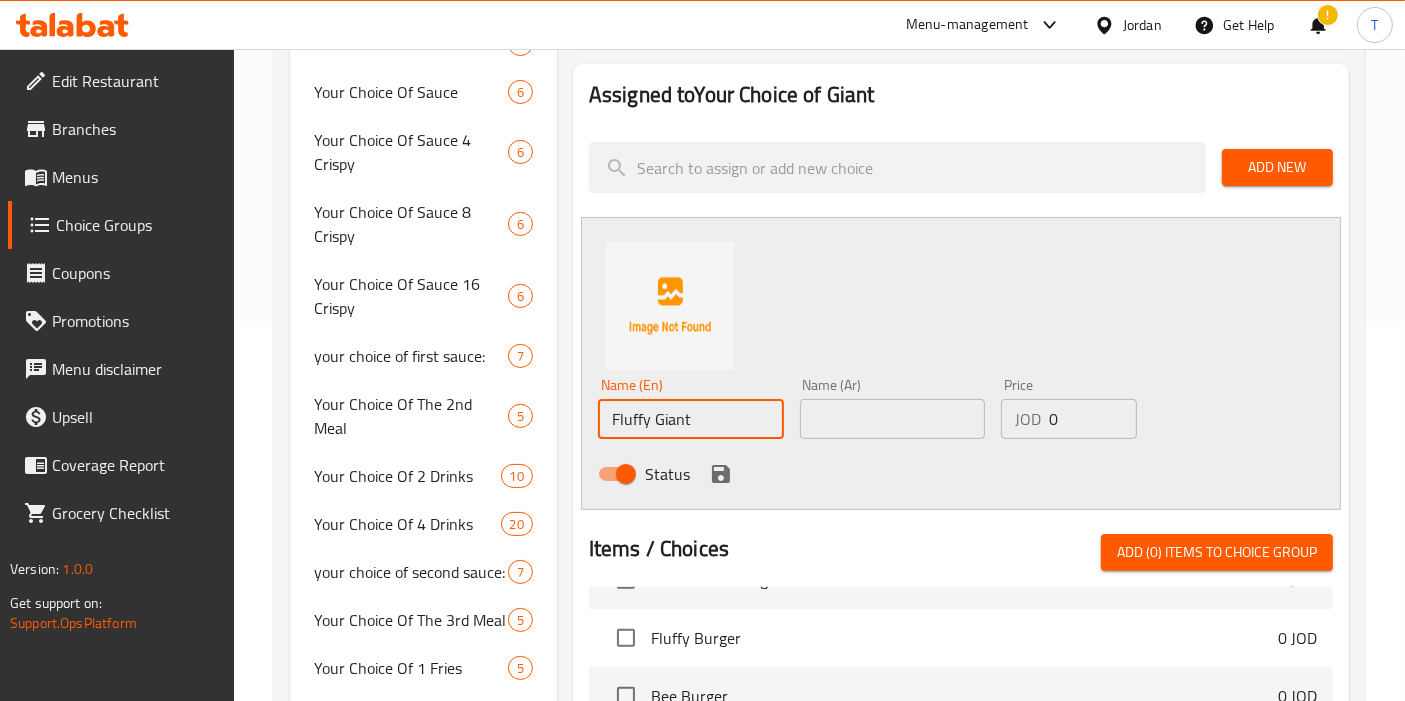 type on "Fluffy Giant" 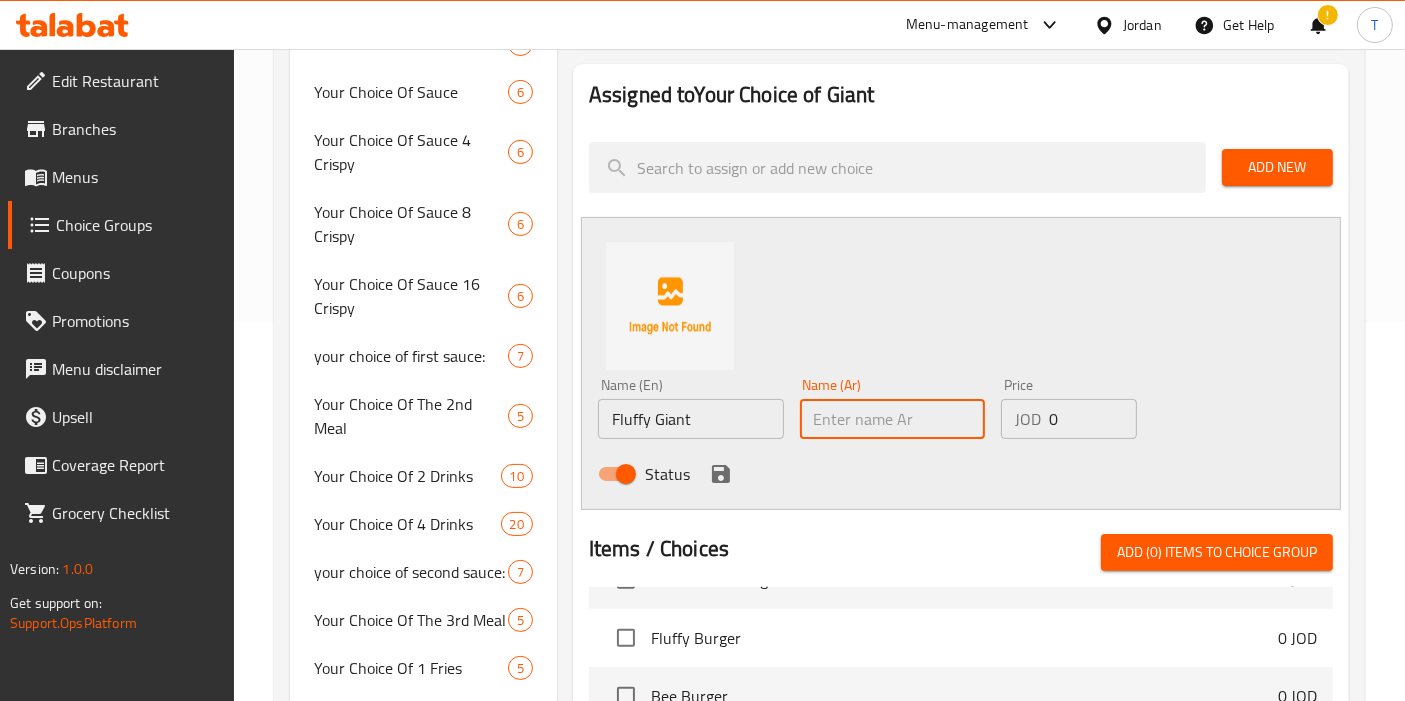 click at bounding box center [893, 419] 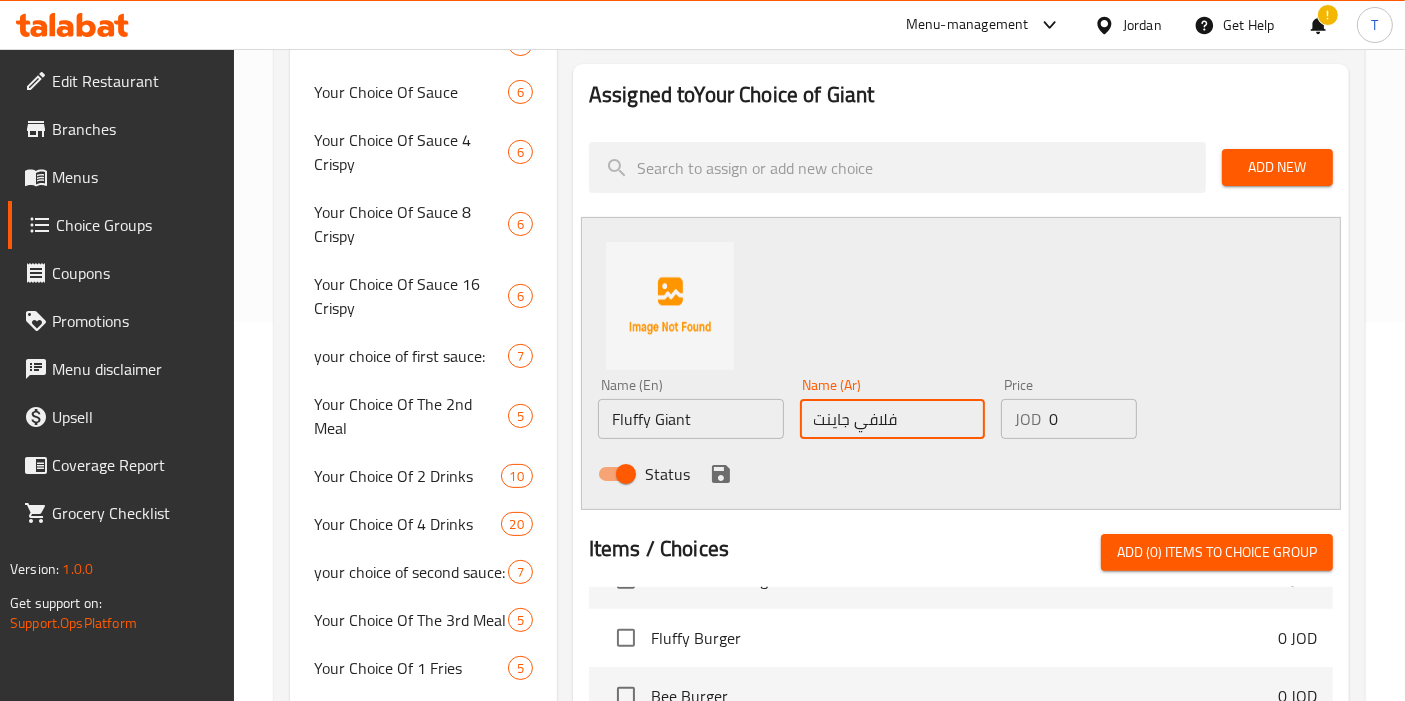type on "فلافي جاينت" 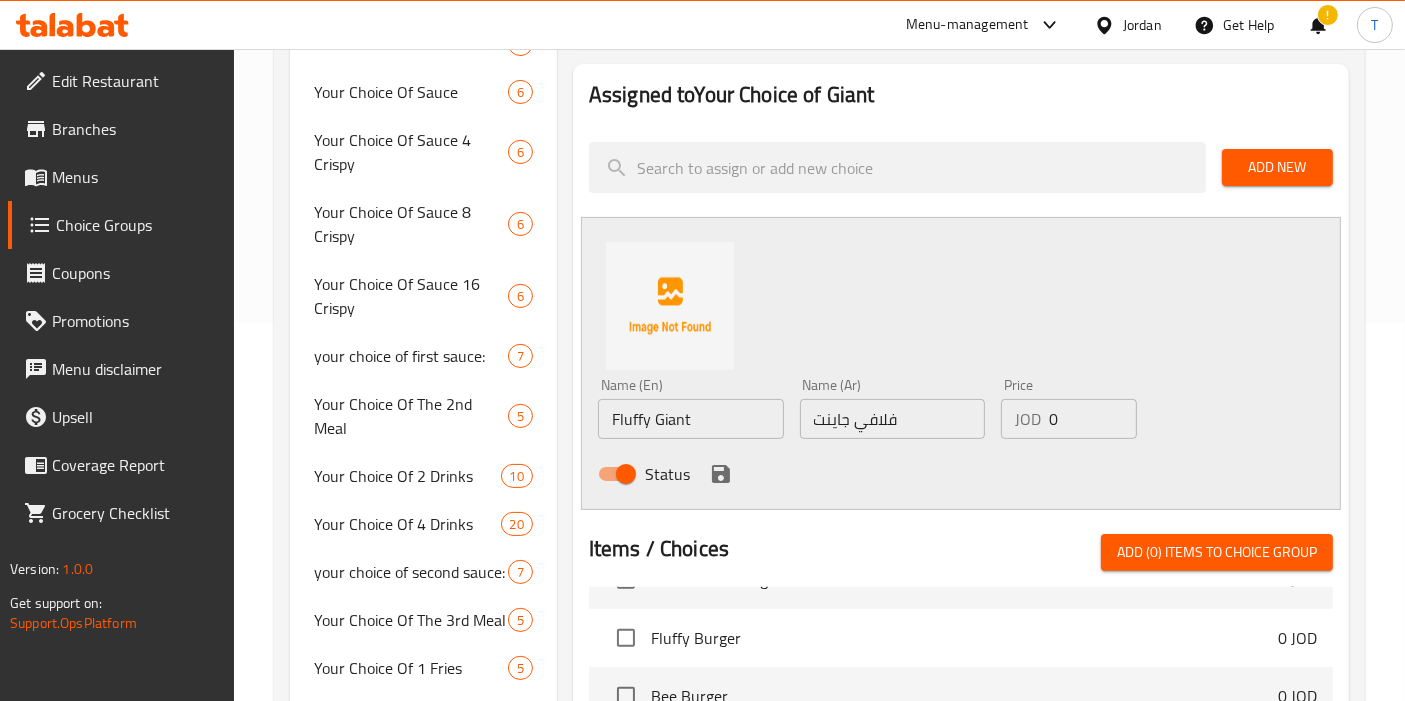 click on "Status" at bounding box center [892, 474] 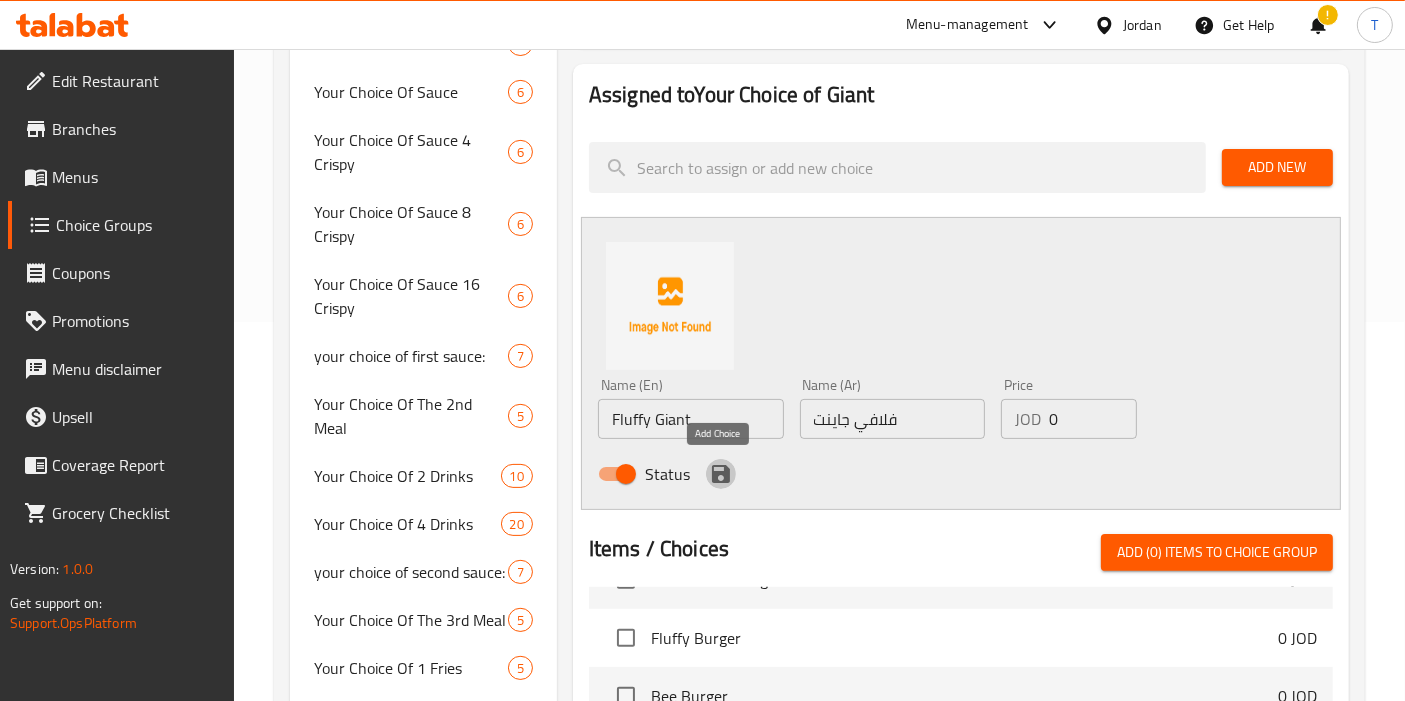 click 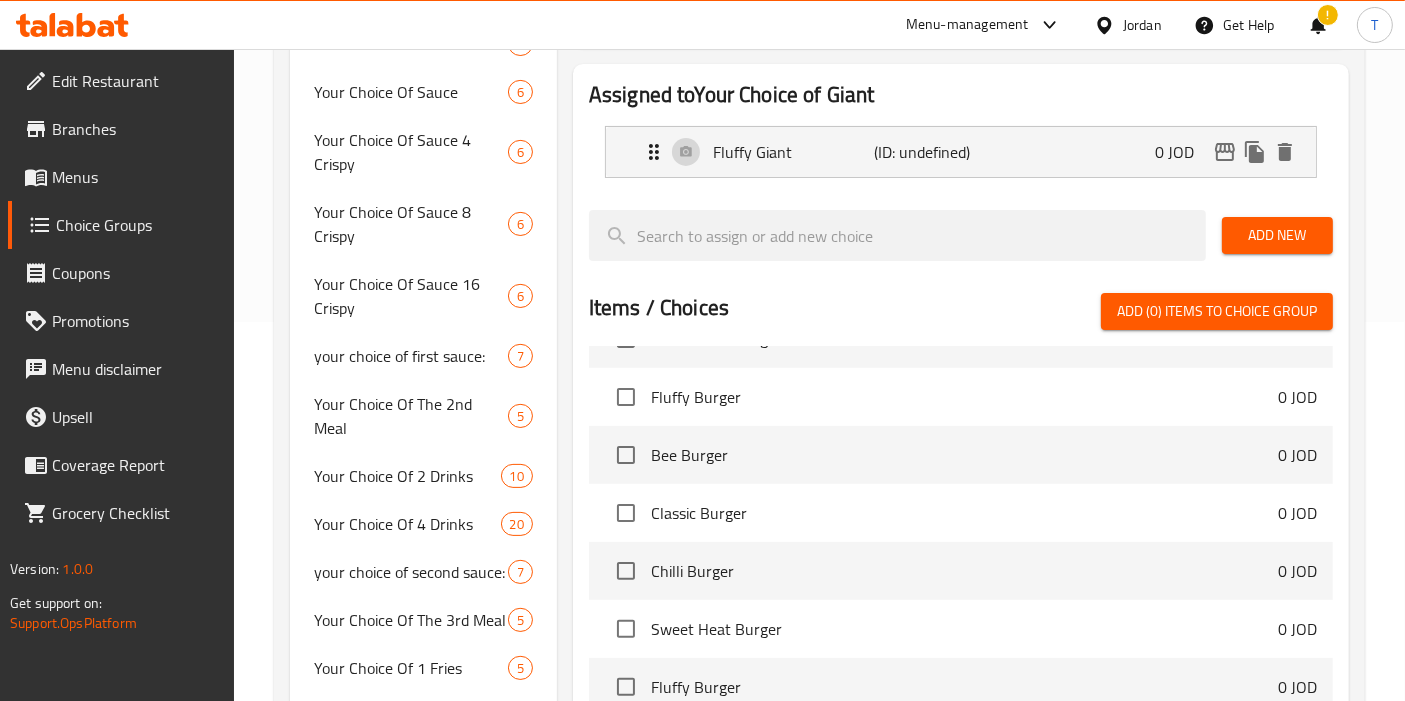 scroll, scrollTop: 139, scrollLeft: 0, axis: vertical 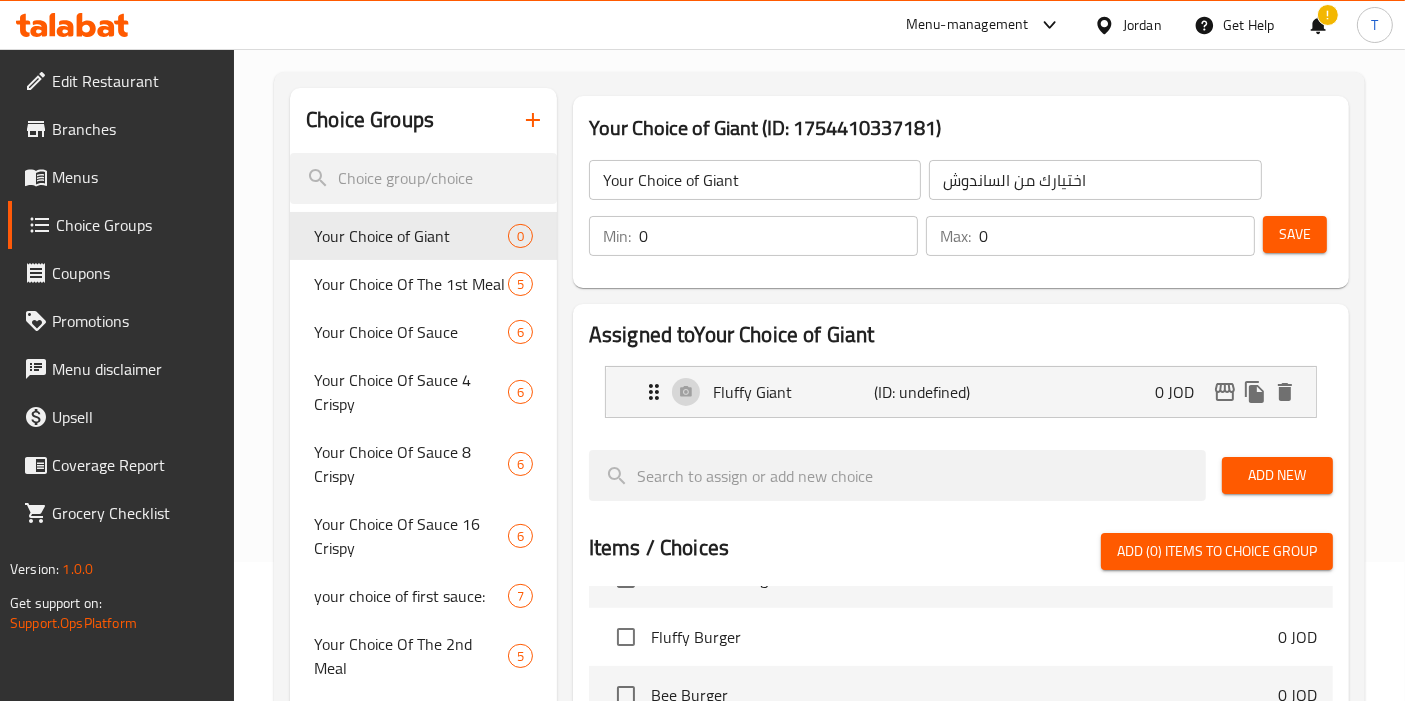 click on "Add New" at bounding box center (1277, 475) 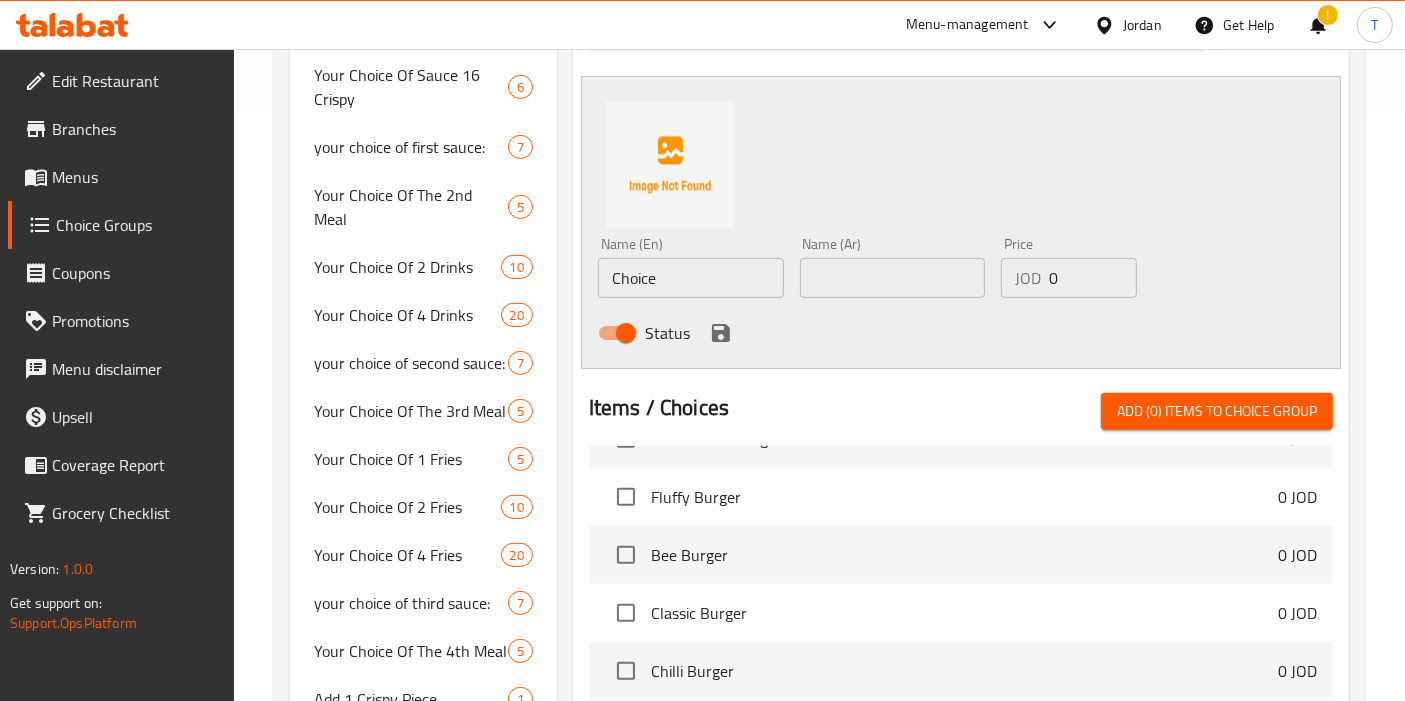 scroll, scrollTop: 590, scrollLeft: 0, axis: vertical 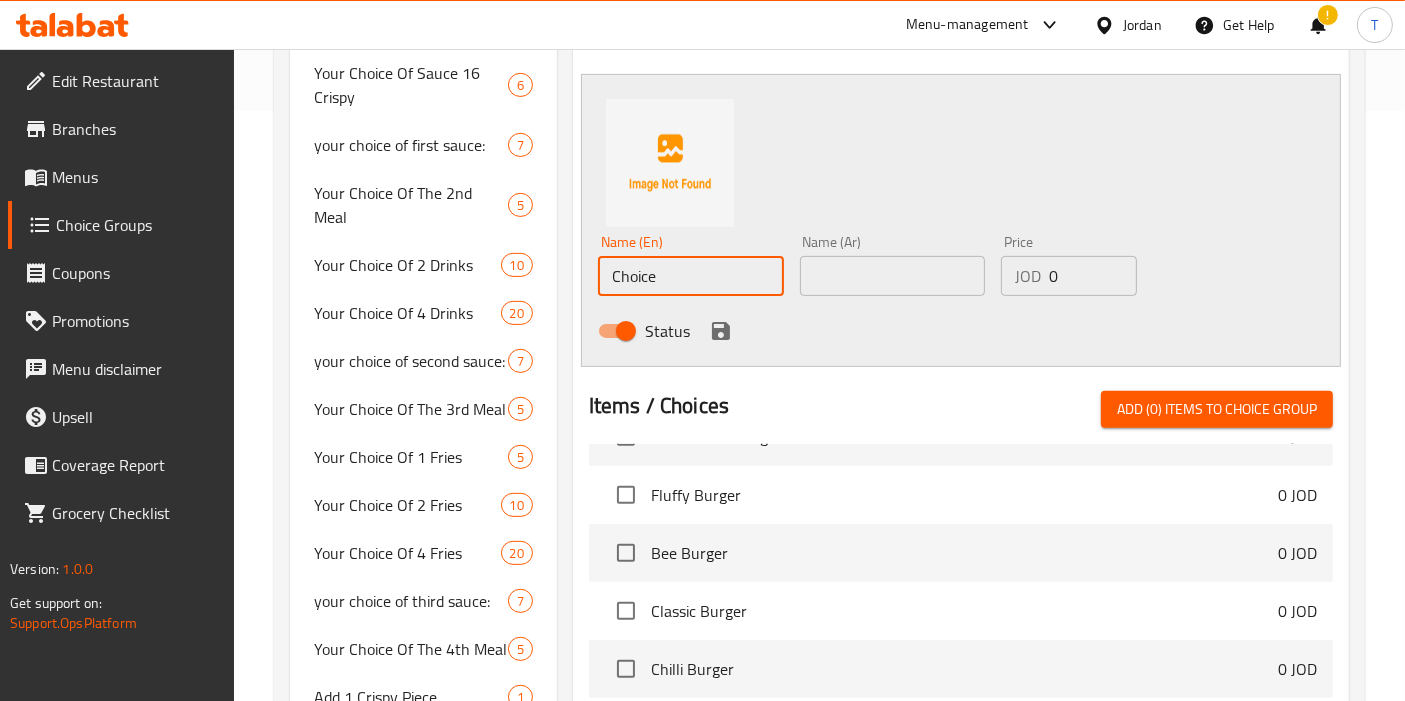 click on "Choice" at bounding box center (691, 276) 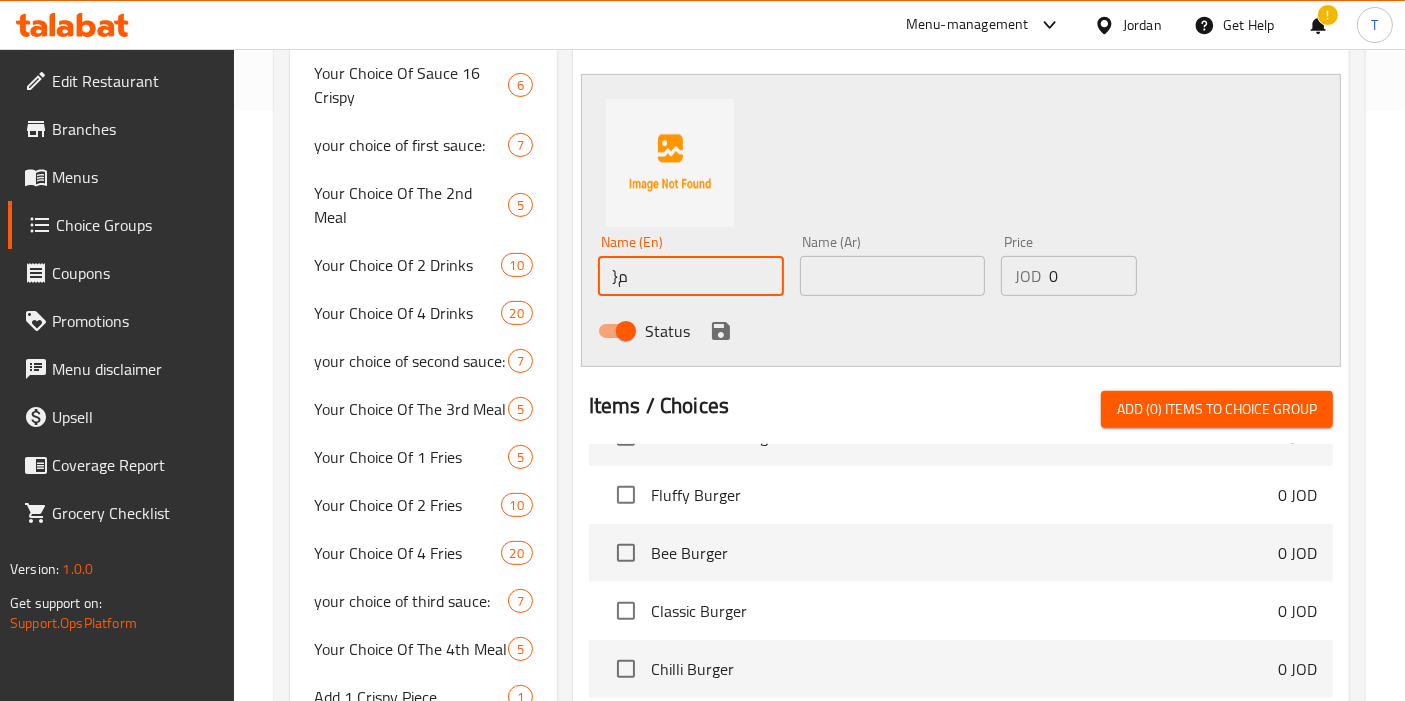 type on "}" 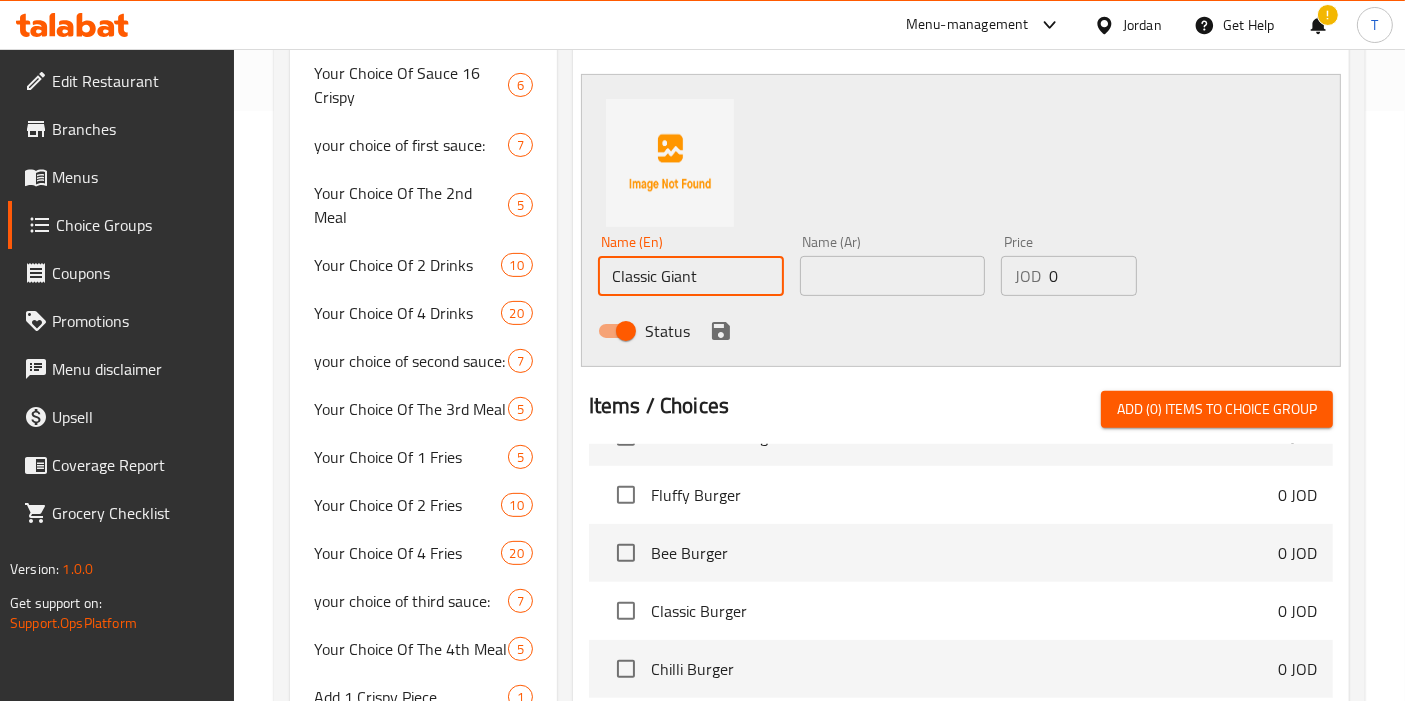 type on "Classic Giant" 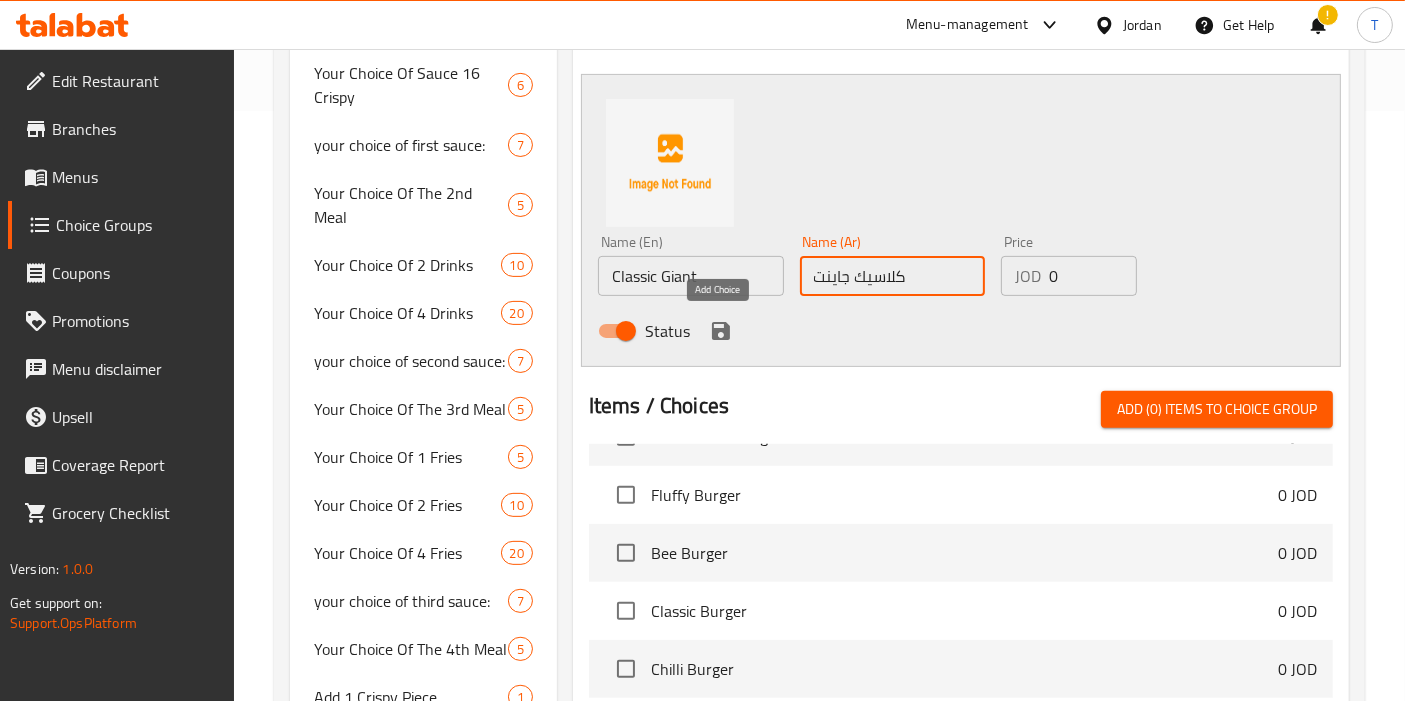 type on "كلاسيك جاينت" 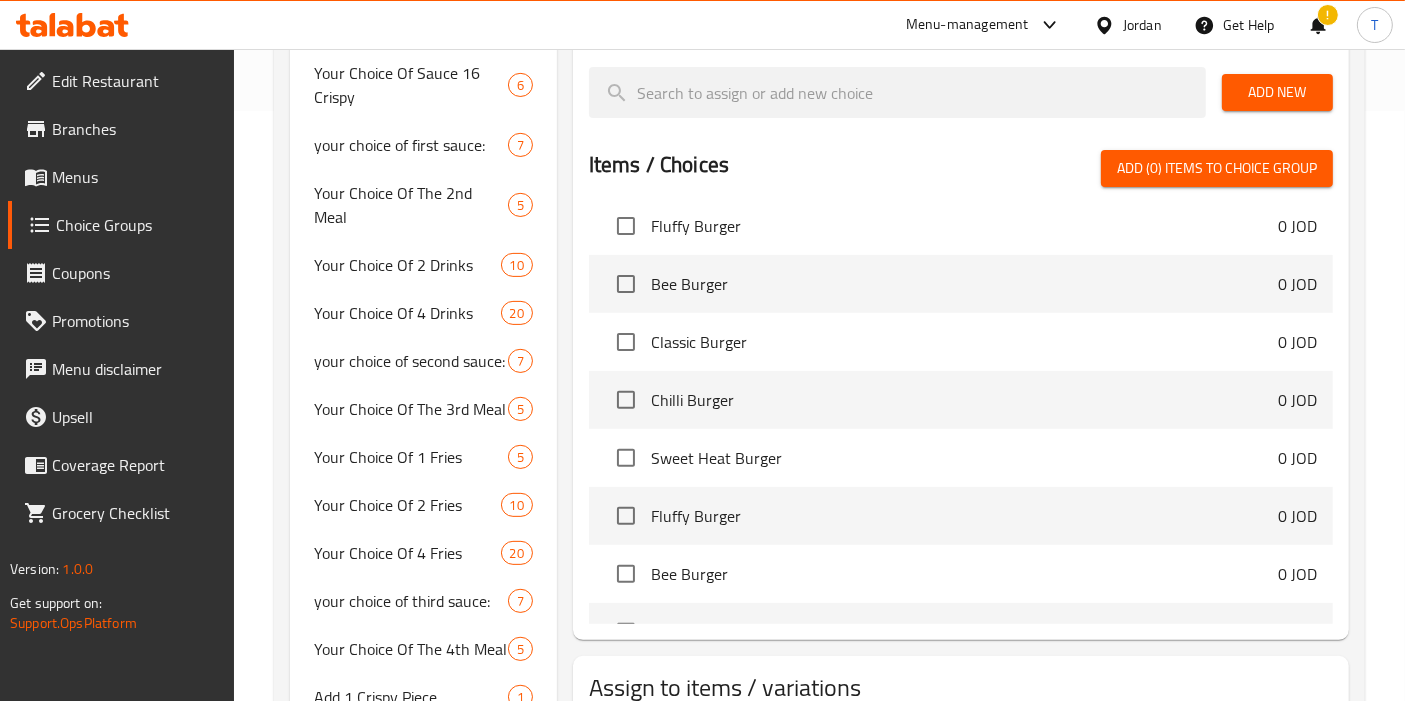 scroll, scrollTop: 0, scrollLeft: 0, axis: both 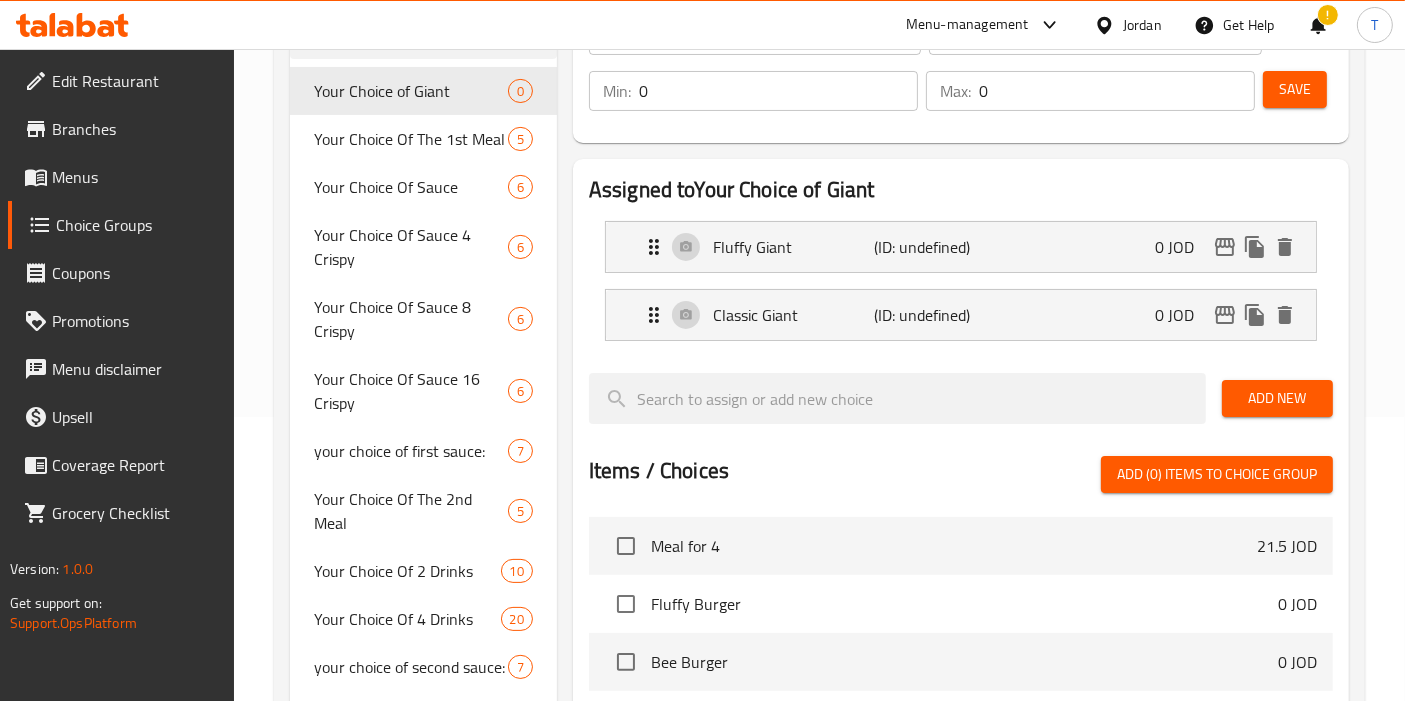click on "Add New" at bounding box center (1277, 398) 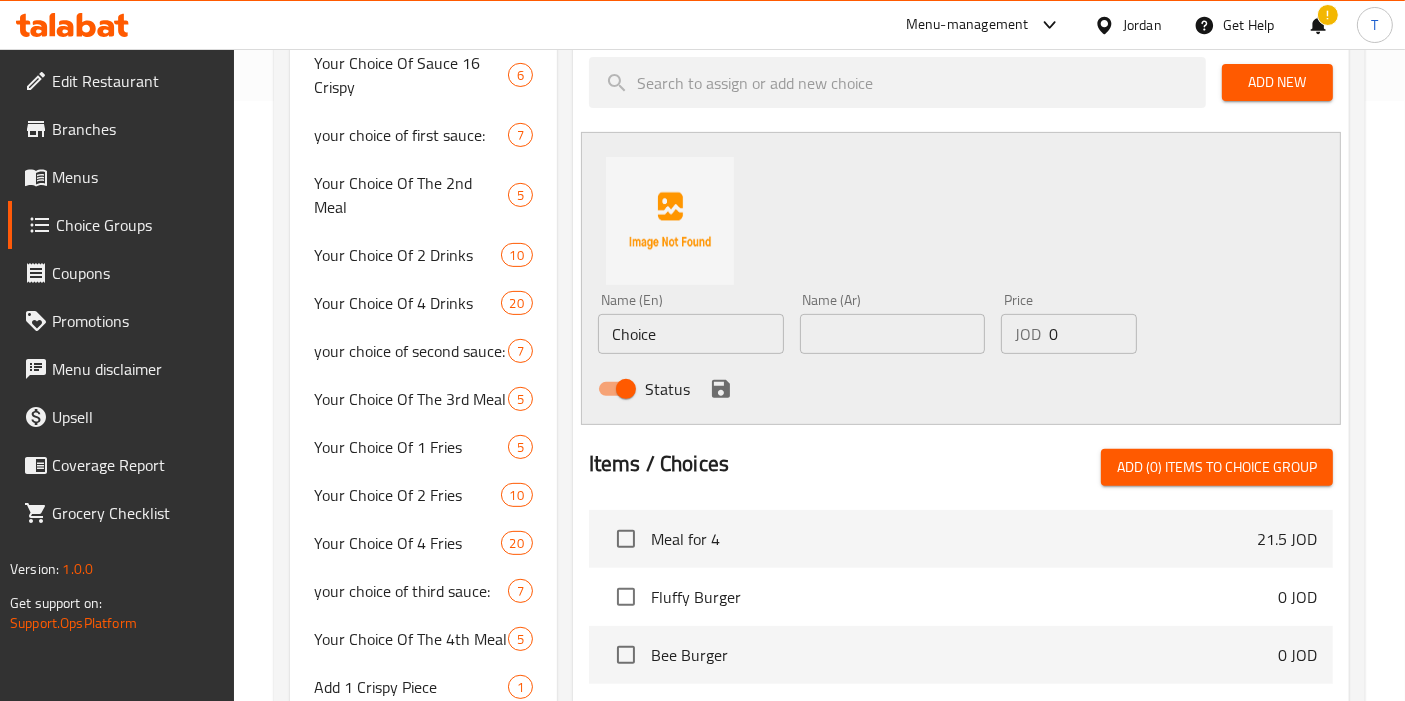 scroll, scrollTop: 606, scrollLeft: 0, axis: vertical 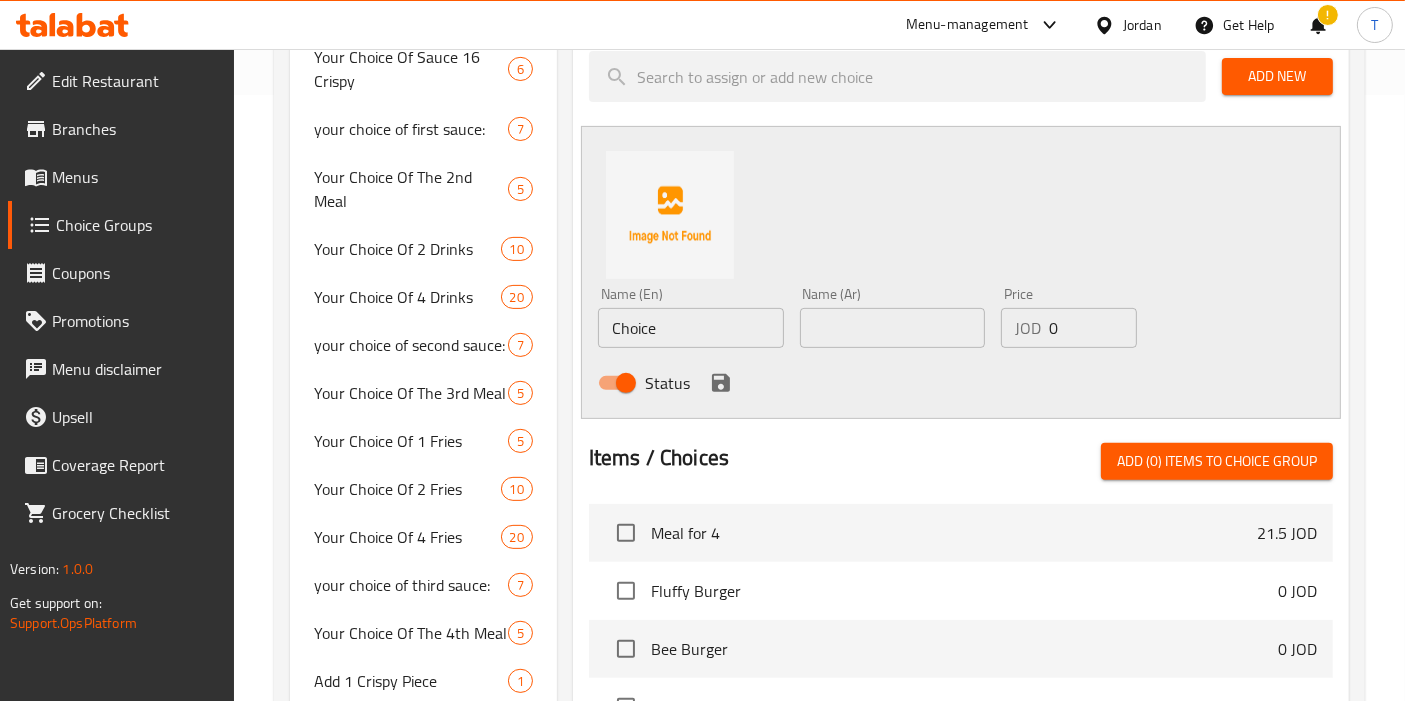 click on "Choice" at bounding box center (691, 328) 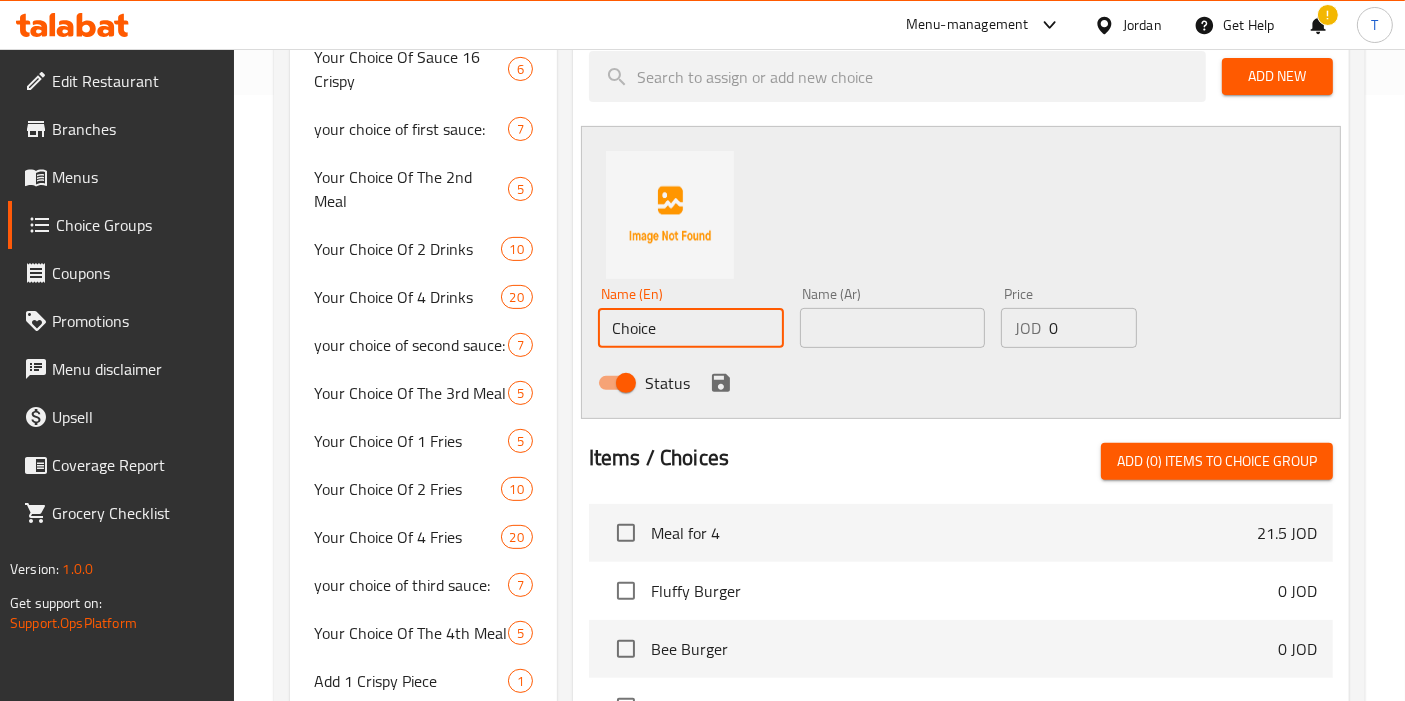 click on "Choice" at bounding box center (691, 328) 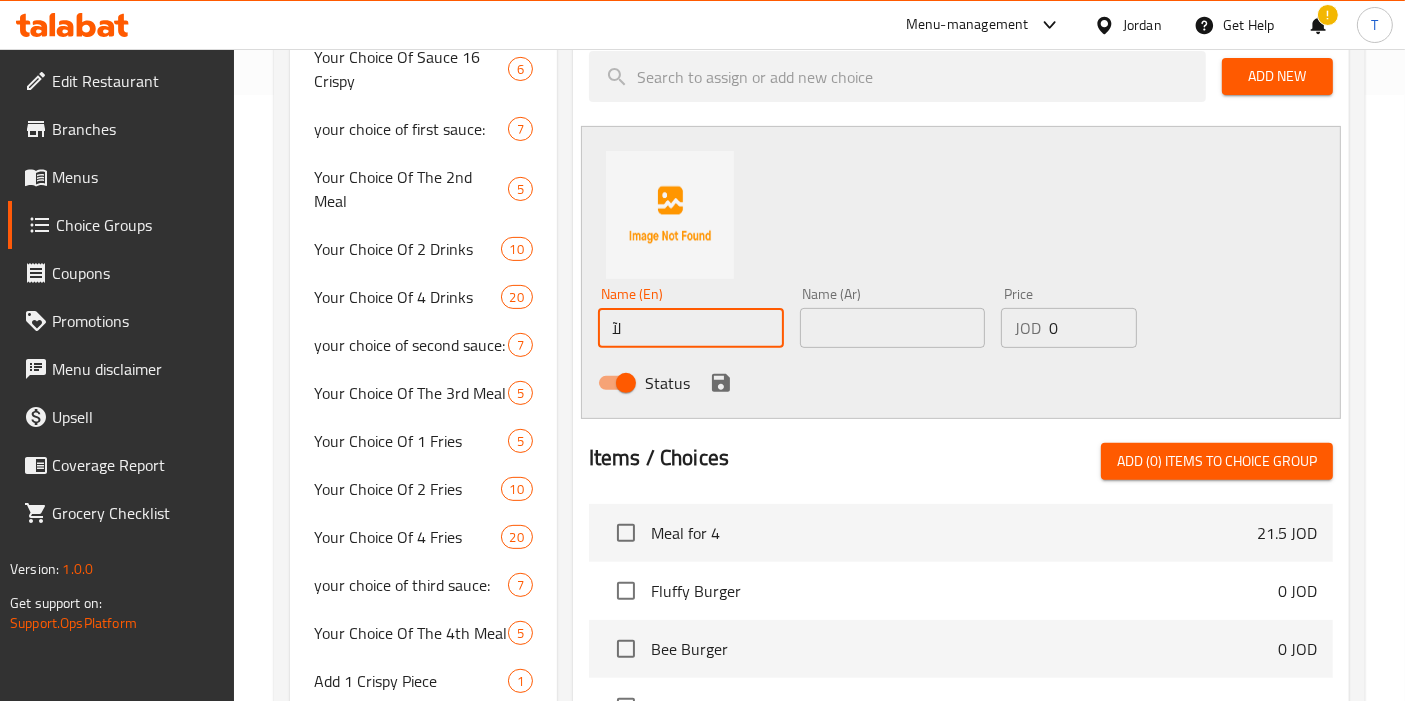 type on "ل" 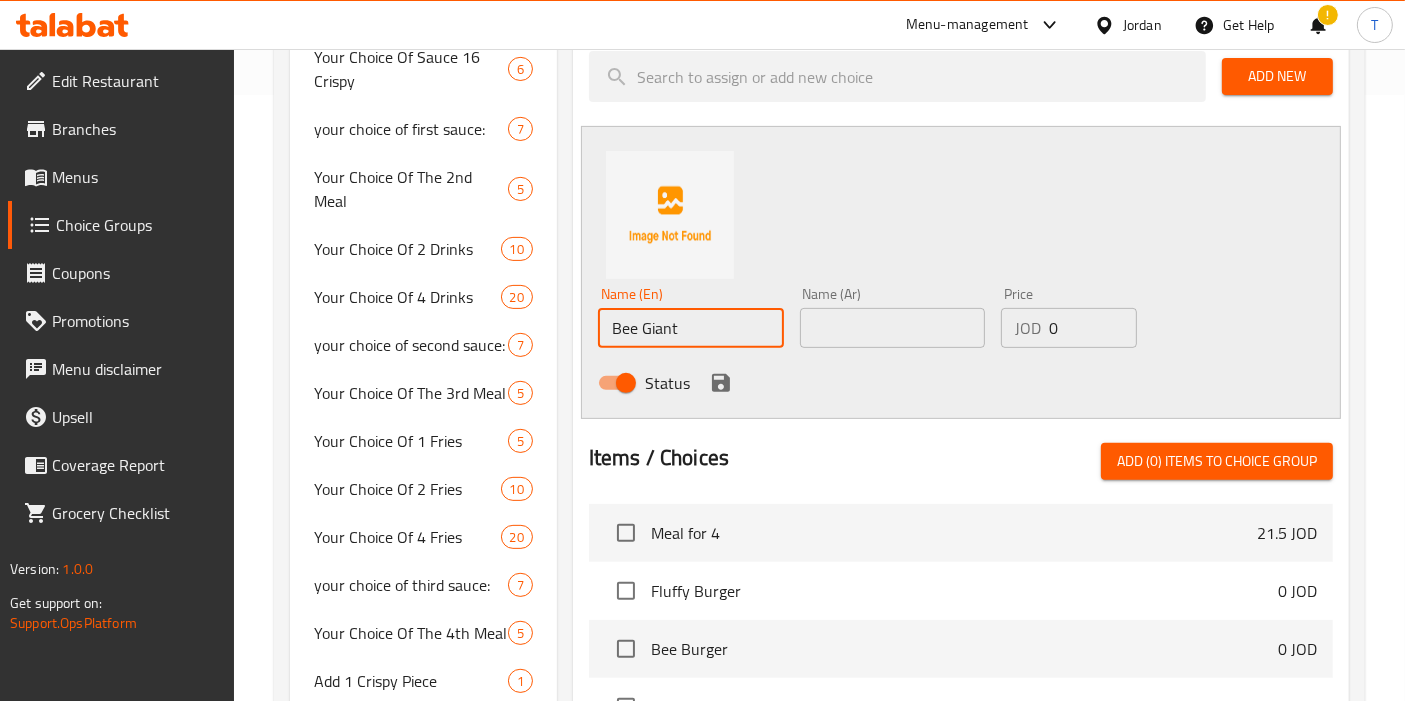 type on "Bee Giant" 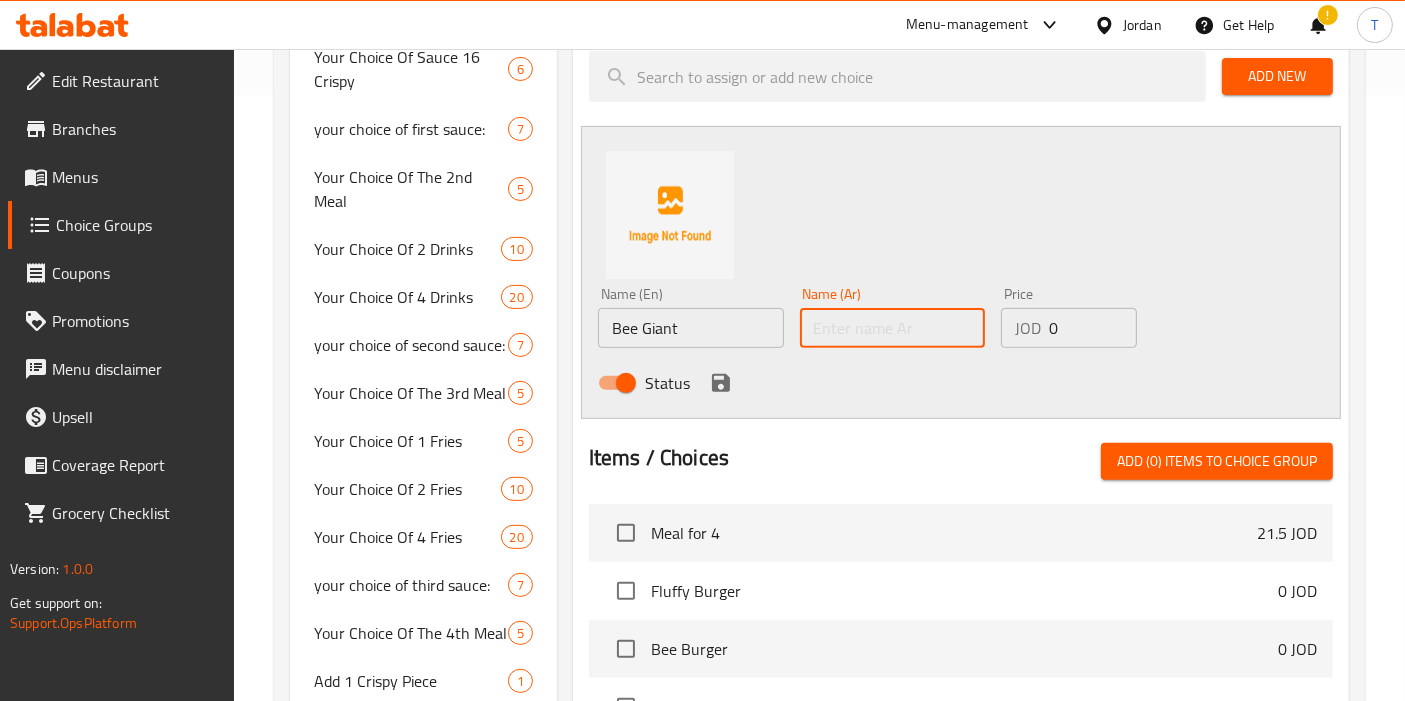 type on "[" 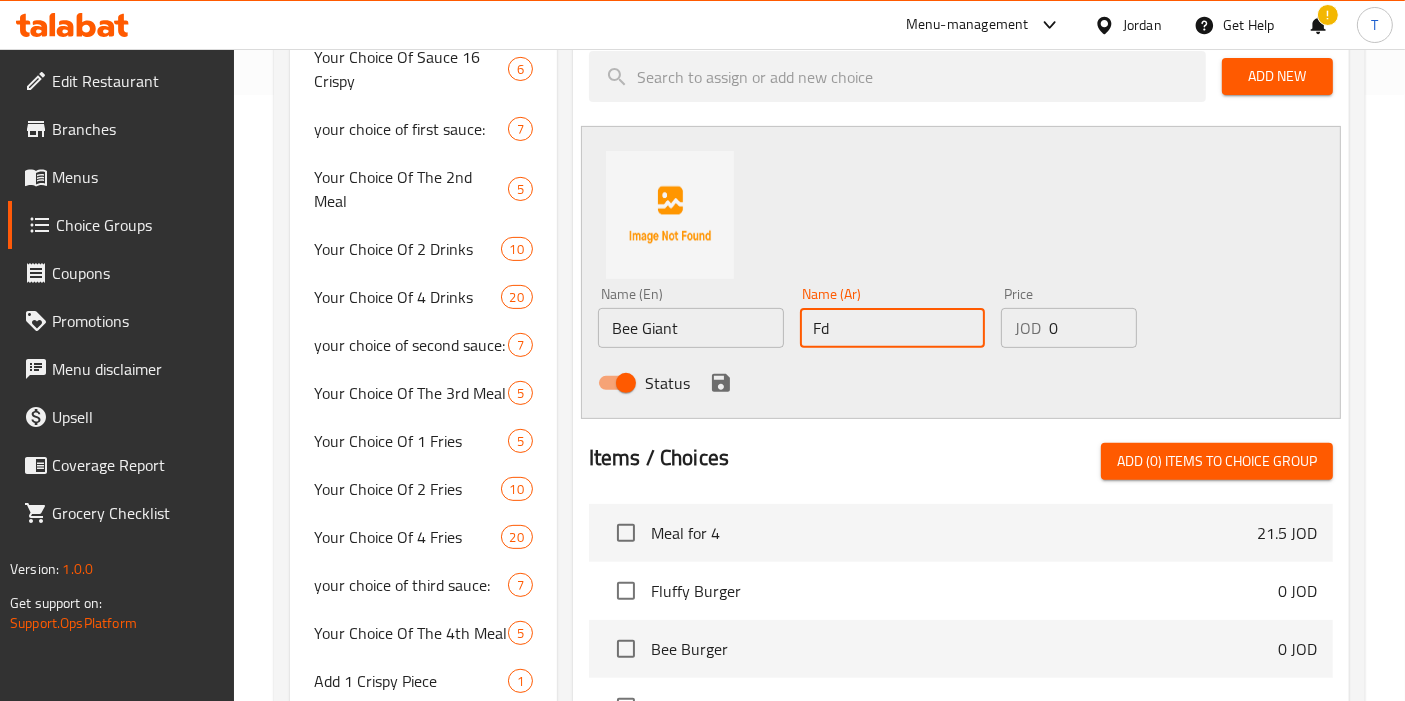 type on "F" 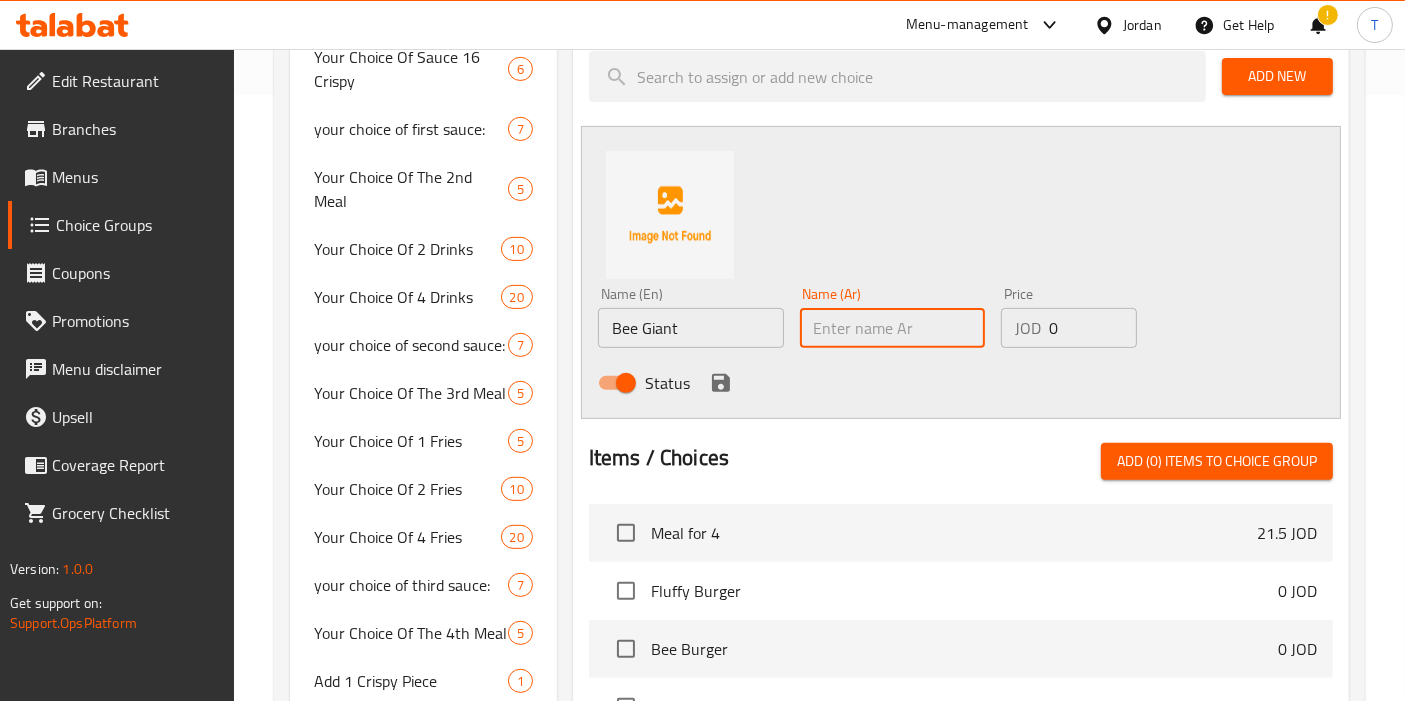 type on "[" 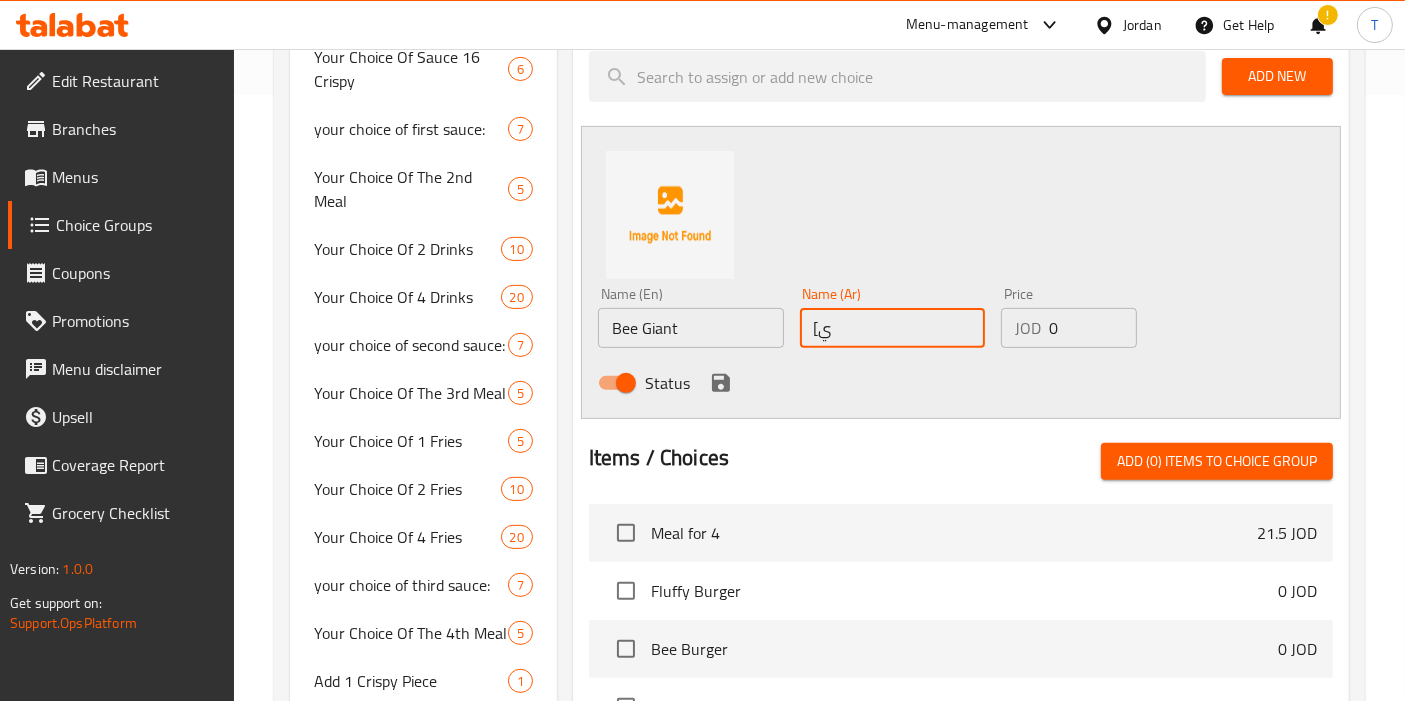 type on "[" 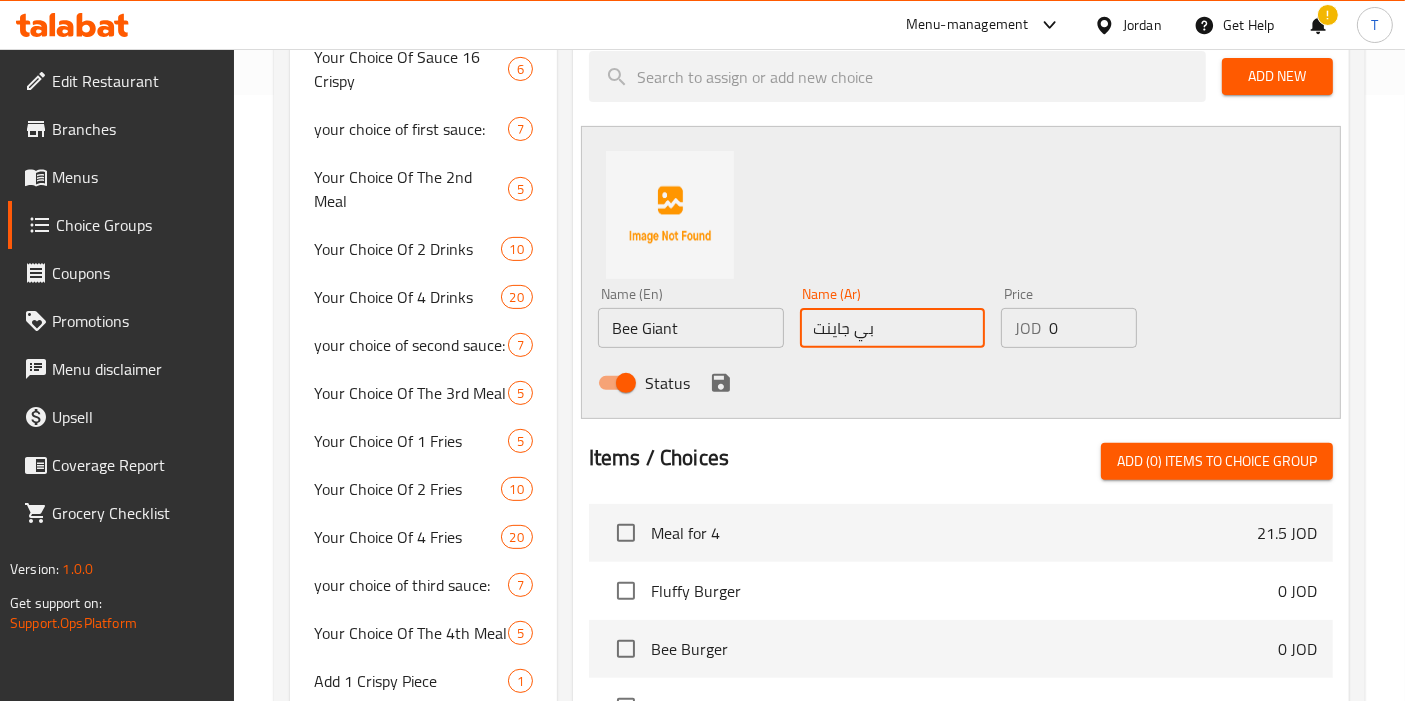 type on "بي جاينت" 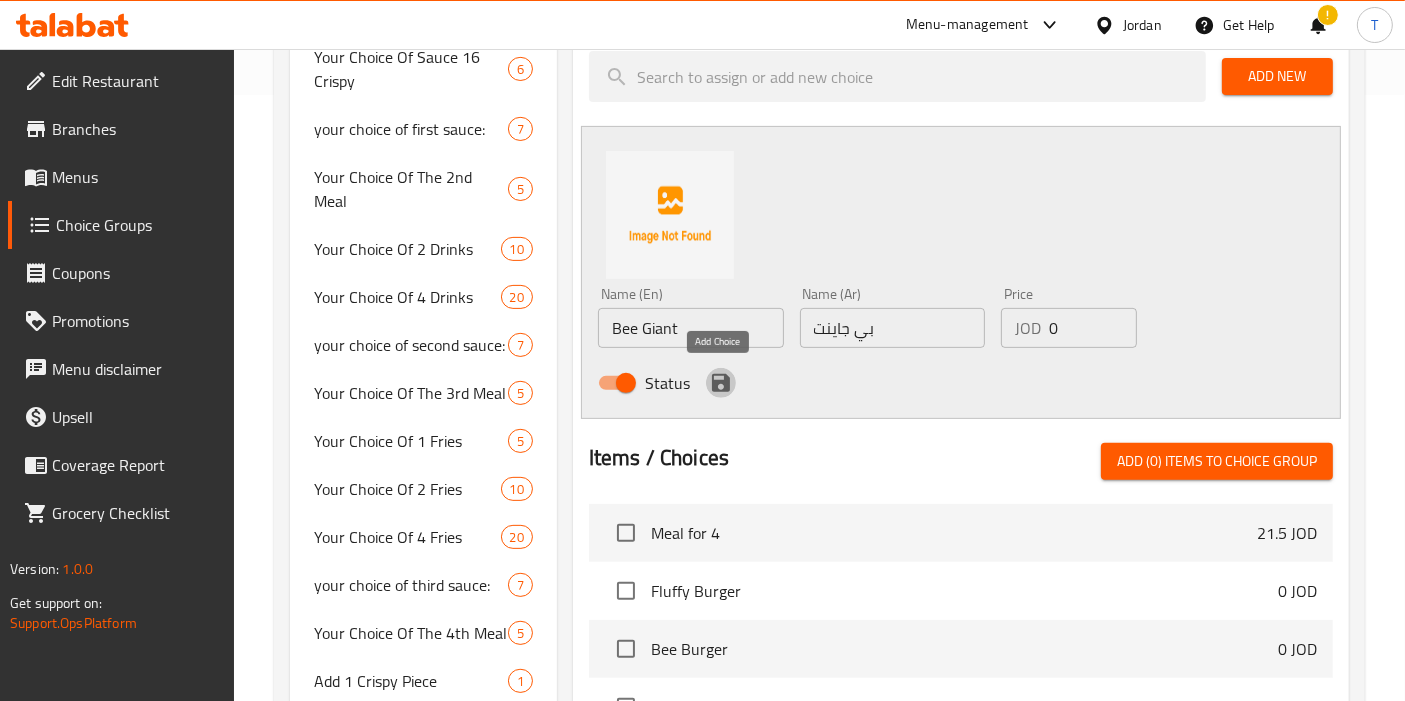 click 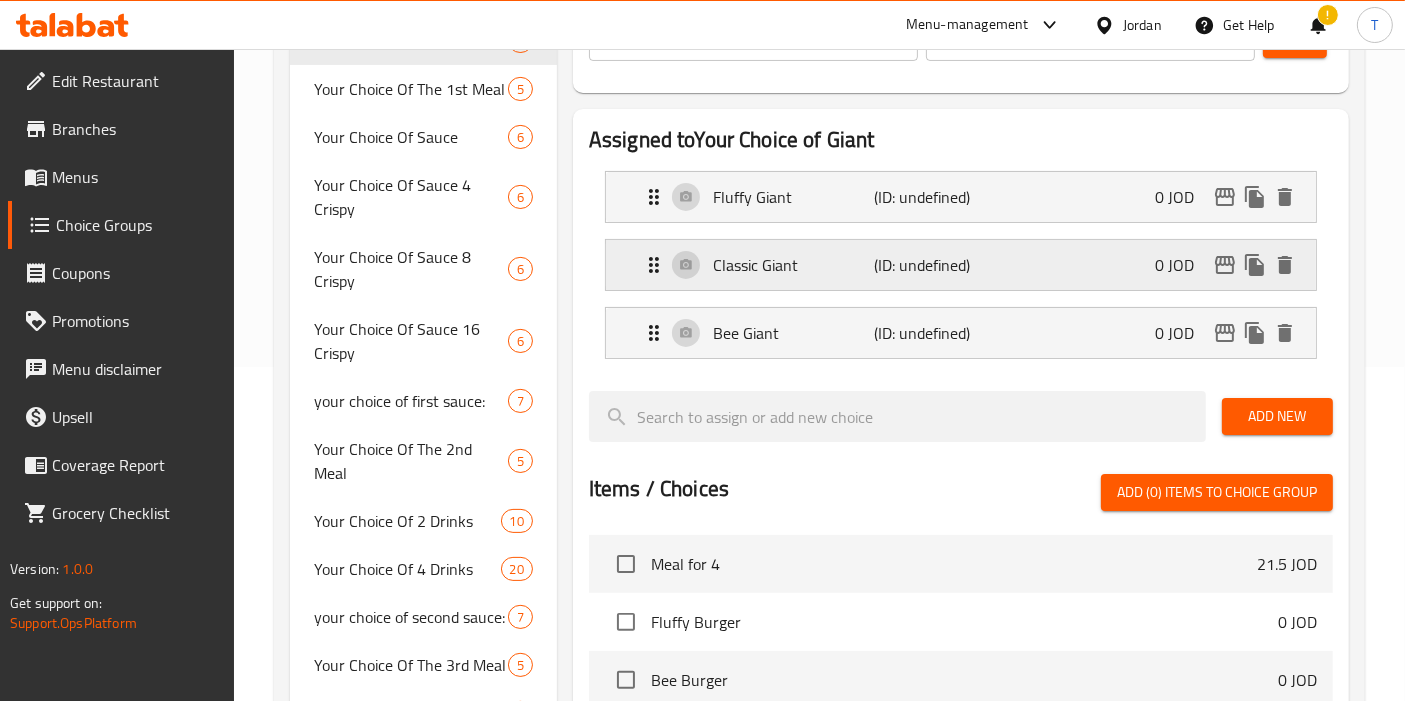 scroll, scrollTop: 472, scrollLeft: 0, axis: vertical 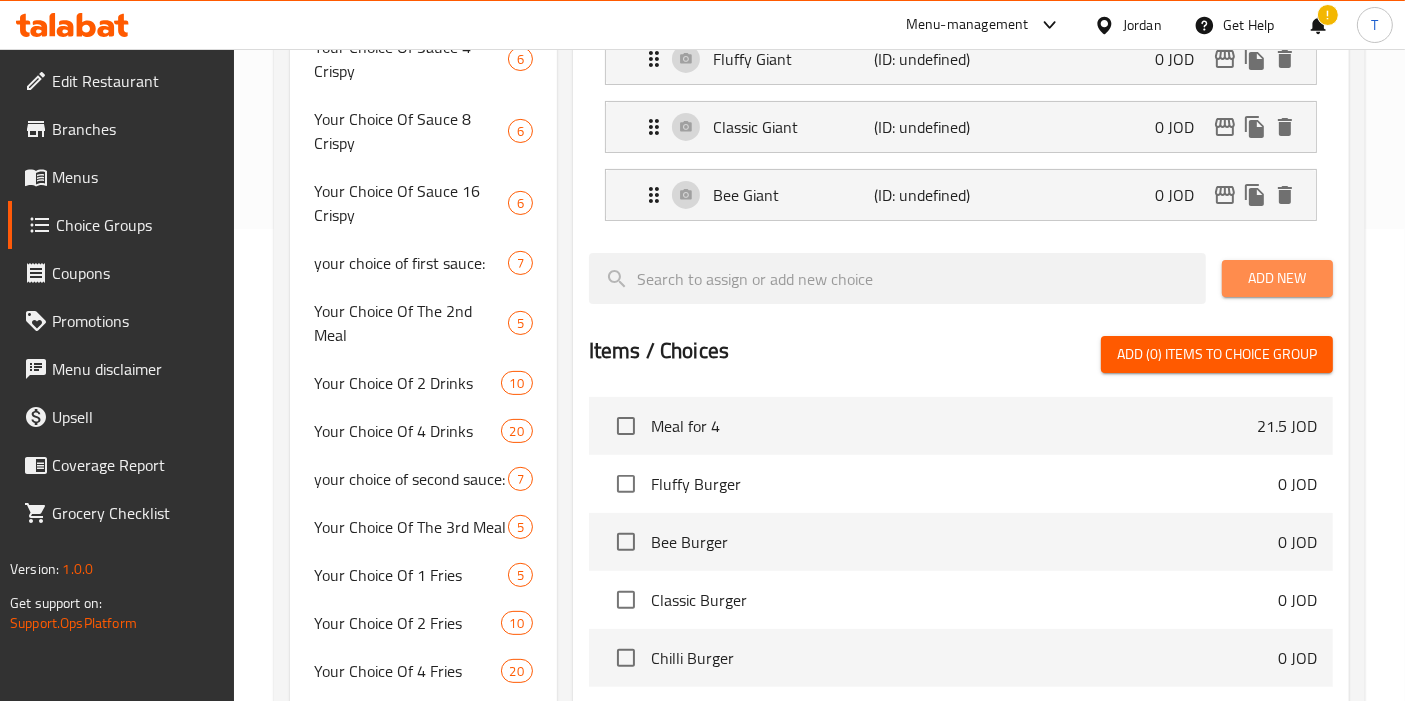 click on "Add New" at bounding box center [1277, 278] 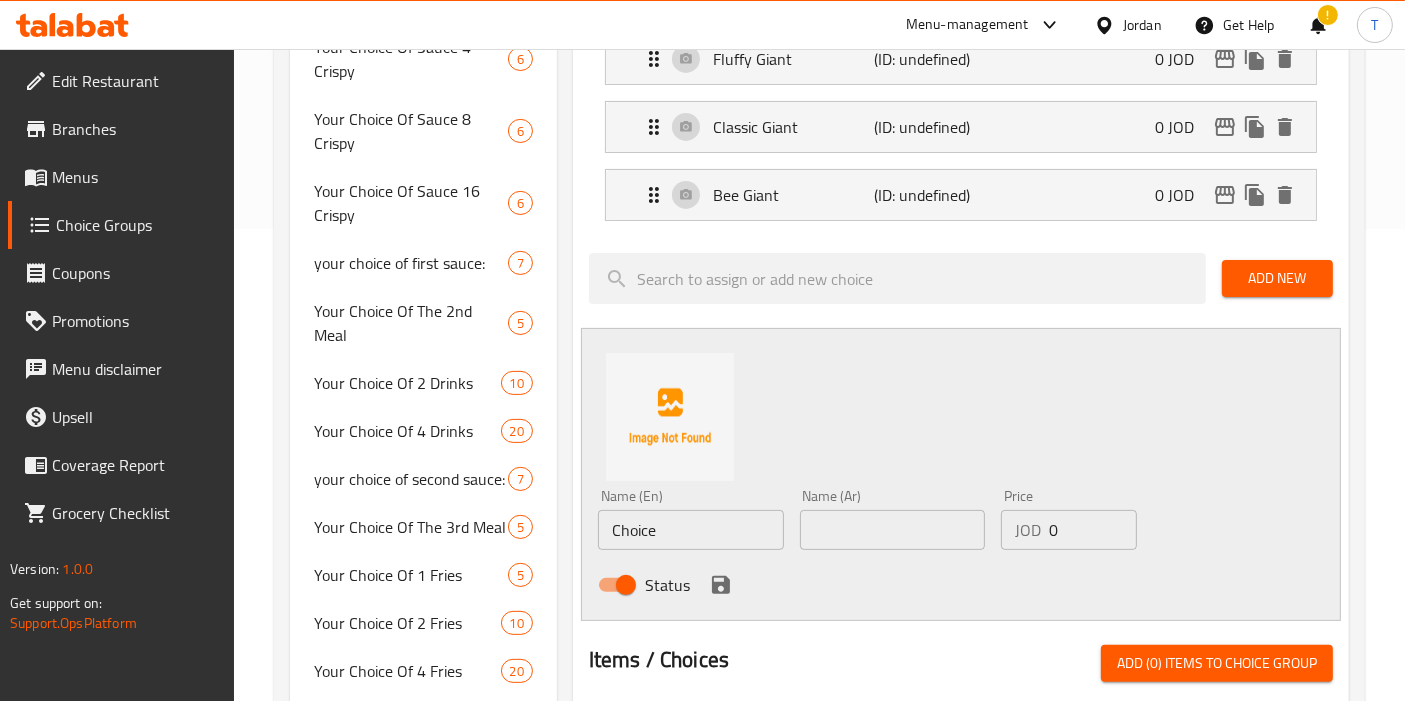 click on "Choice" at bounding box center (691, 530) 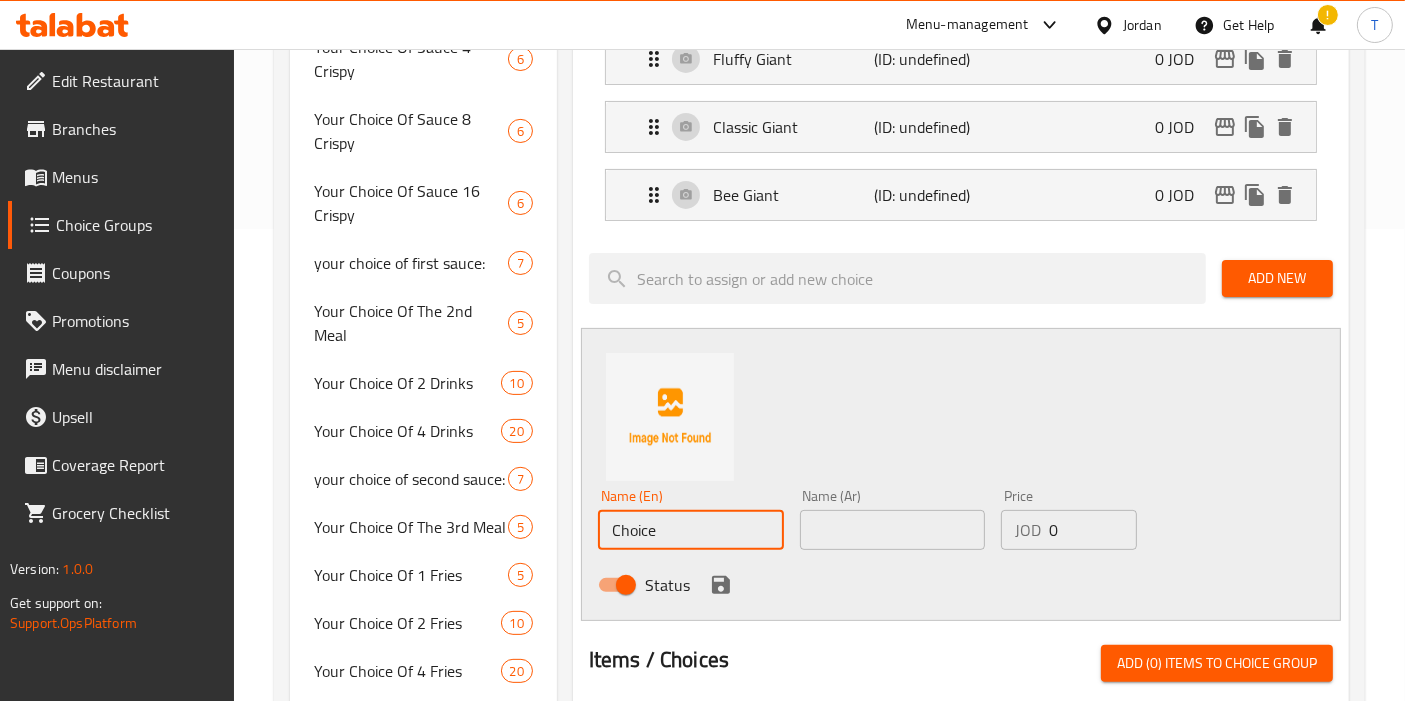 click on "Choice" at bounding box center (691, 530) 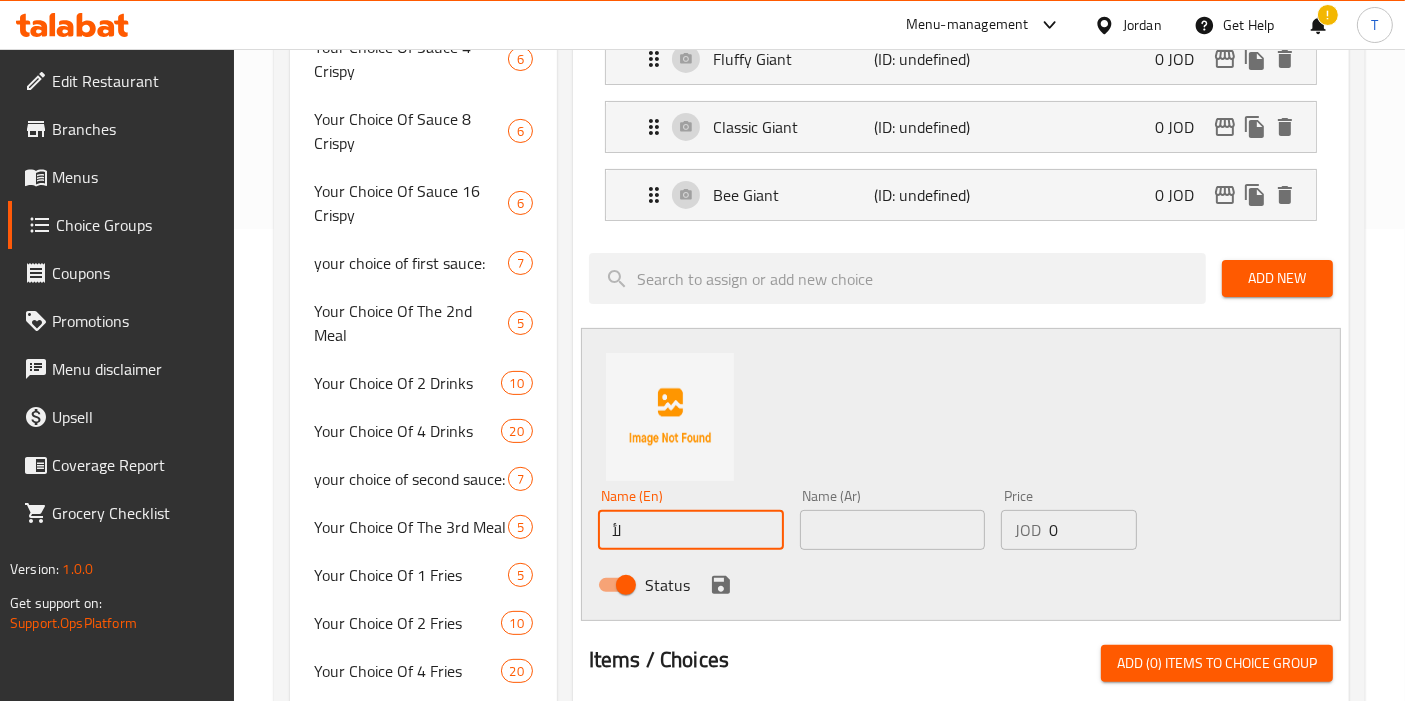type on "ل" 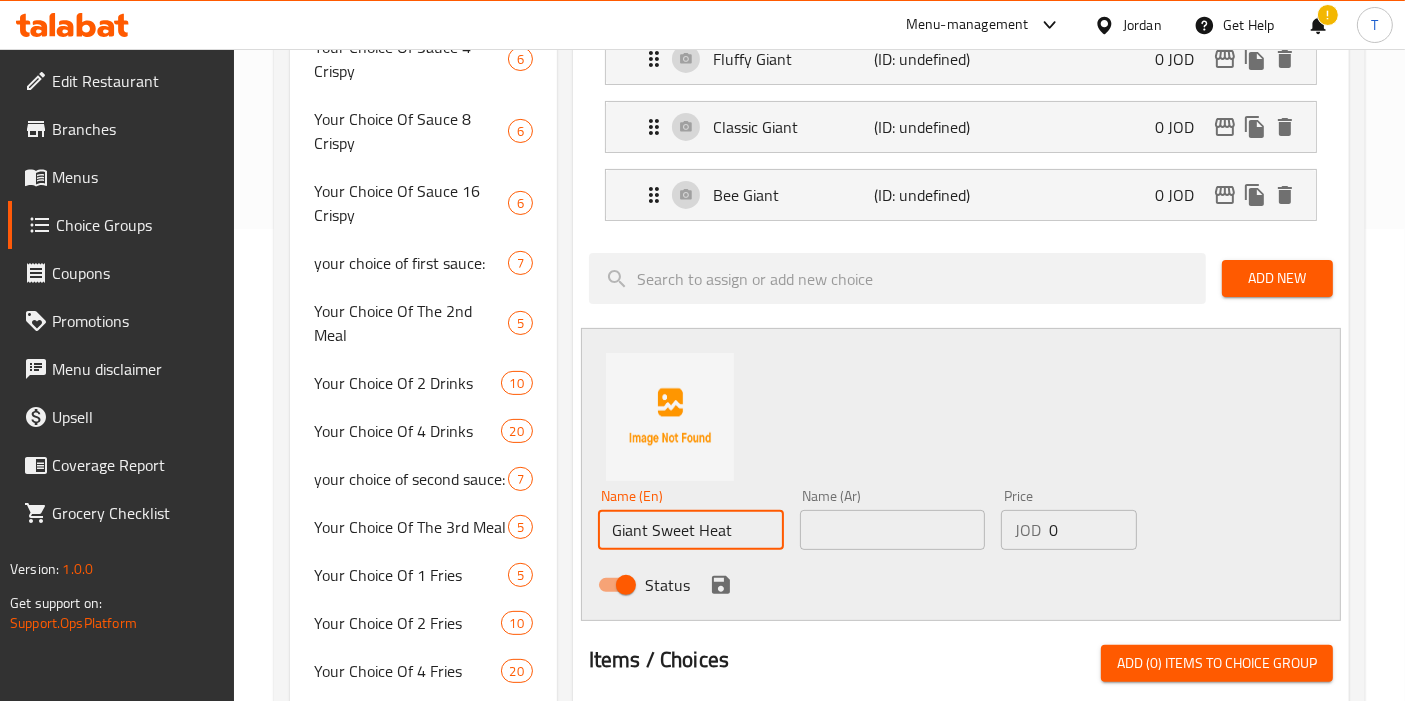 type on "Giant Sweet Heat" 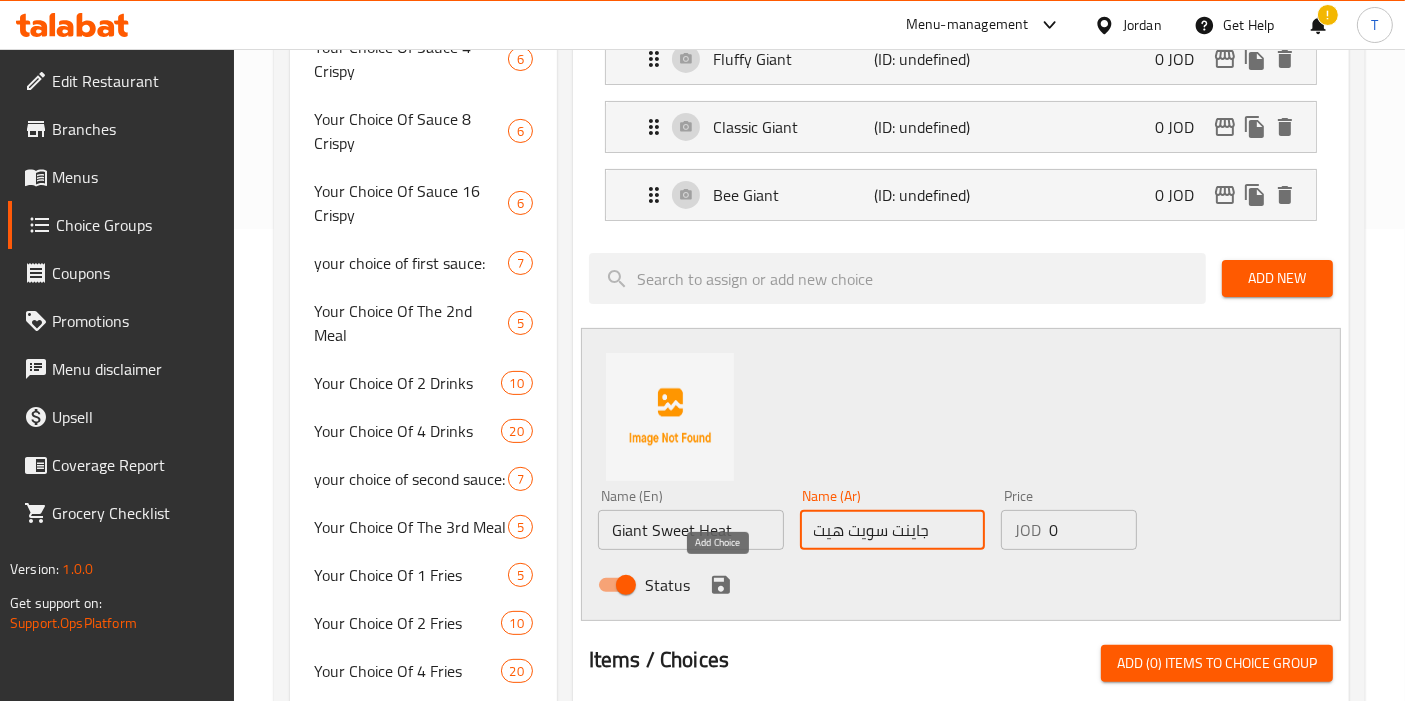 type on "جاينت سويت هيت" 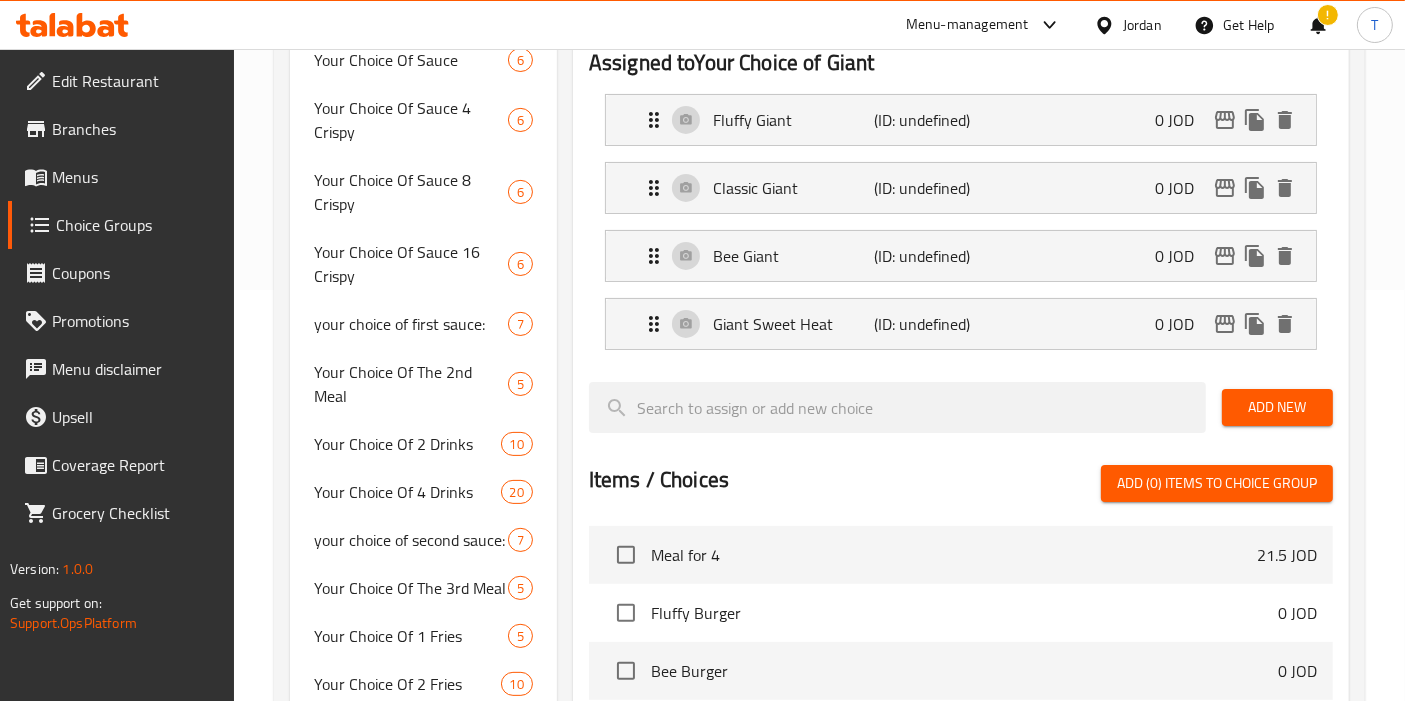 scroll, scrollTop: 410, scrollLeft: 0, axis: vertical 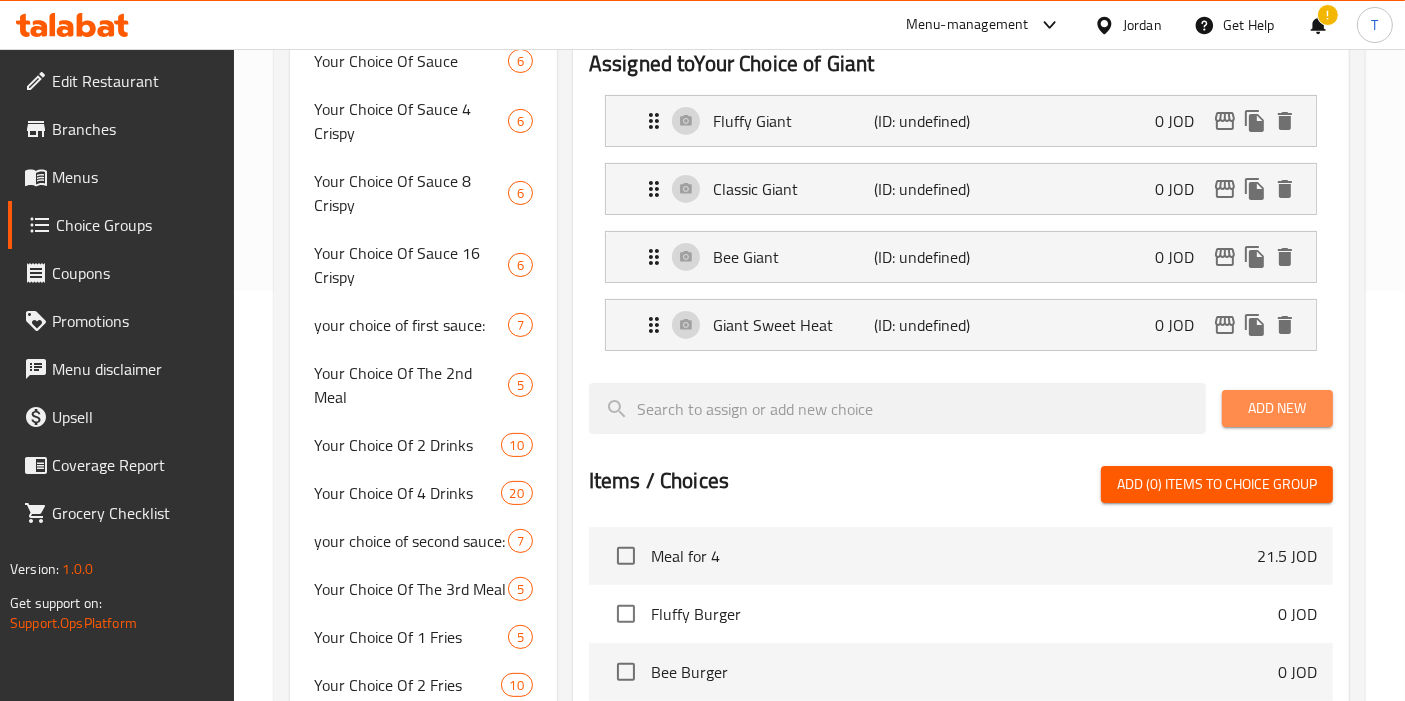 click on "Add New" at bounding box center [1277, 408] 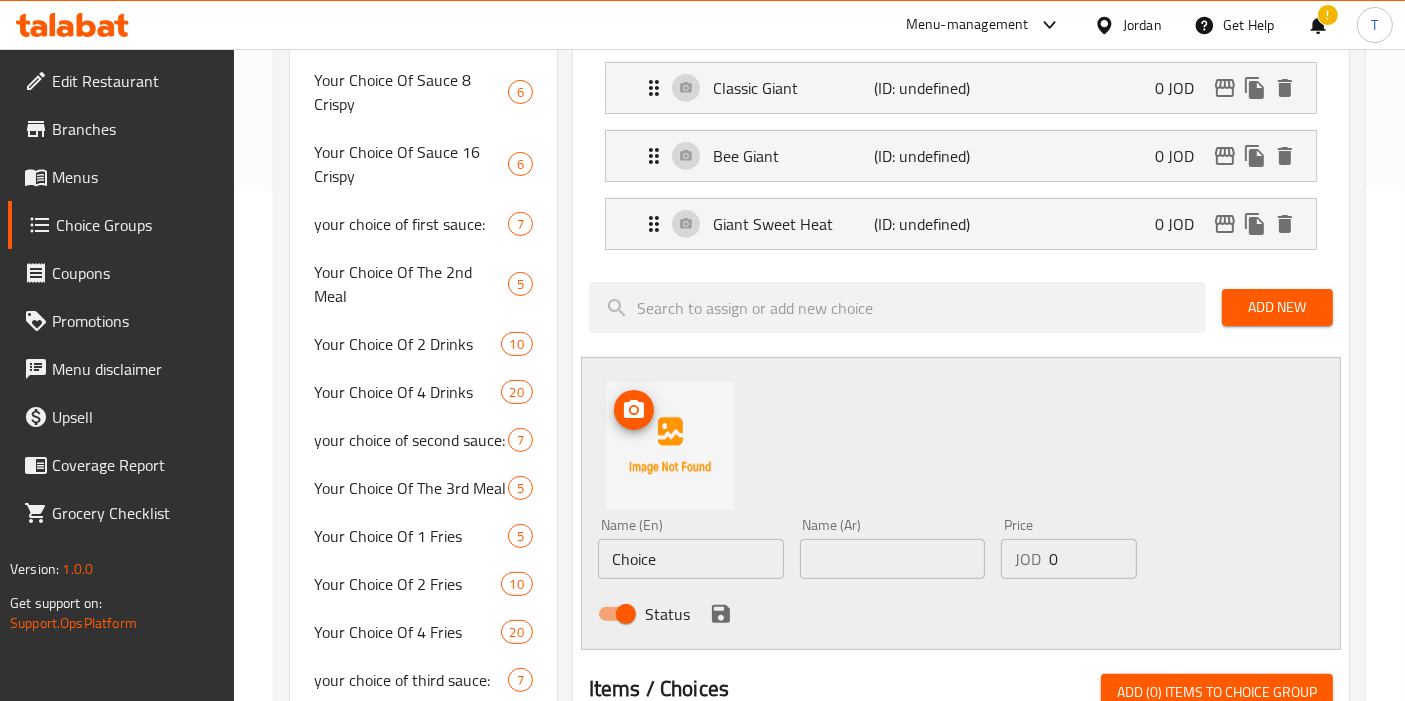 scroll, scrollTop: 512, scrollLeft: 0, axis: vertical 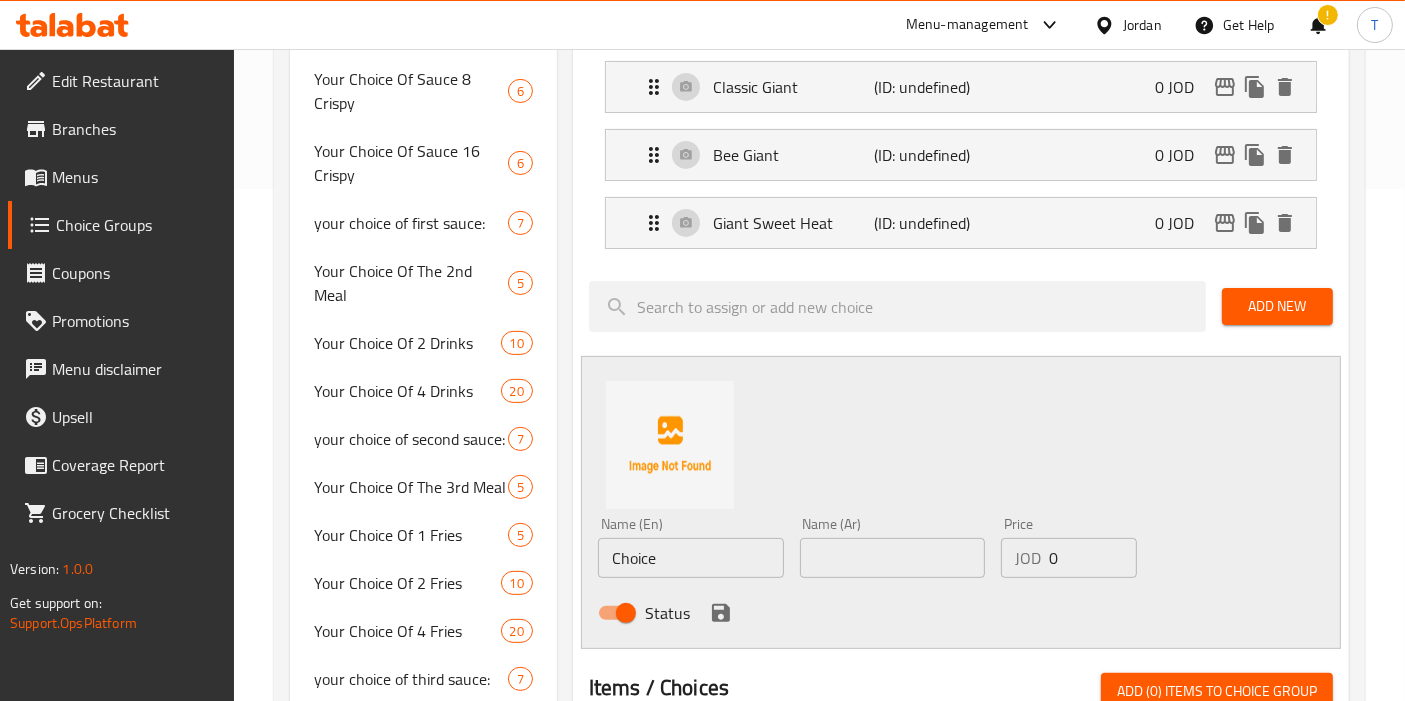 click on "Choice" at bounding box center [691, 558] 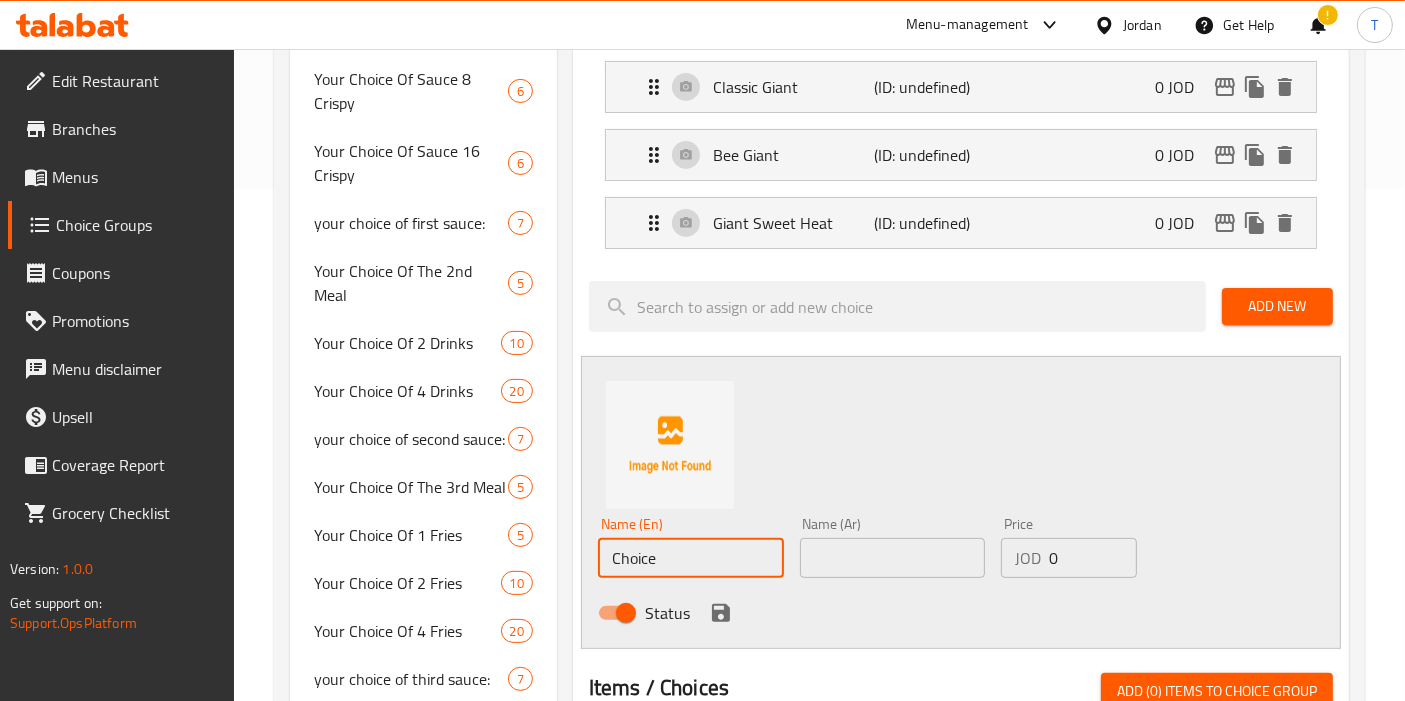 click on "Choice" at bounding box center (691, 558) 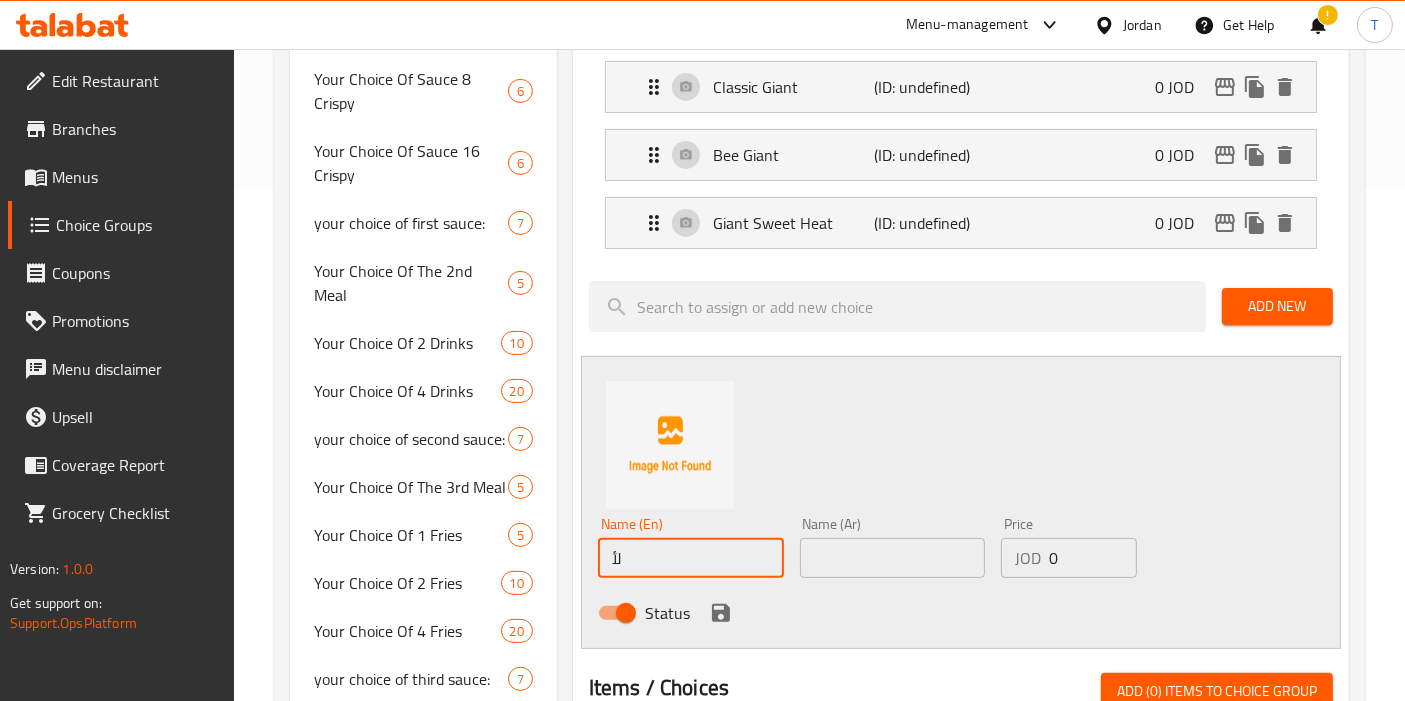 type on "ل" 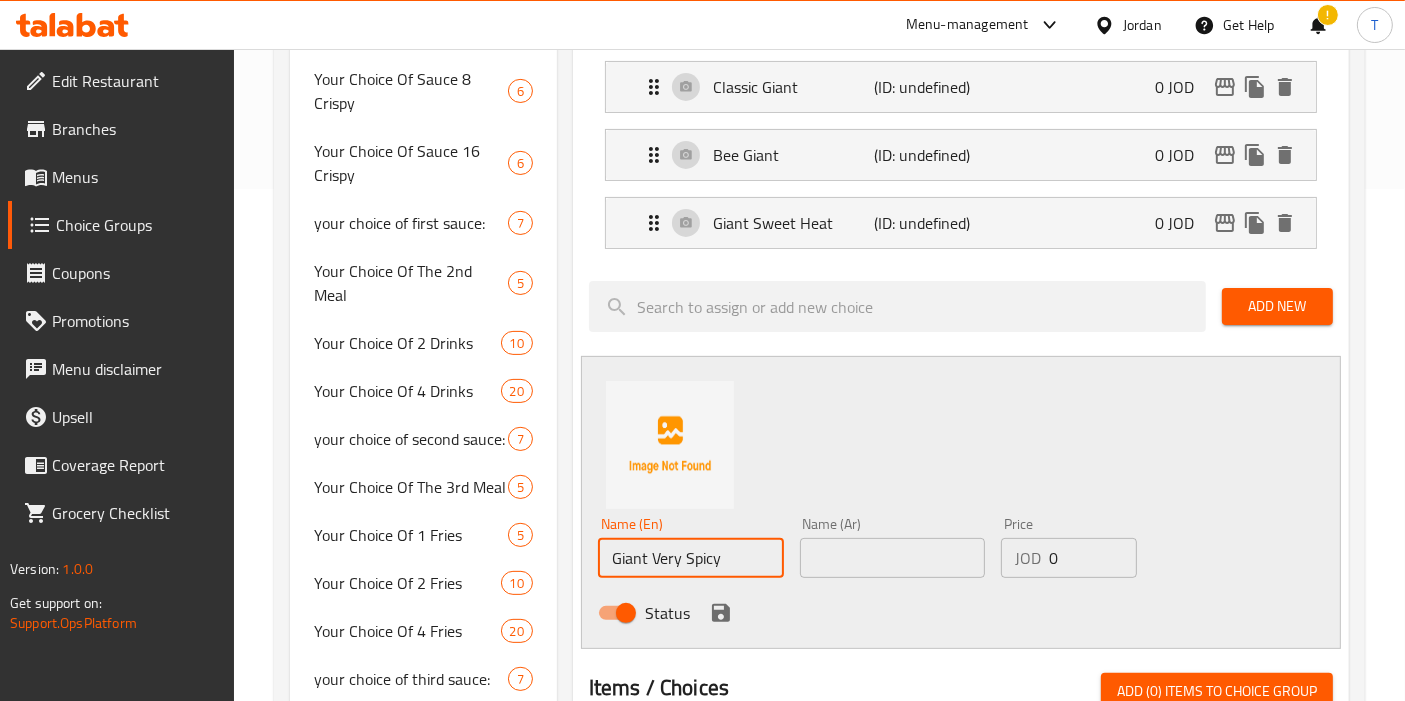 type on "Giant Very Spicy" 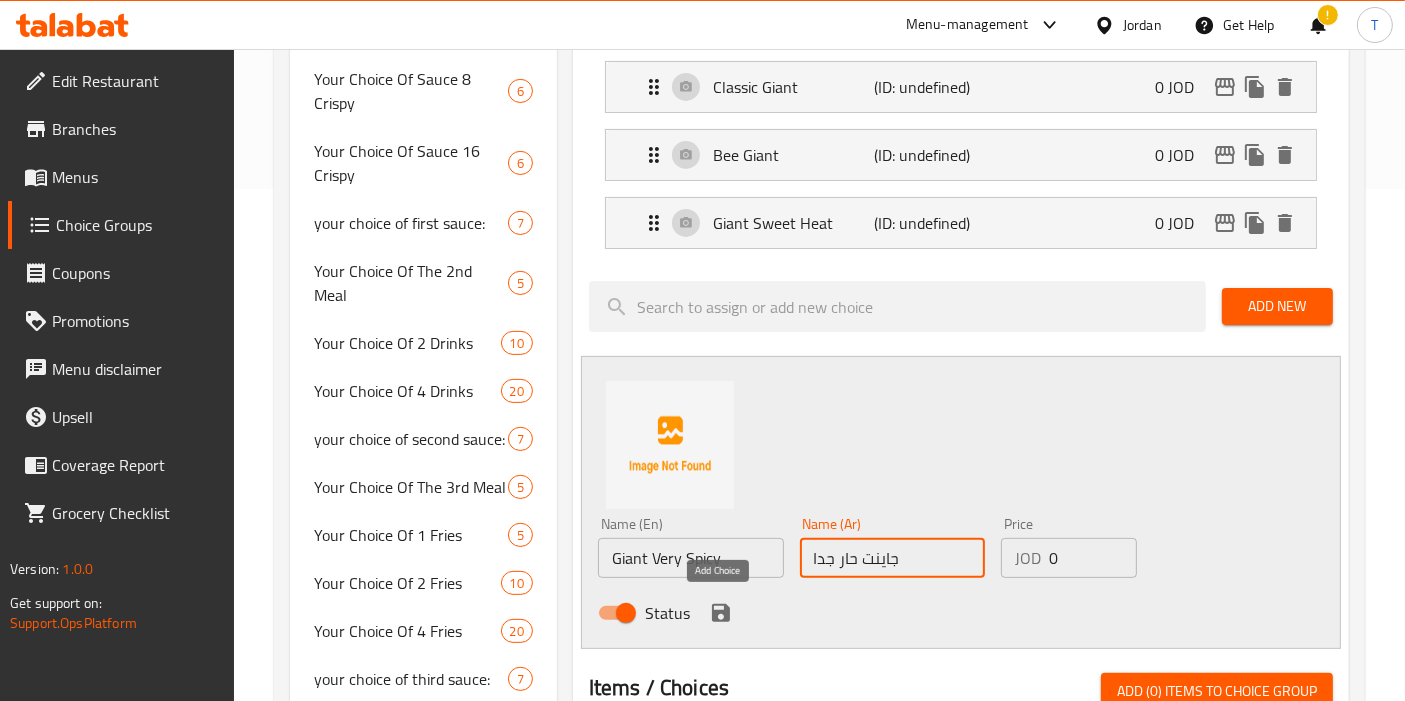 type on "جاينت حار جدا" 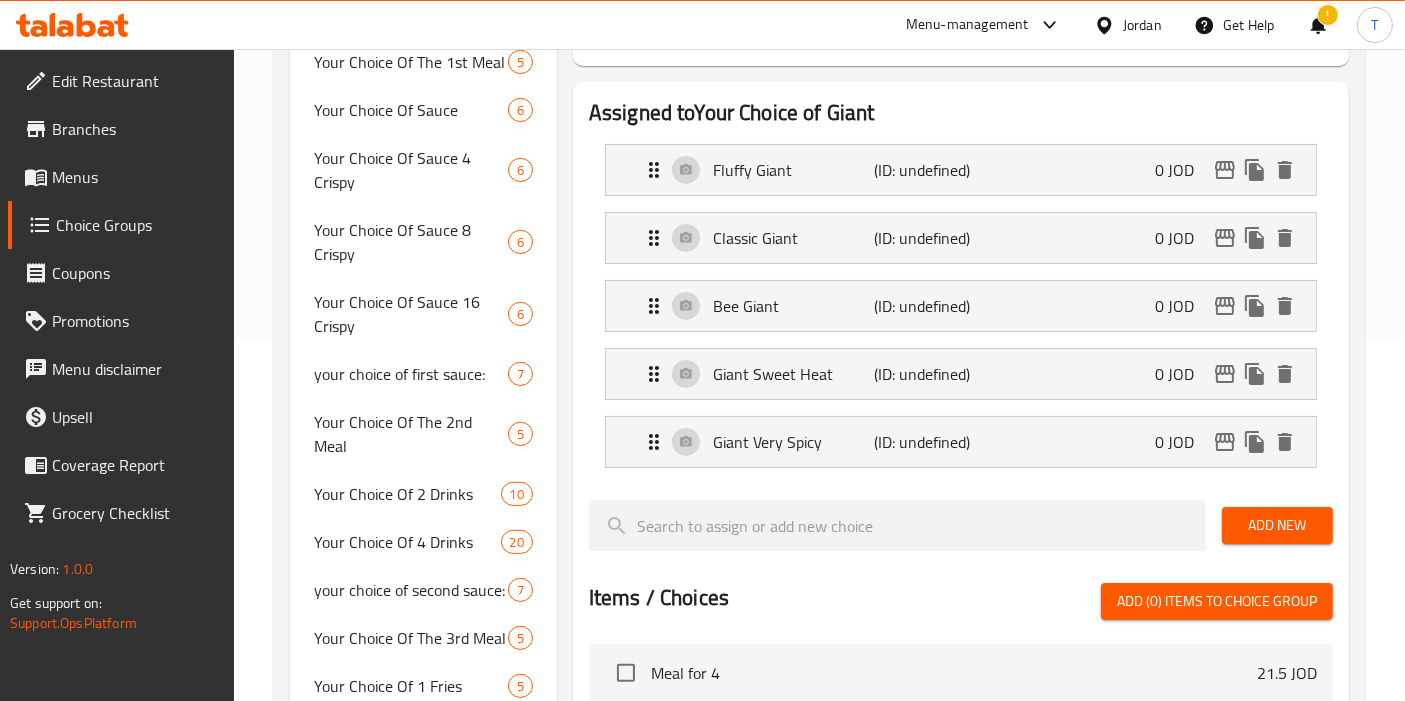 scroll, scrollTop: 360, scrollLeft: 0, axis: vertical 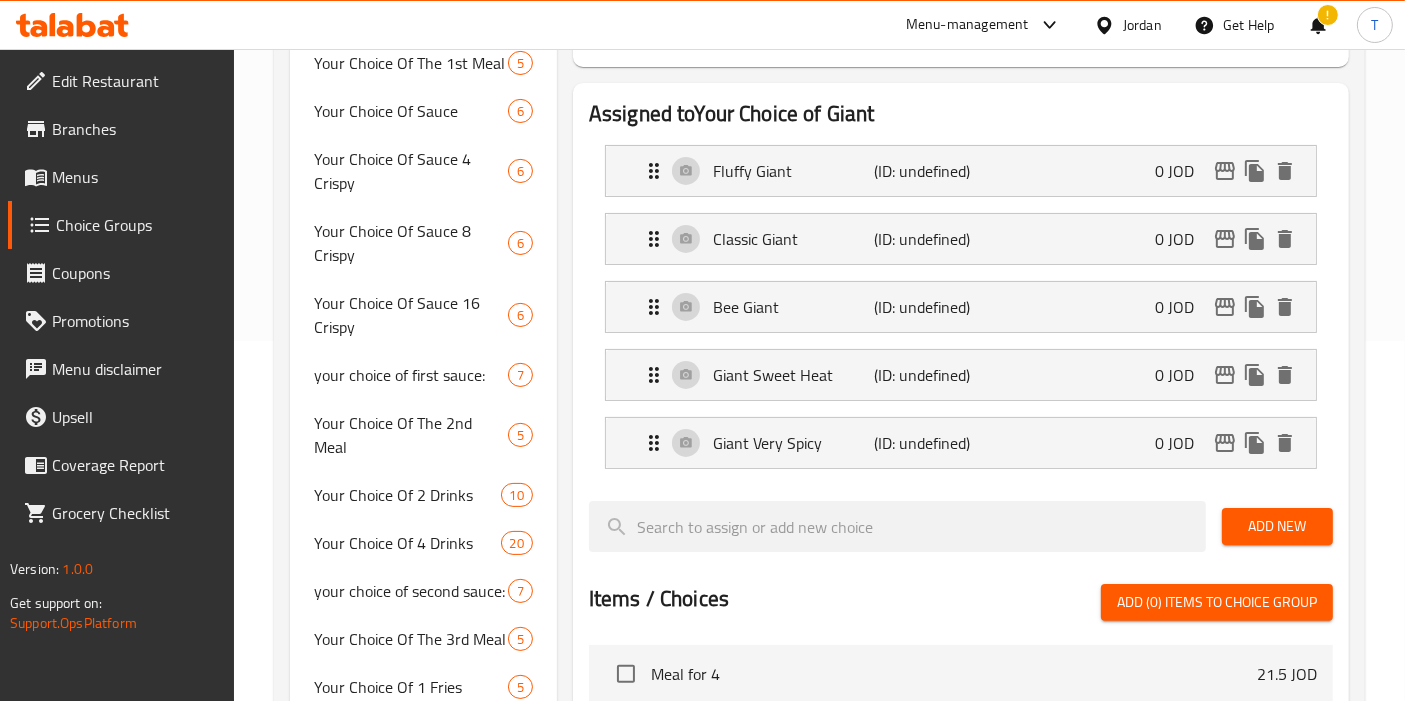 click on "Assigned to Your Choice of Giant Fluffy Giant (ID: [NUMBER]) 0 JOD Name (En) Fluffy Giant Name (En) Name (Ar) فلافي جاينت Name (Ar) Price JOD 0 Price Status Classic Giant (ID: [NUMBER]) 0 JOD Name (En) Classic Giant Name (En) Name (Ar) كلاسيك جاينت Name (Ar) Price JOD 0 Price Status Bee Giant (ID: [NUMBER]) 0 JOD Name (En) Bee Giant Name (En) Name (Ar) بي جاينت Name (Ar) Price JOD 0 Price Status Giant Sweet Heat (ID: [NUMBER]) 0 JOD Name (En) Giant Sweet Heat Name (En) Name (Ar) جاينت سويت هيت Name (Ar) Price JOD 0 Price Status Giant Very Spicy (ID: [NUMBER]) 0 JOD Name (En) Giant Very Spicy Name (En) Name (Ar) جاينت حار جدا Name (Ar) Price JOD 0 Price Status Add New Items / Choices Add (0) items to choice group Meal for 4 21.5 JOD Fluffy Burger 0 JOD Bee Burger 0 JOD Classic Burger 0 JOD Chilli Burger 0 JOD Sweet Heat Burger 0 JOD Fluffy Burger 0 JOD Bee Burger 0 JOD Classic Burger 0 JOD Chilli Burger 0 JOD Sweet Heat Burger 0 JOD Fluffy Burger" at bounding box center [961, 578] 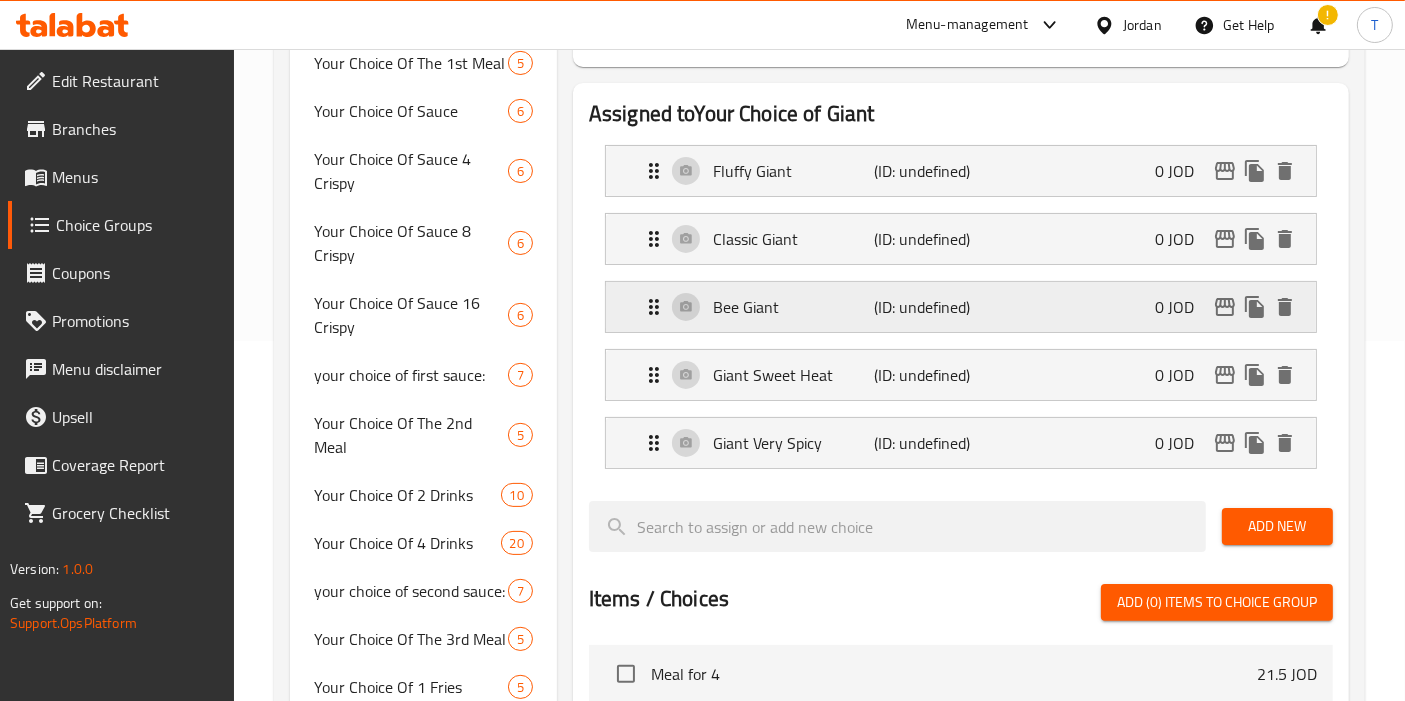 click on "Bee Giant" at bounding box center [793, 307] 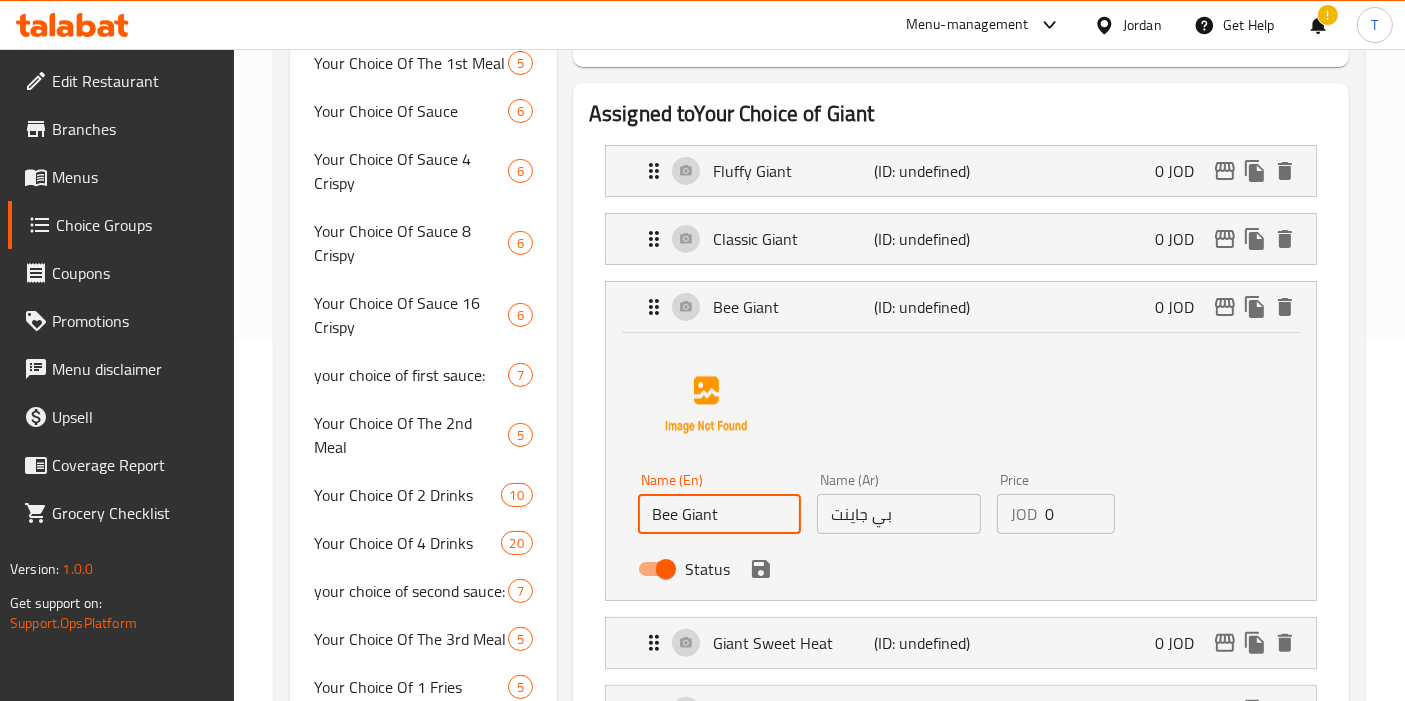 drag, startPoint x: 722, startPoint y: 511, endPoint x: 685, endPoint y: 509, distance: 37.054016 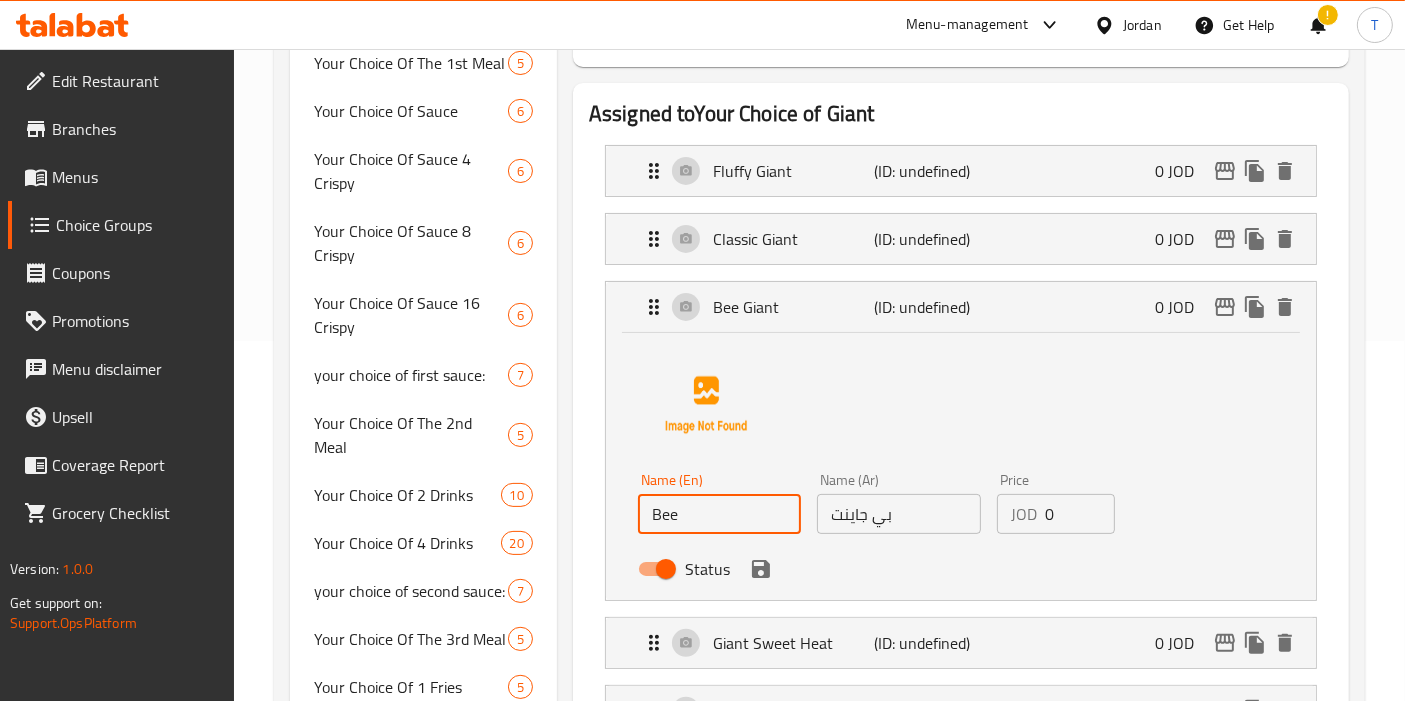click on "Bee" at bounding box center (719, 514) 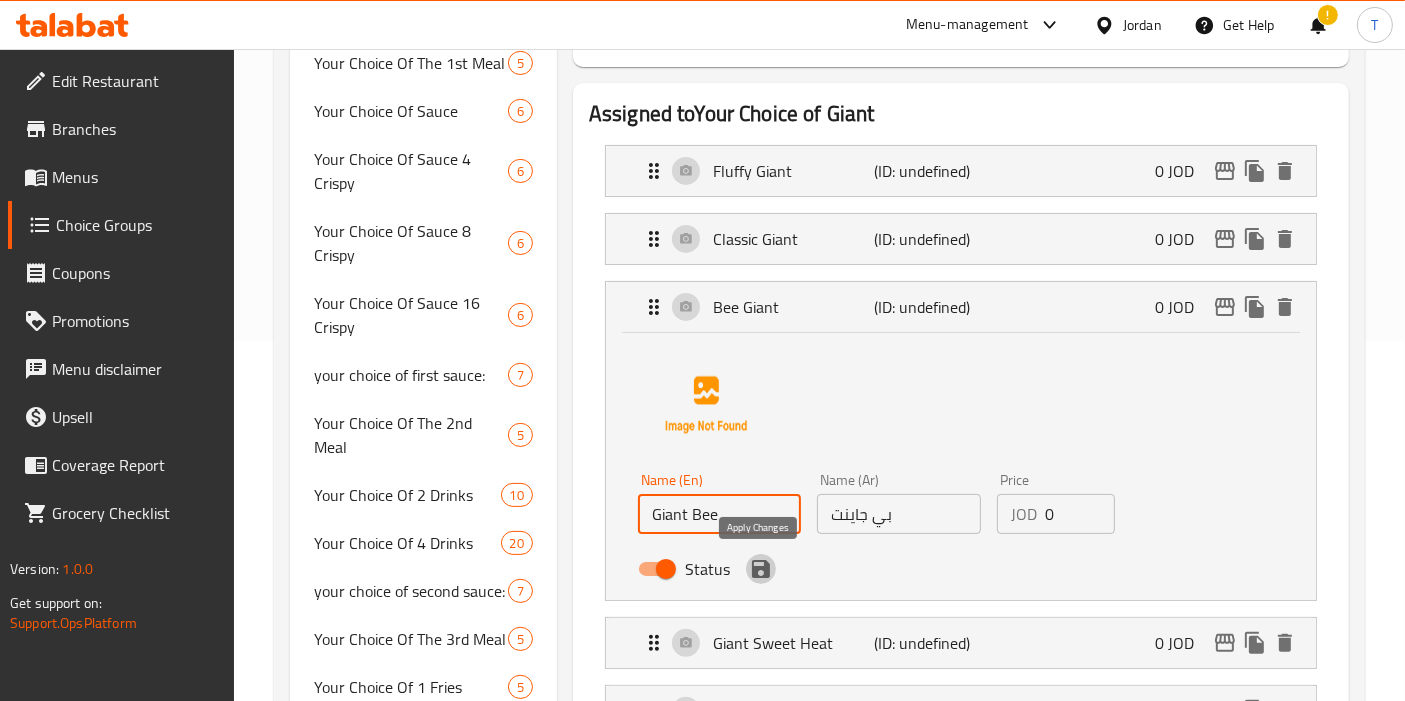 click 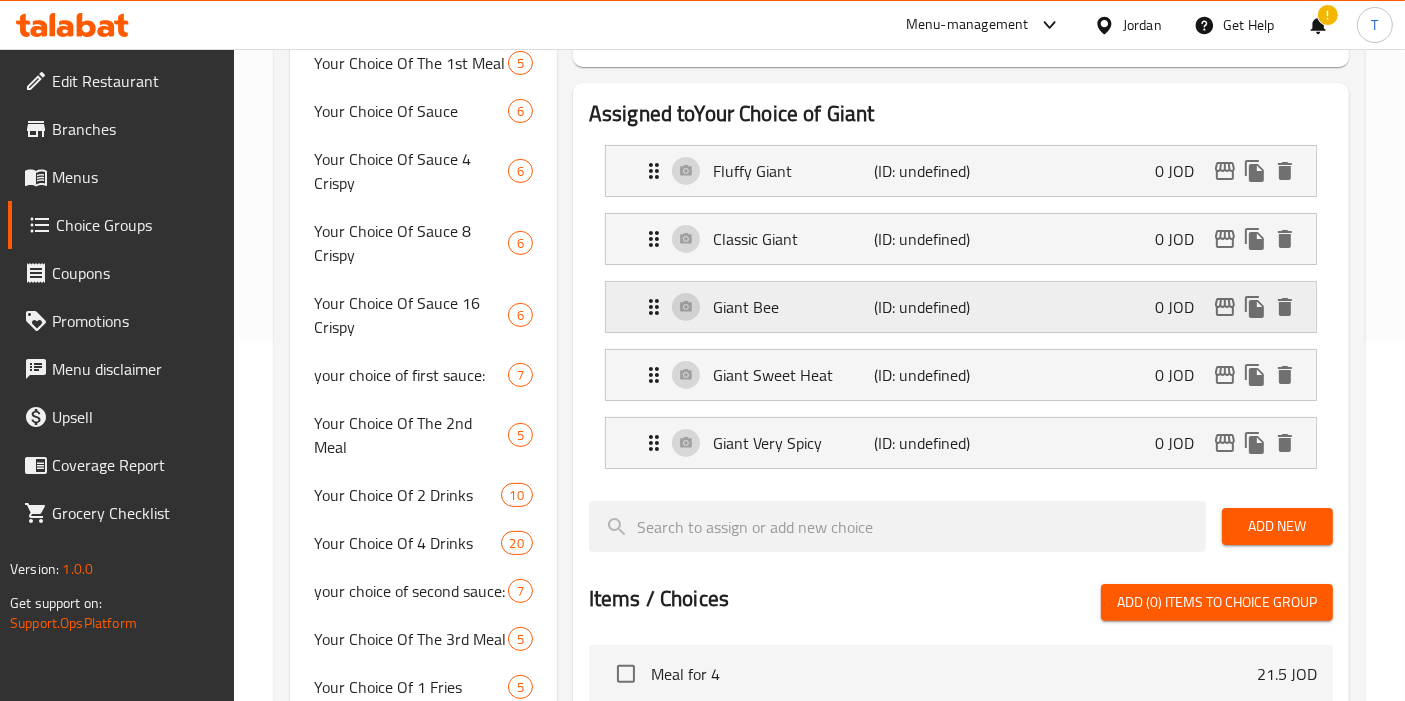 click on "Giant  Bee  (ID: undefined) 0 JOD" at bounding box center [967, 307] 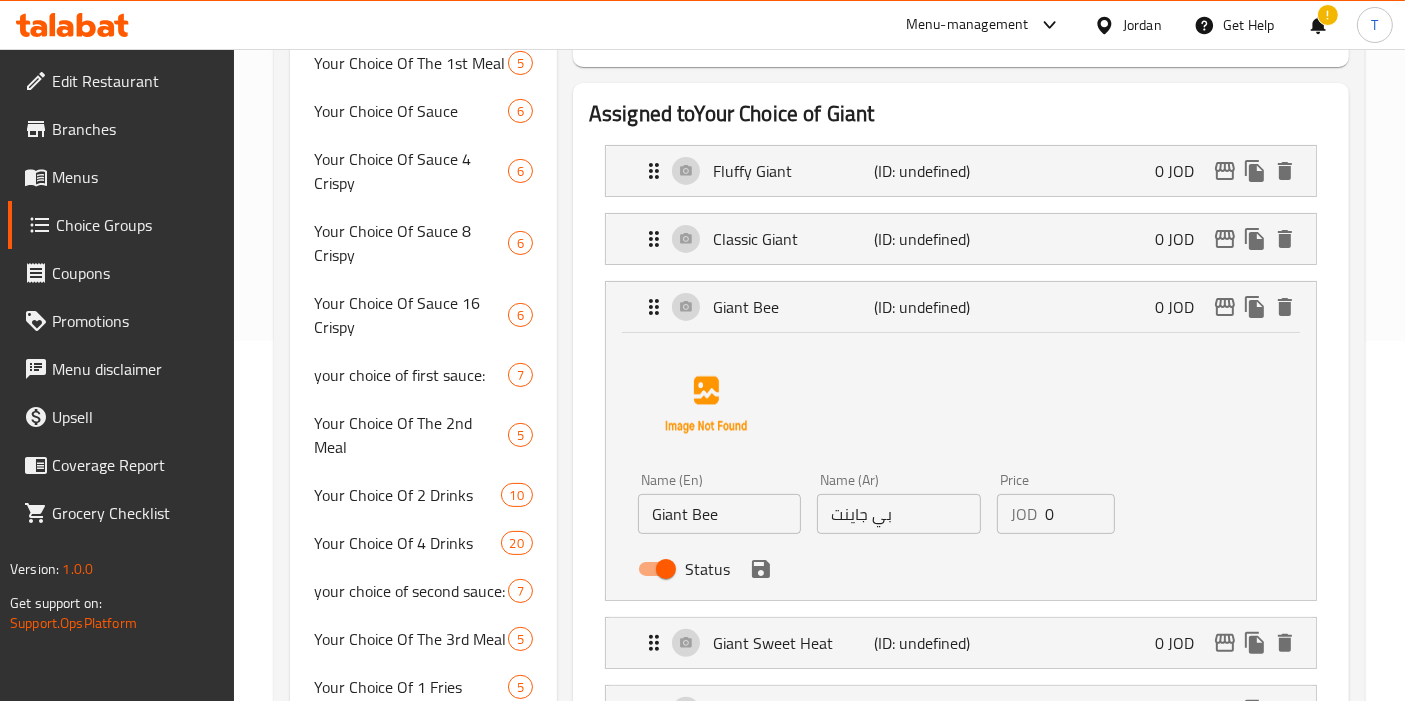click on "Giant Bee" at bounding box center [719, 514] 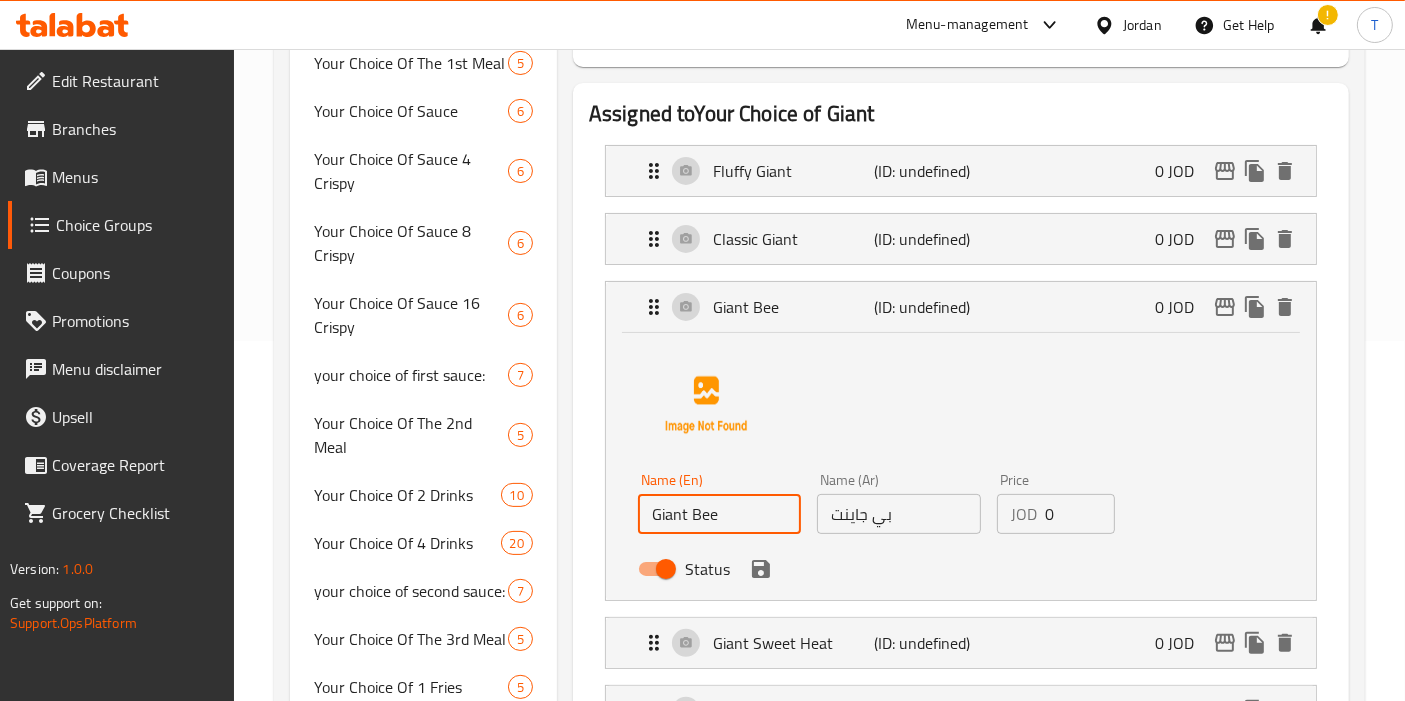 click on "Giant Bee" at bounding box center (719, 514) 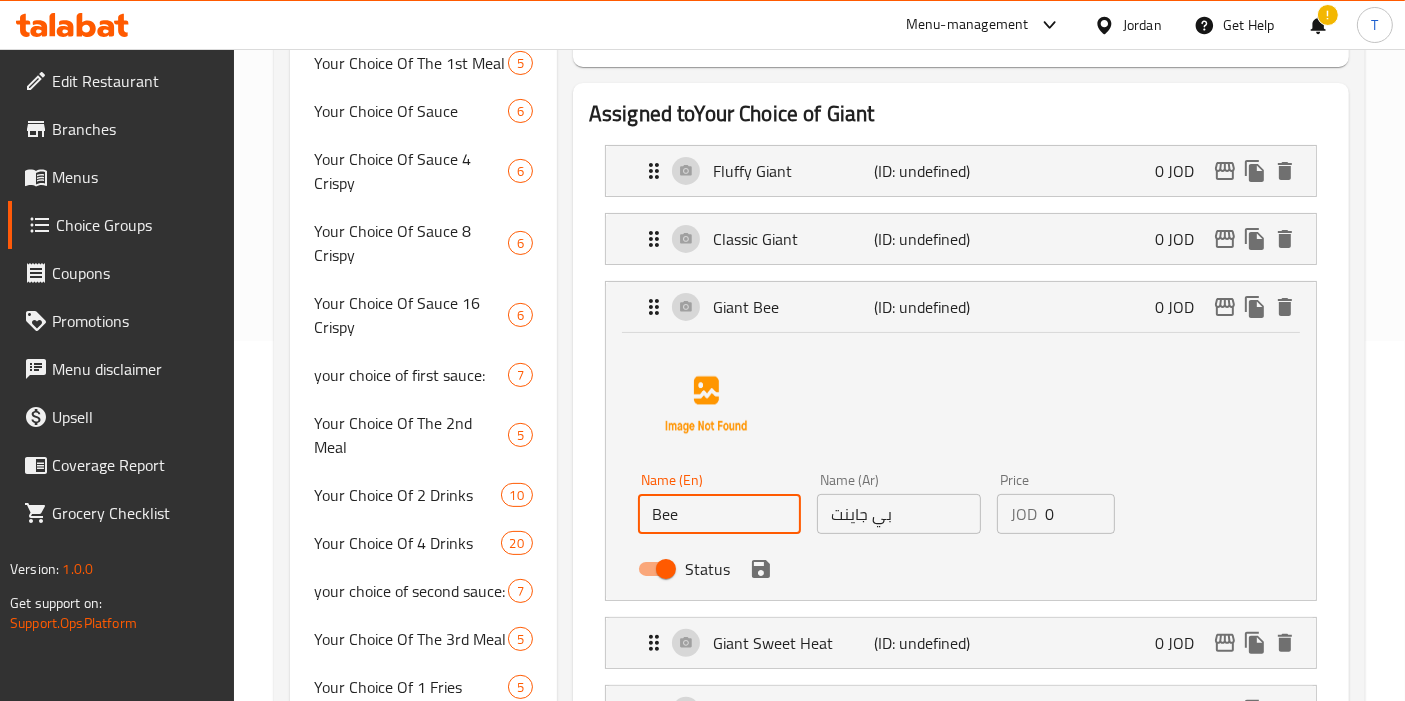 click on "Bee" at bounding box center [719, 514] 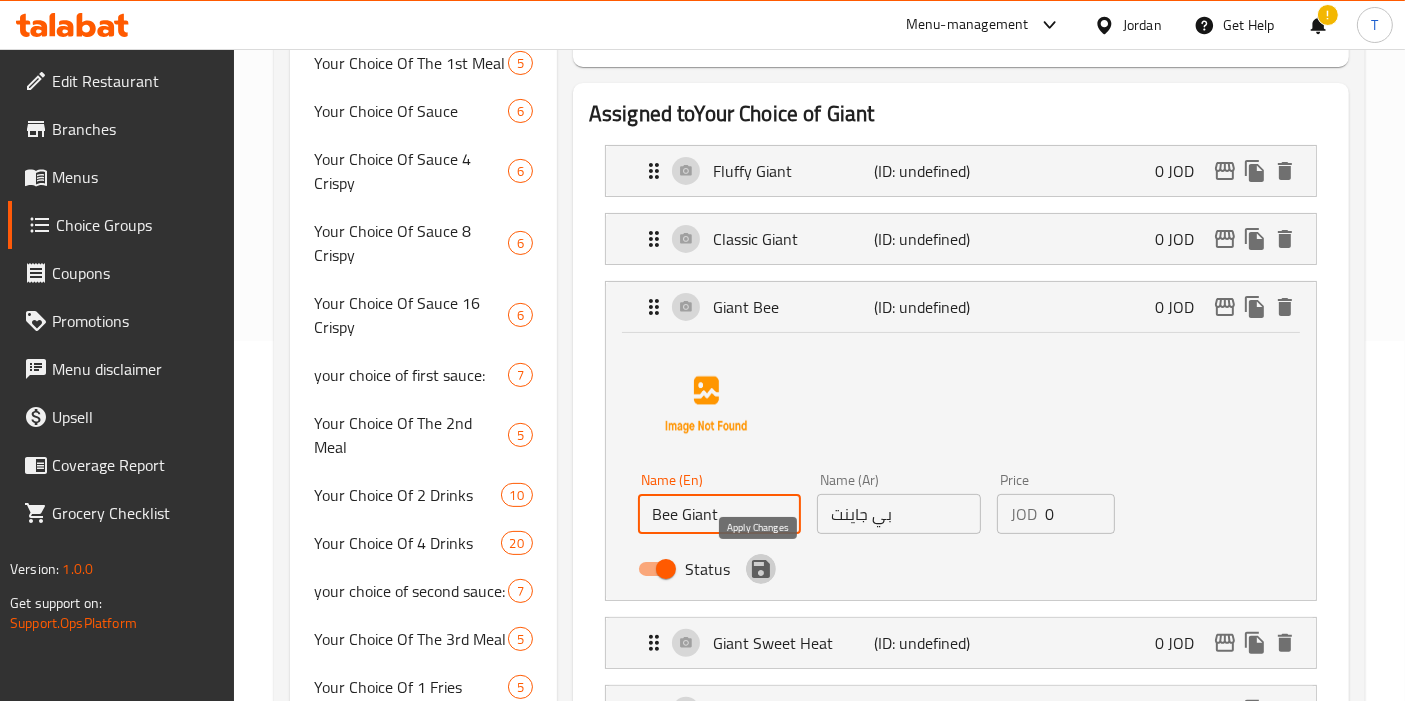 click 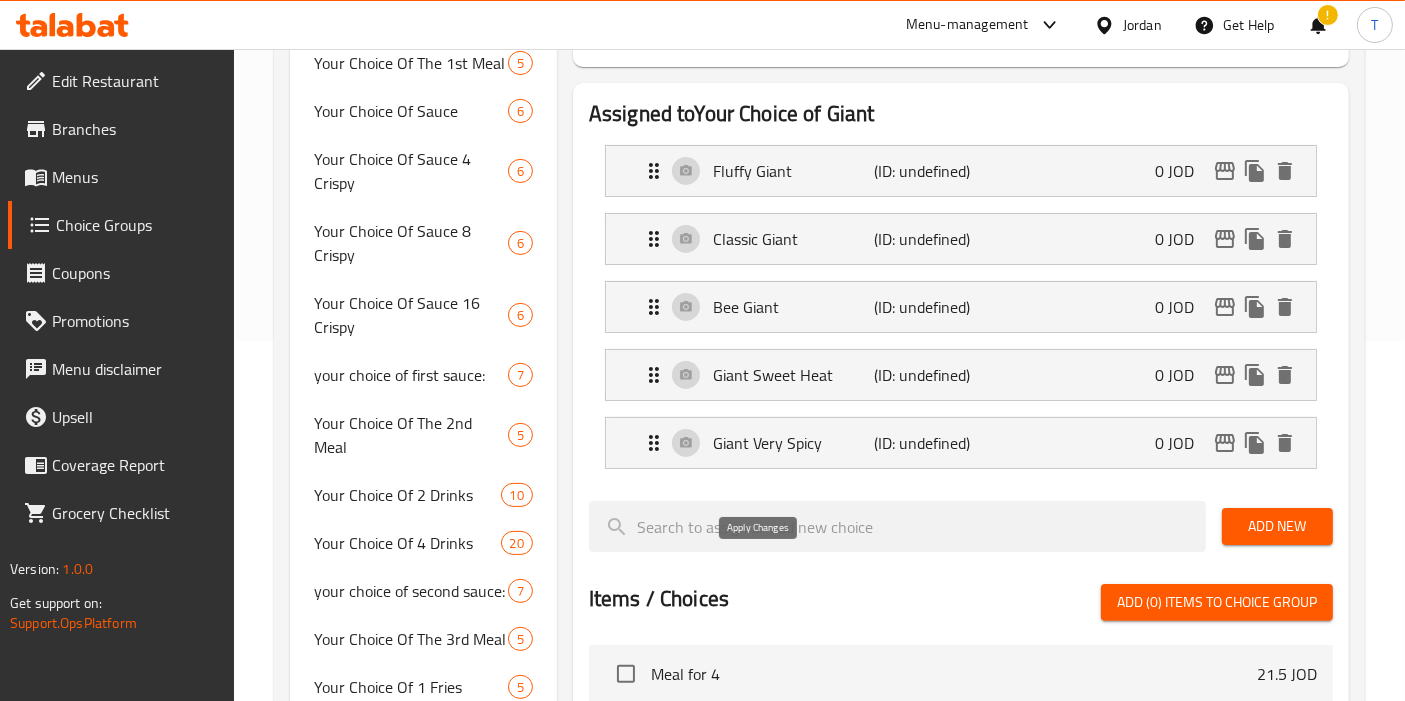type on "Bee Giant" 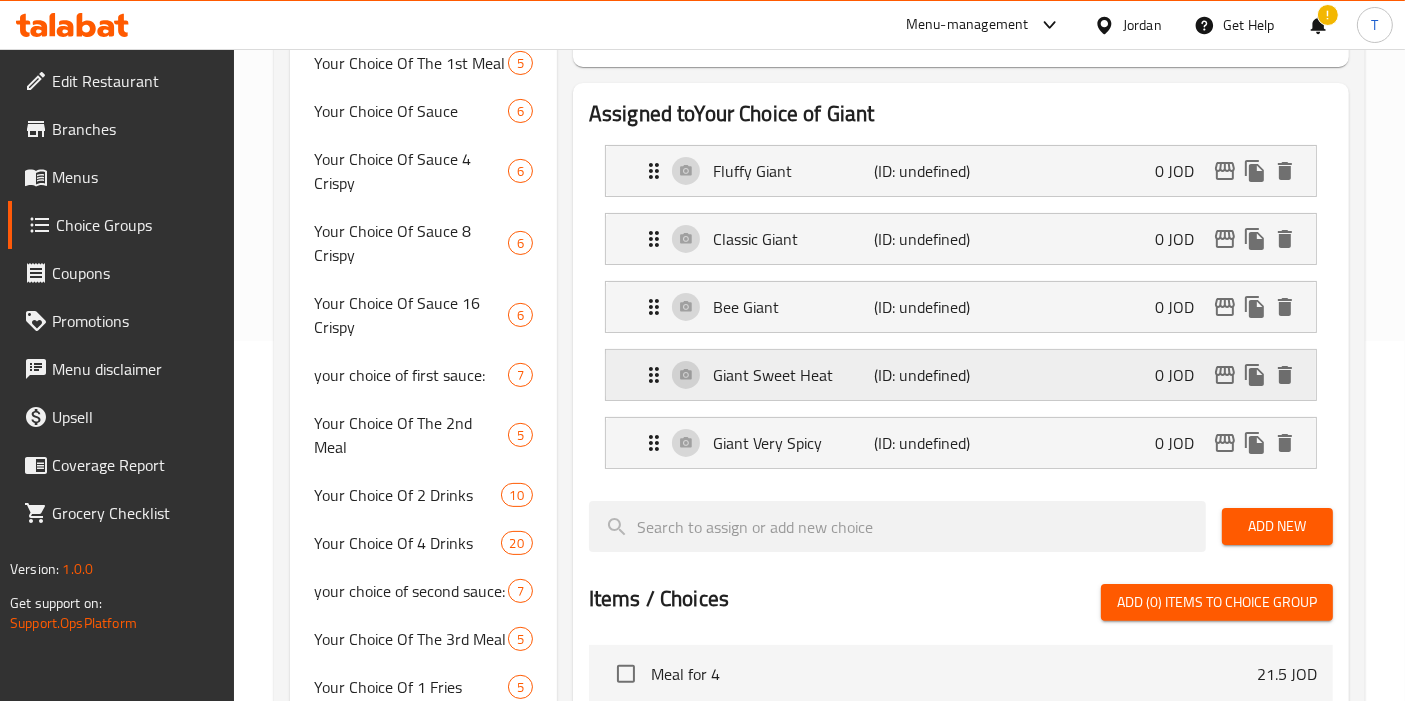 click on "Giant Sweet Heat" at bounding box center [793, 375] 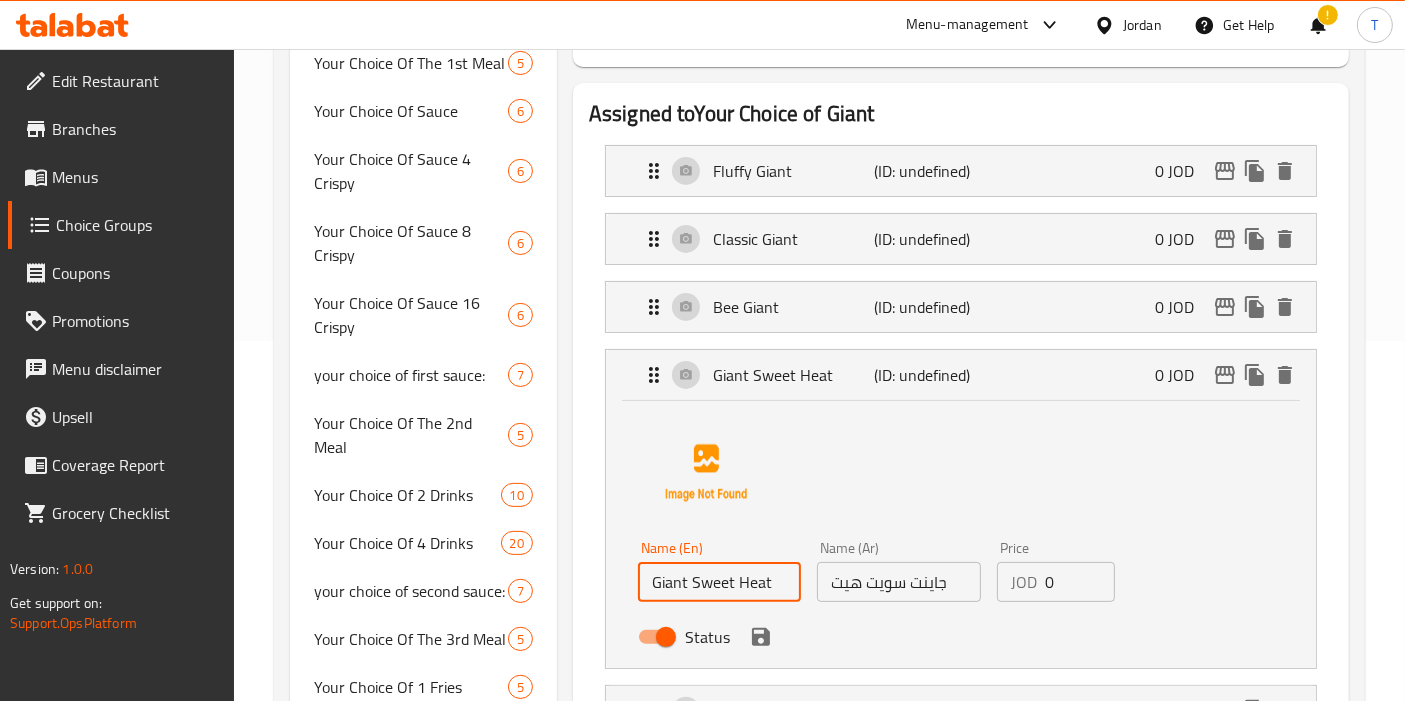 drag, startPoint x: 689, startPoint y: 583, endPoint x: 598, endPoint y: 578, distance: 91.13726 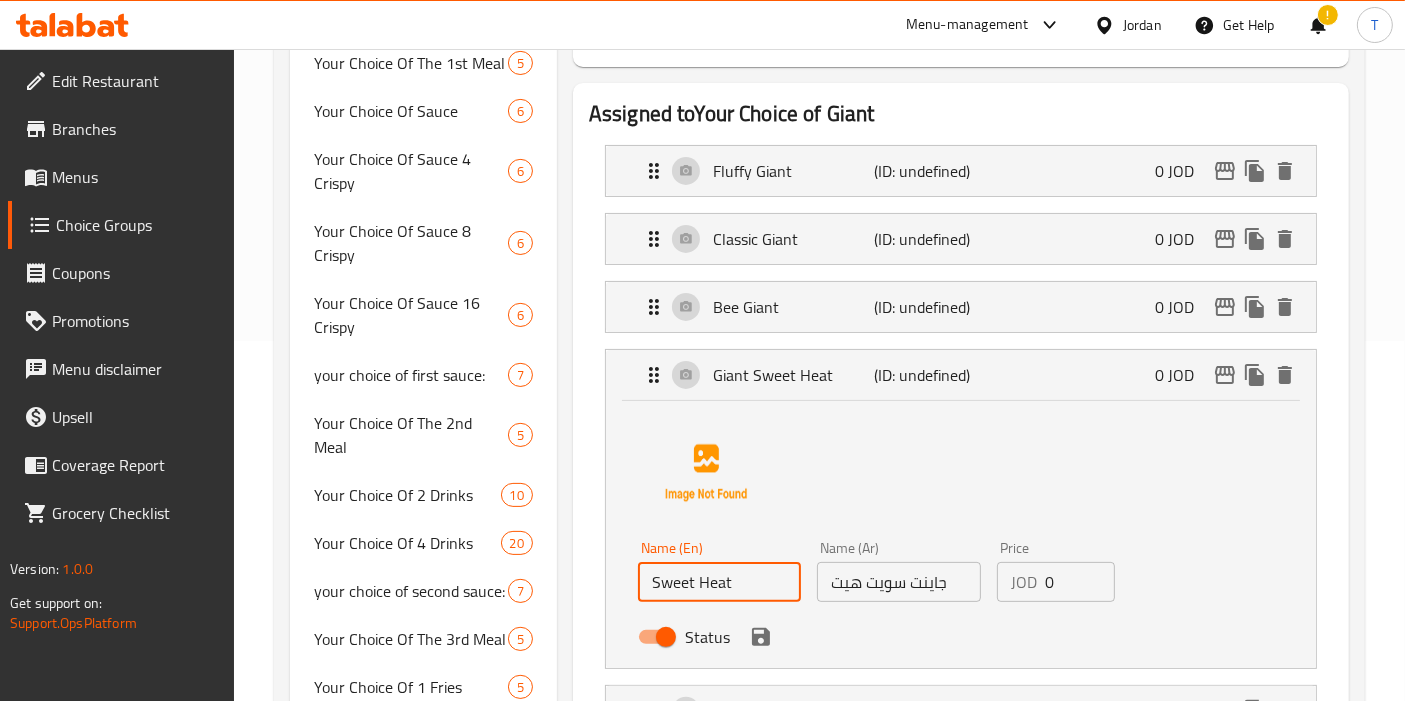 click on "Sweet Heat" at bounding box center (719, 582) 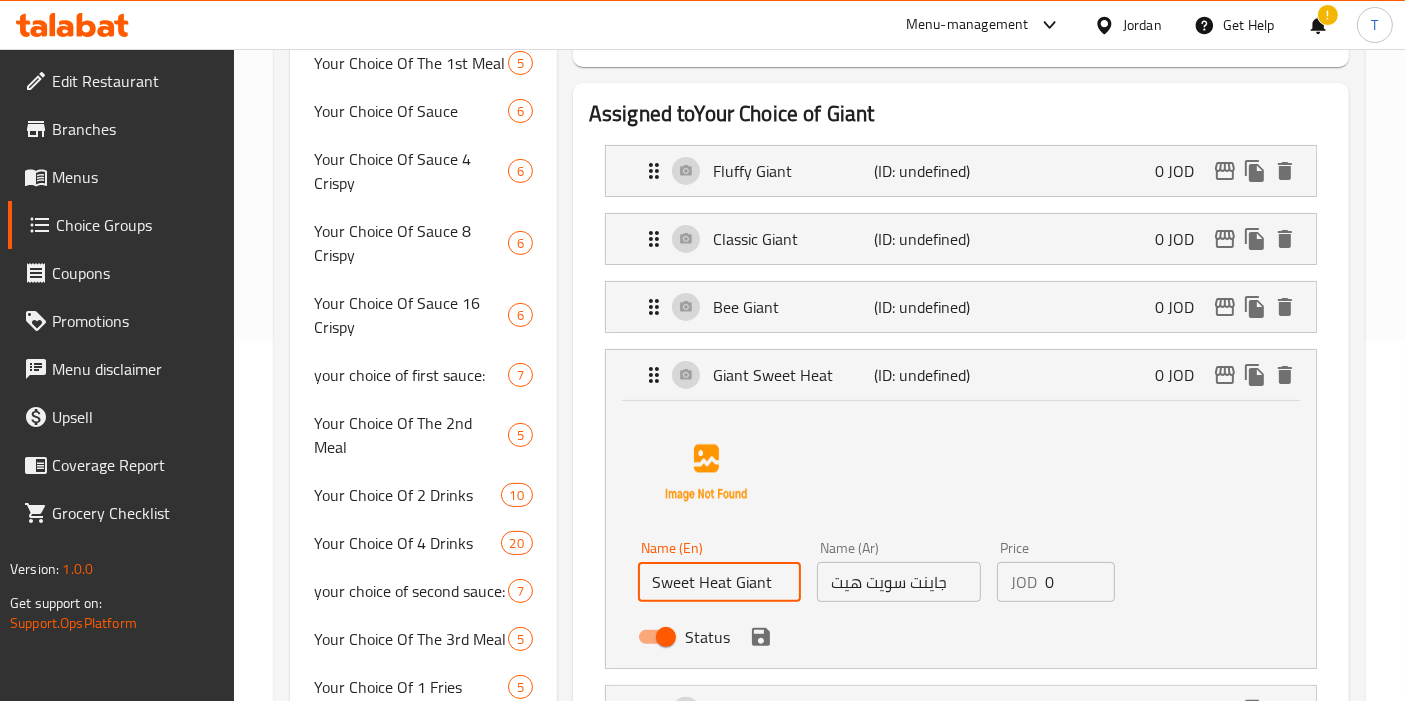 click on "Sweet Heat Giant" at bounding box center (719, 582) 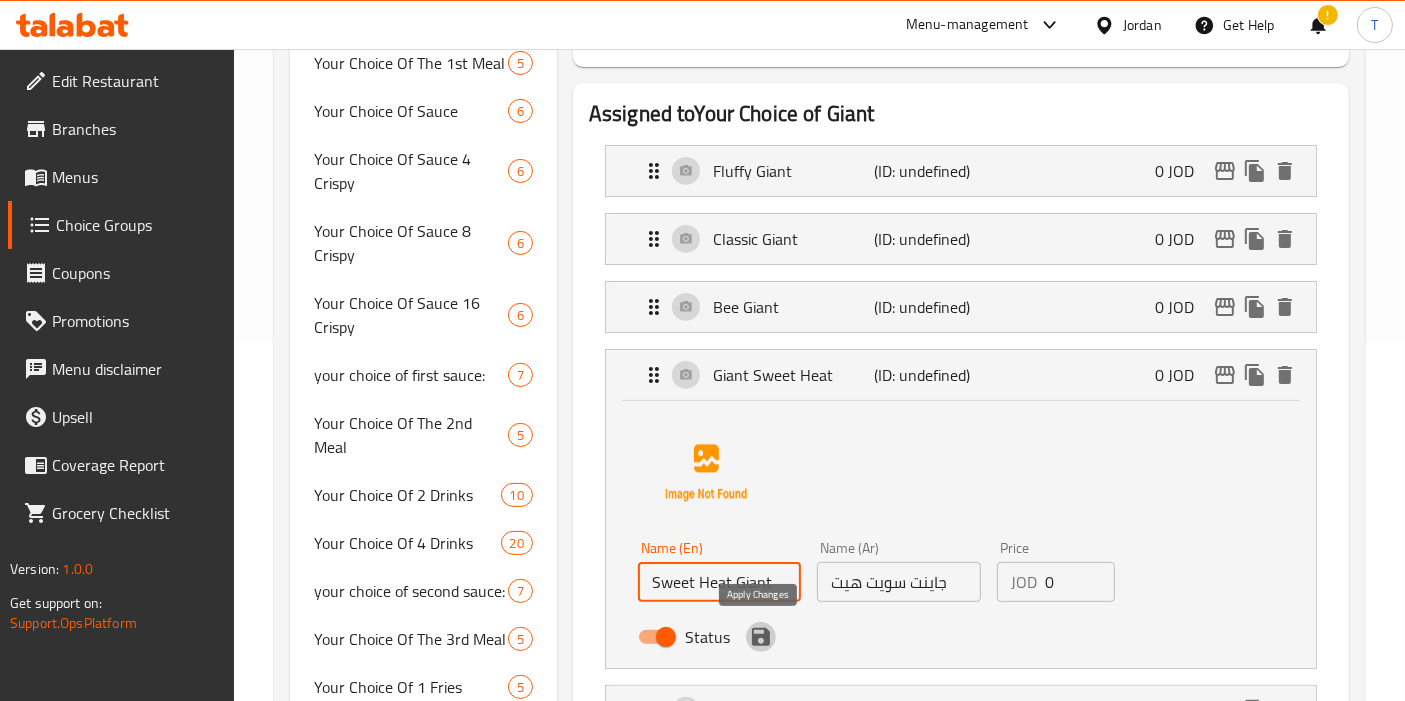 click 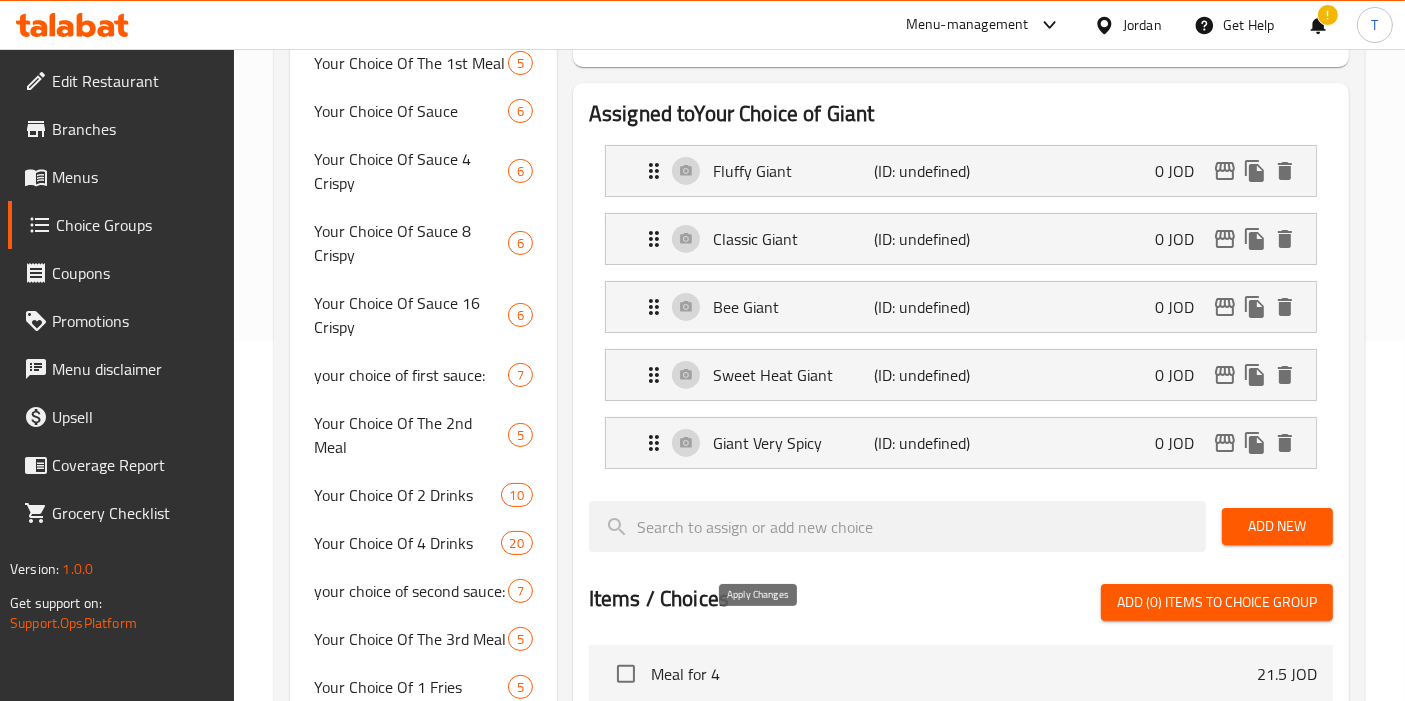 type on "Sweet Heat Giant" 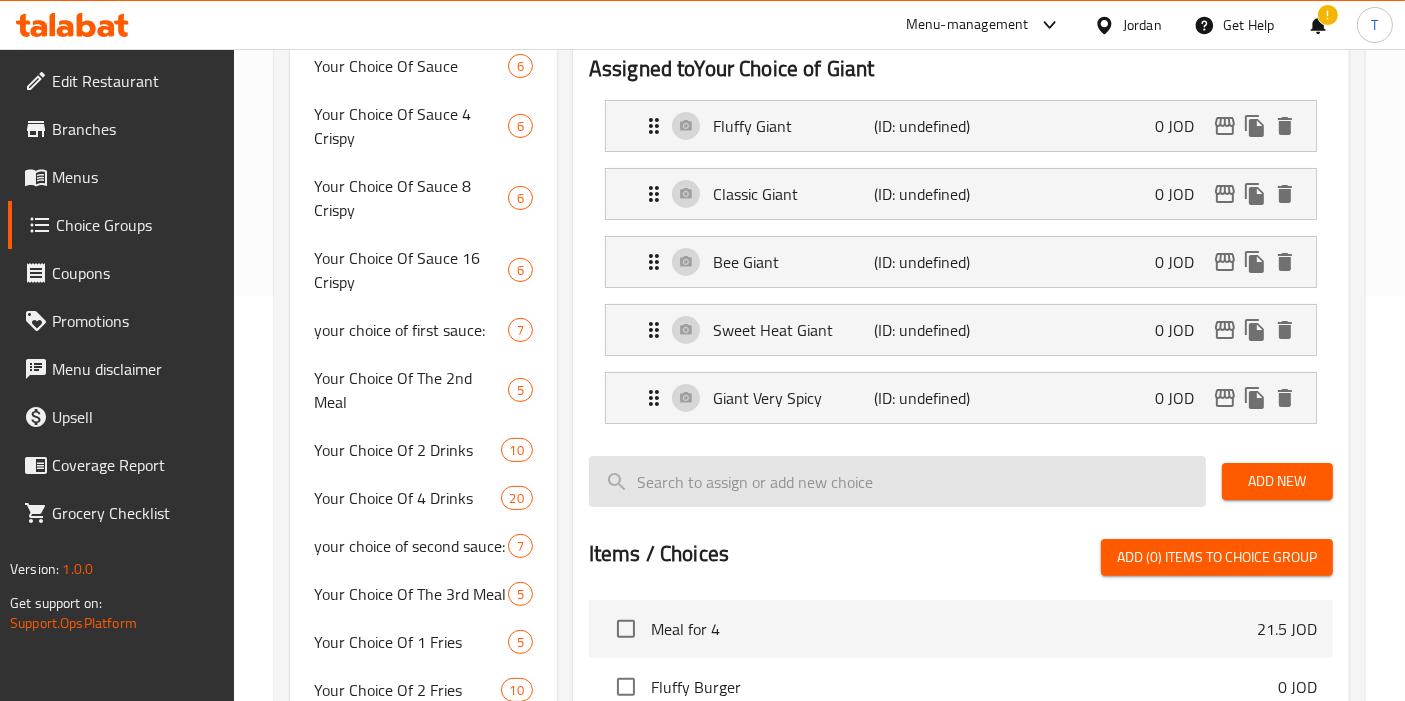 scroll, scrollTop: 408, scrollLeft: 0, axis: vertical 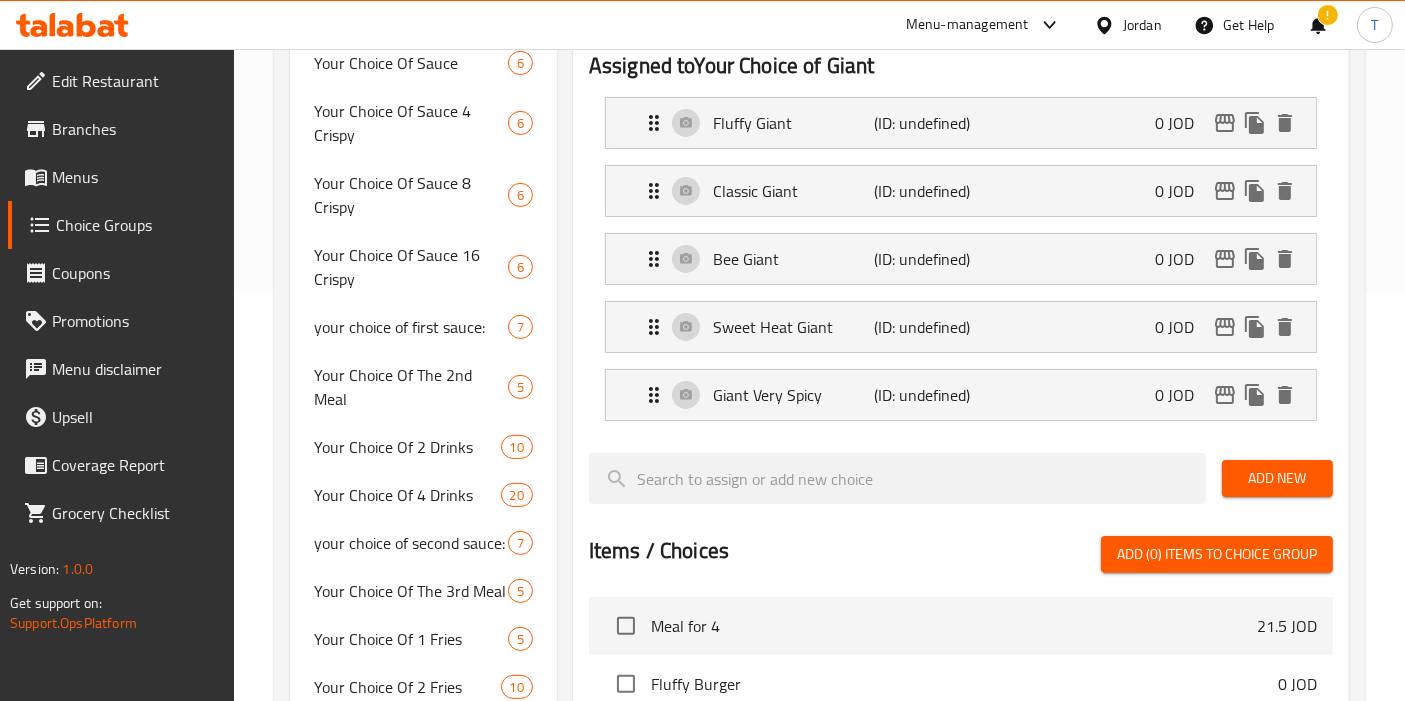 click on "Giant Very Spicy (ID: undefined) 0 JOD Name (En) Giant Very Spicy Name (En) Name (Ar) جاينت حار جدا Name (Ar) Price JOD 0 Price Status" at bounding box center (961, 395) 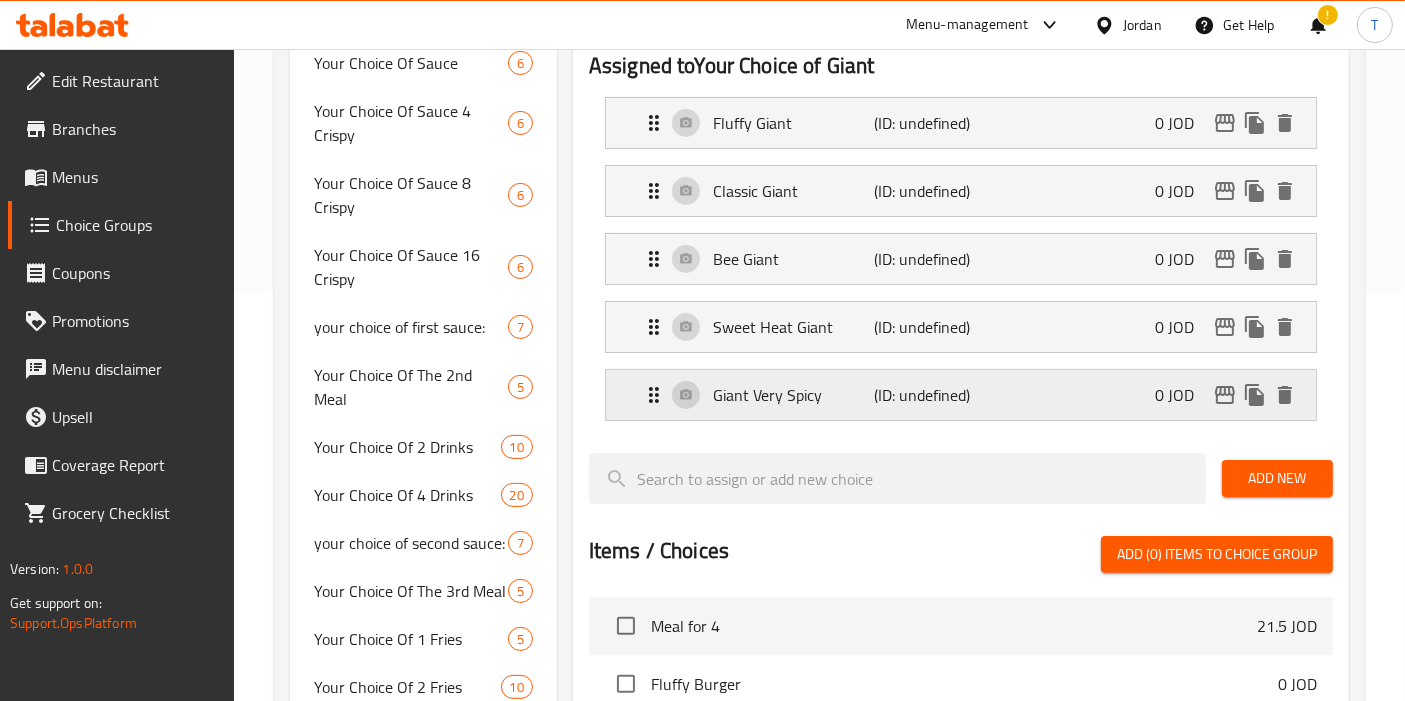 click on "Giant Very Spicy" at bounding box center (793, 395) 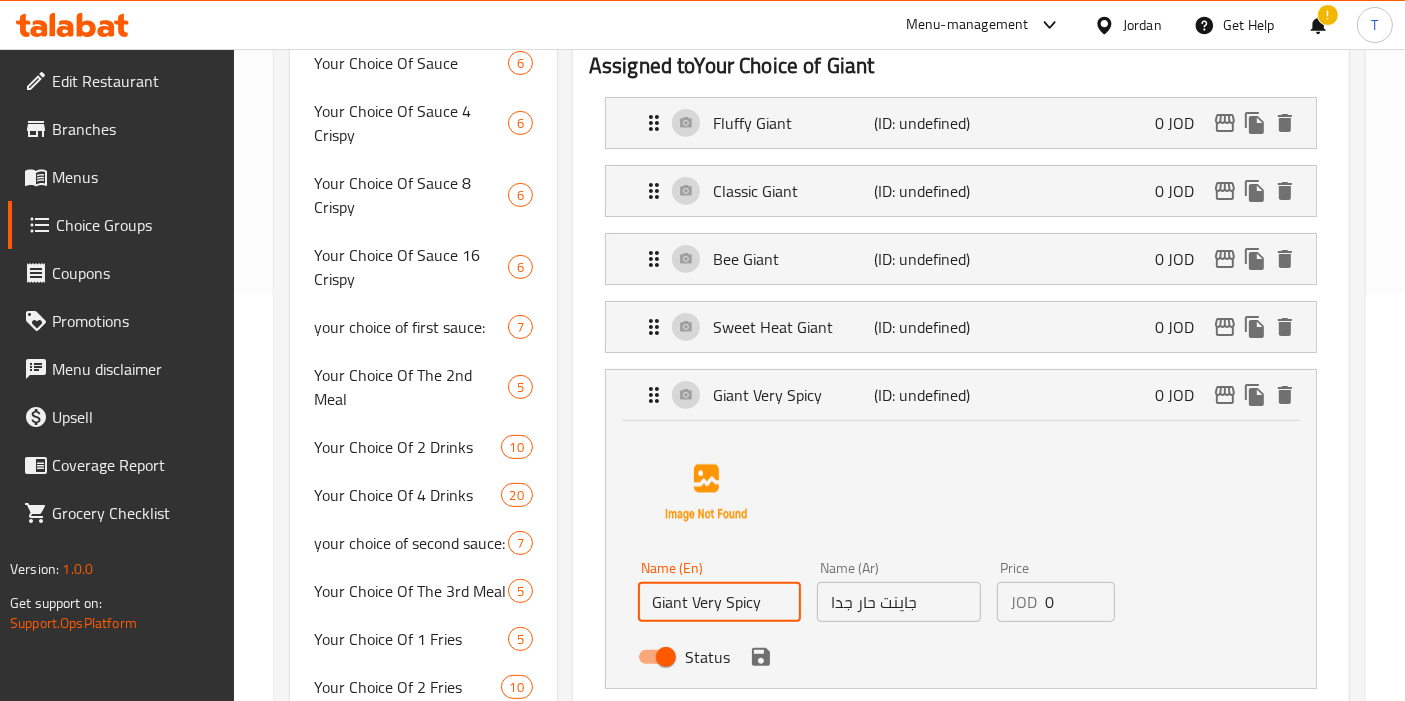 drag, startPoint x: 687, startPoint y: 599, endPoint x: 547, endPoint y: 598, distance: 140.00357 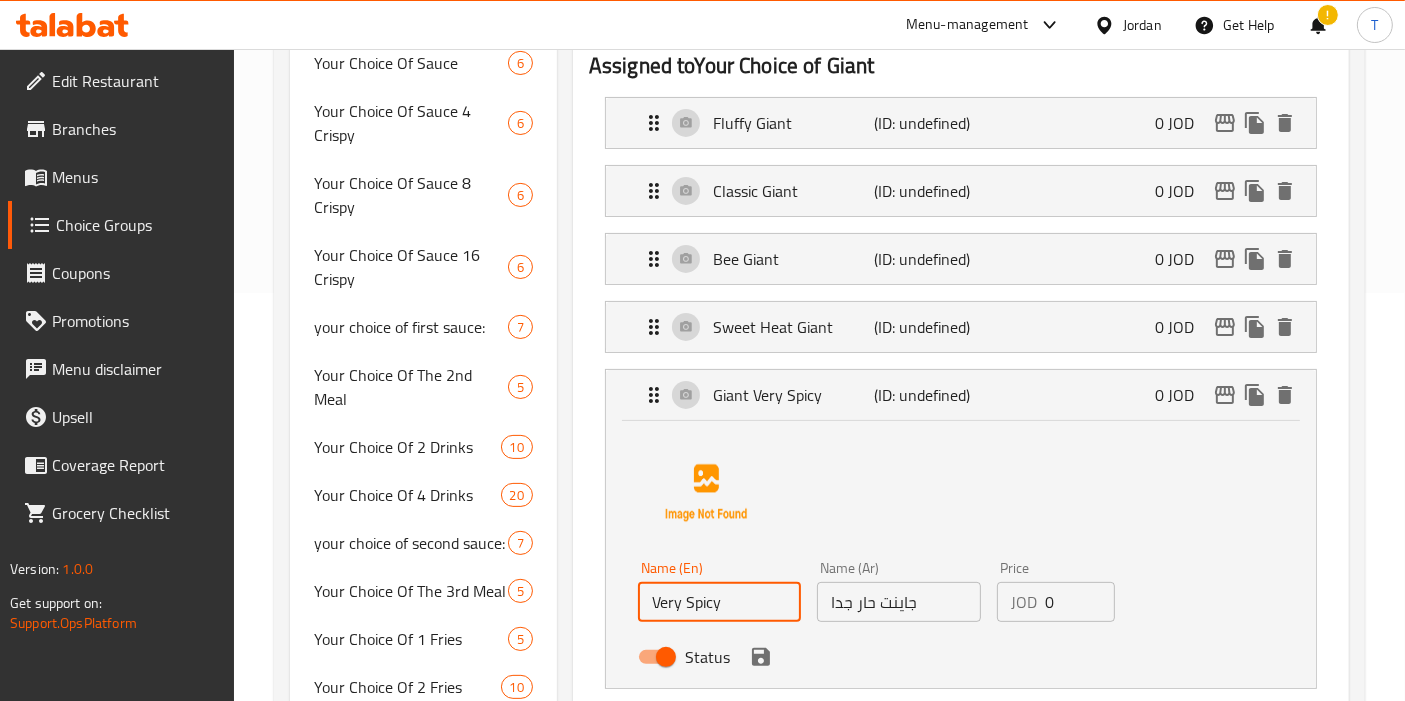 click on "Very Spicy" at bounding box center (719, 602) 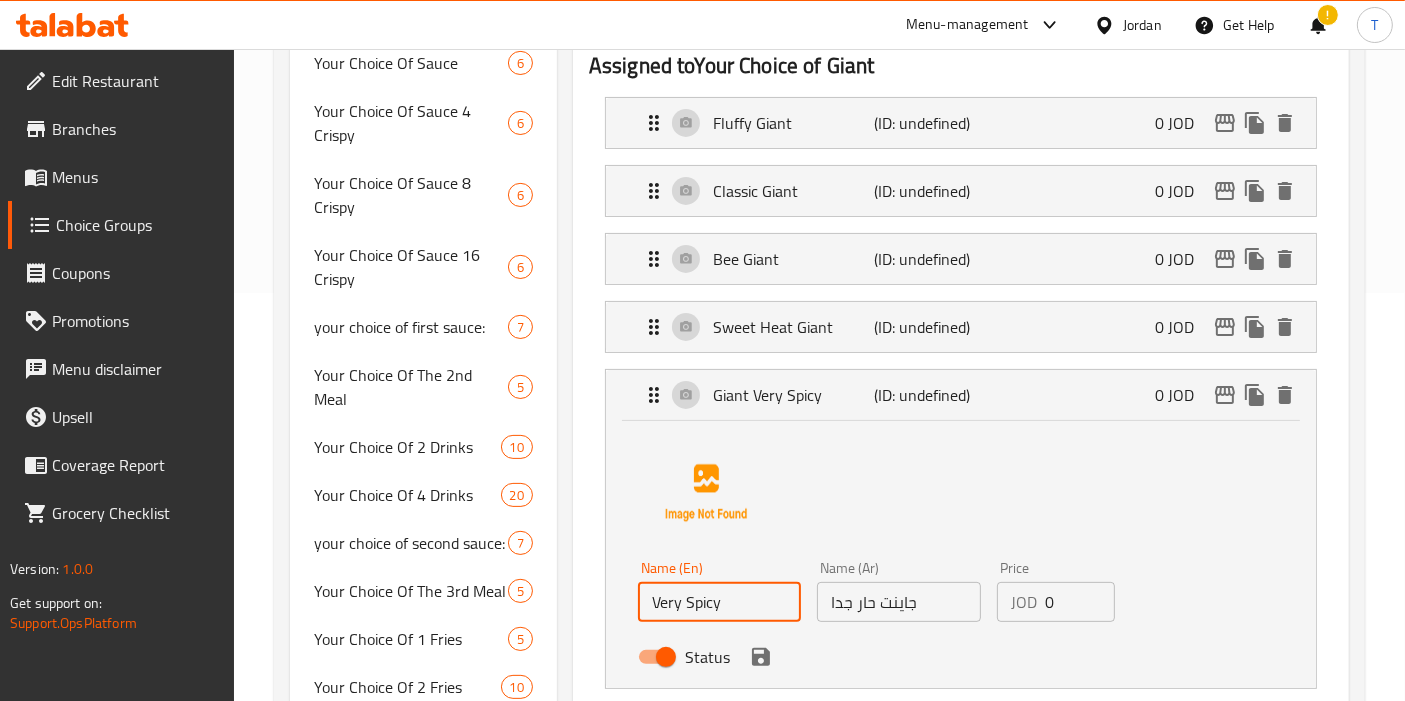 paste on "Giant" 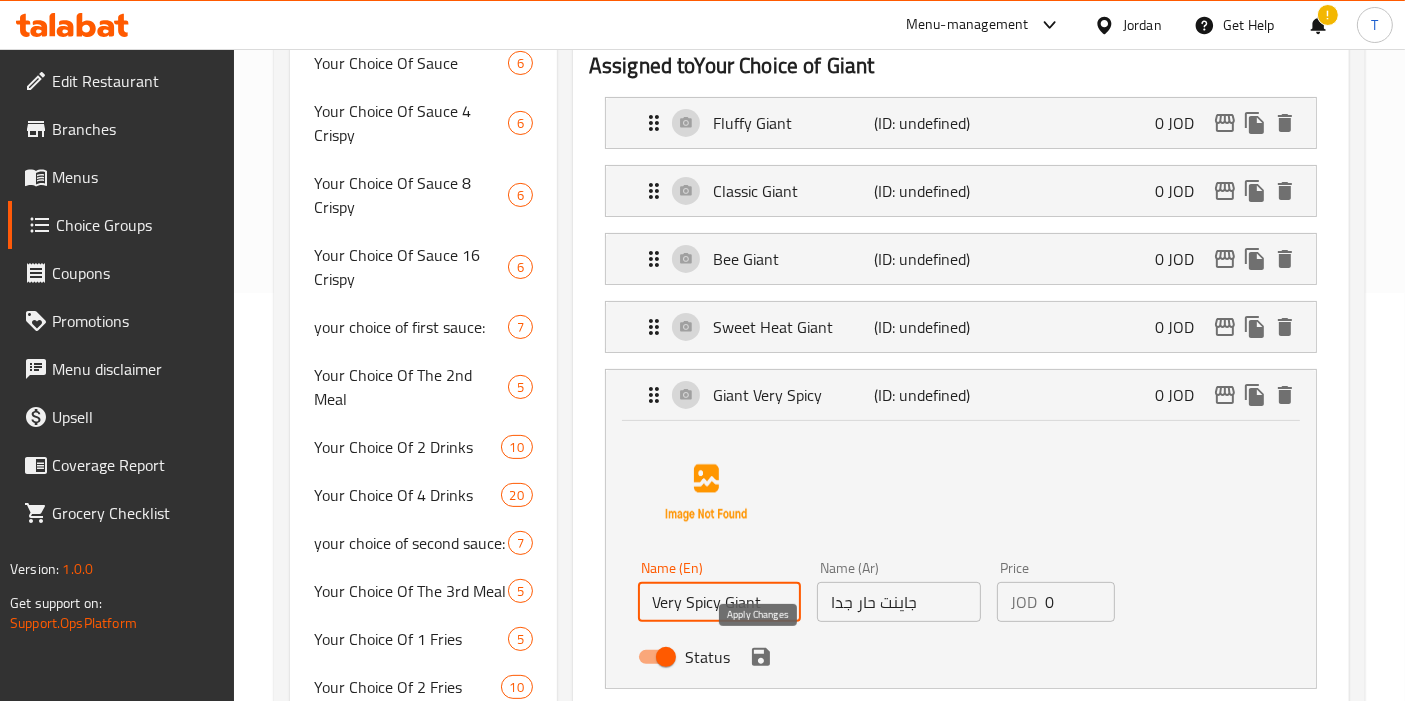click 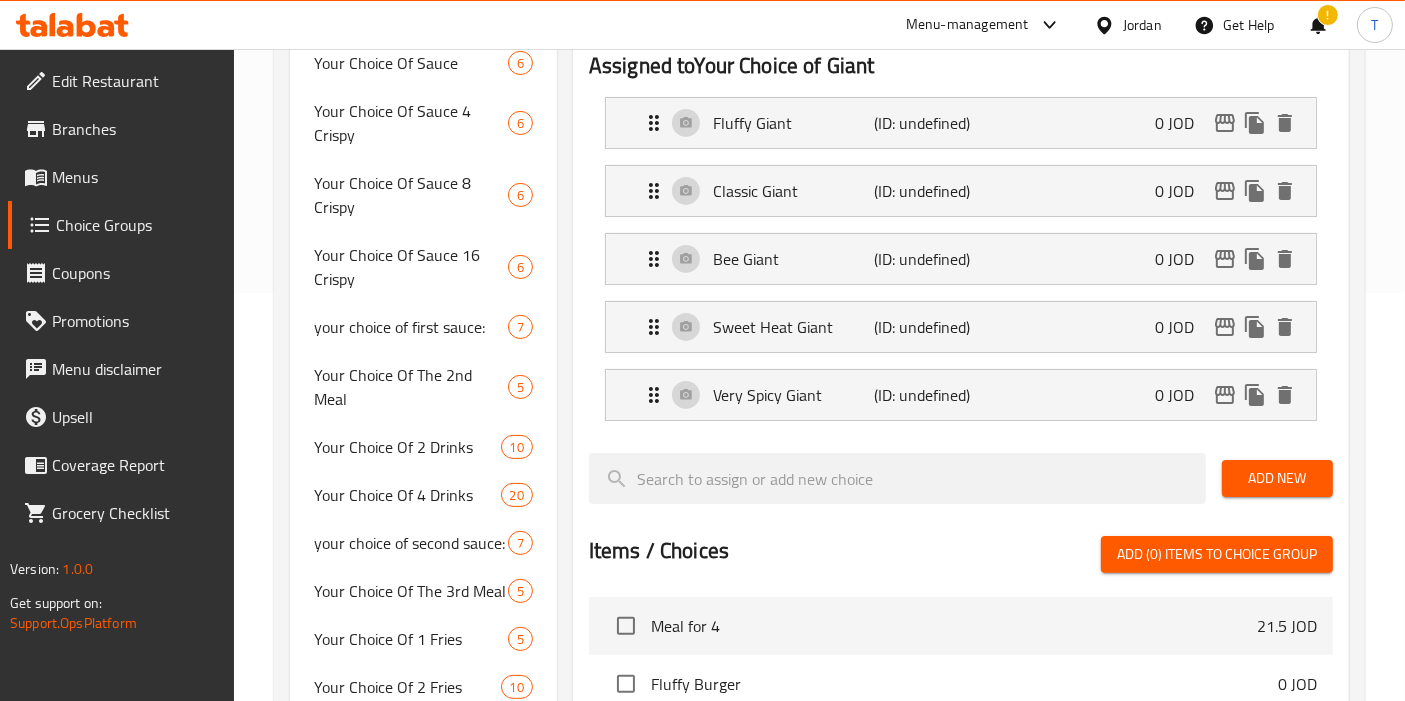type on "Very Spicy Giant" 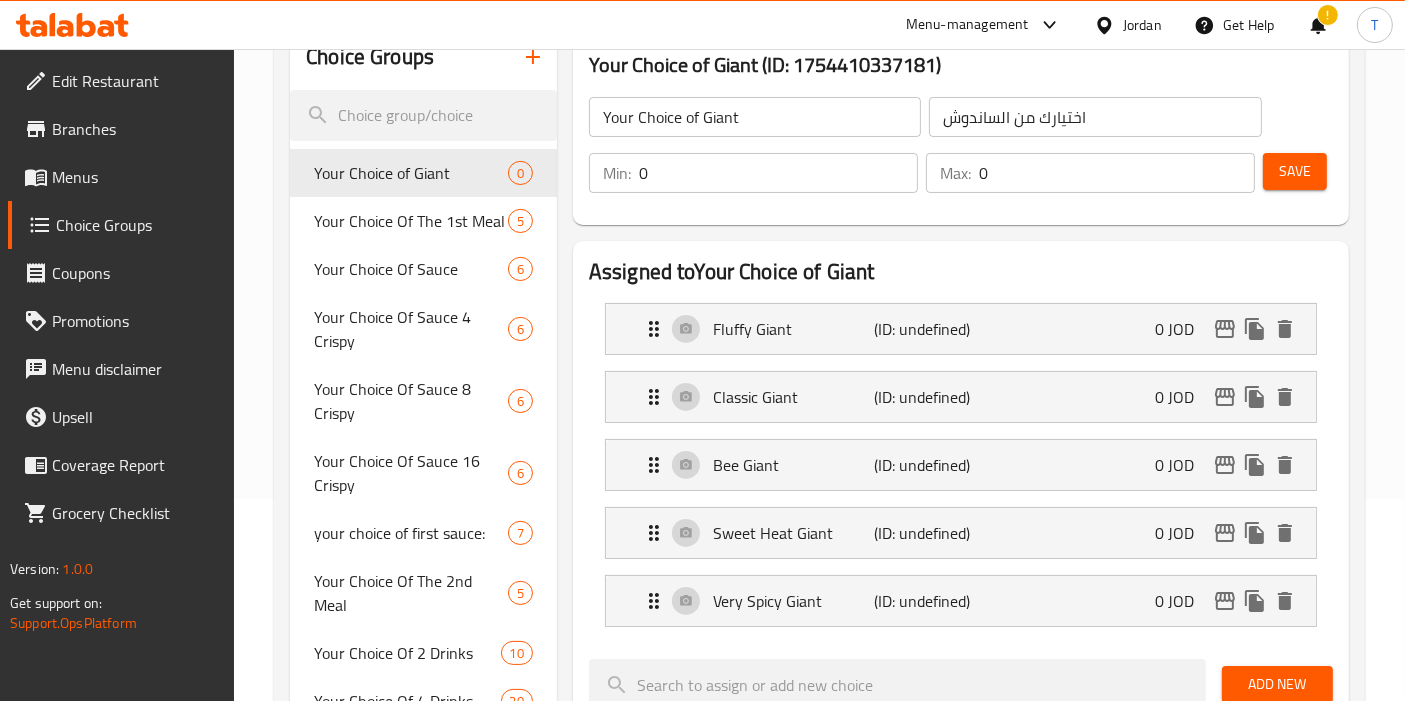 scroll, scrollTop: 199, scrollLeft: 0, axis: vertical 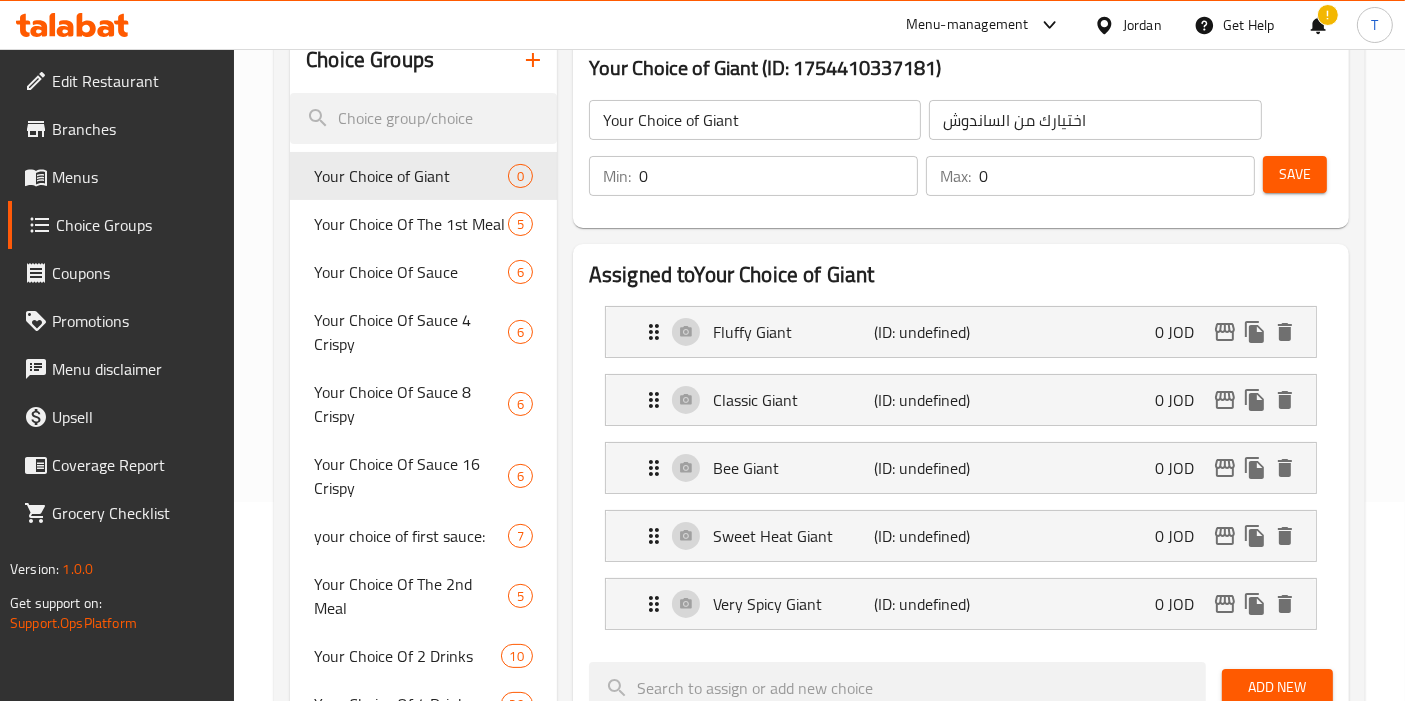 click on "Save" at bounding box center [1295, 174] 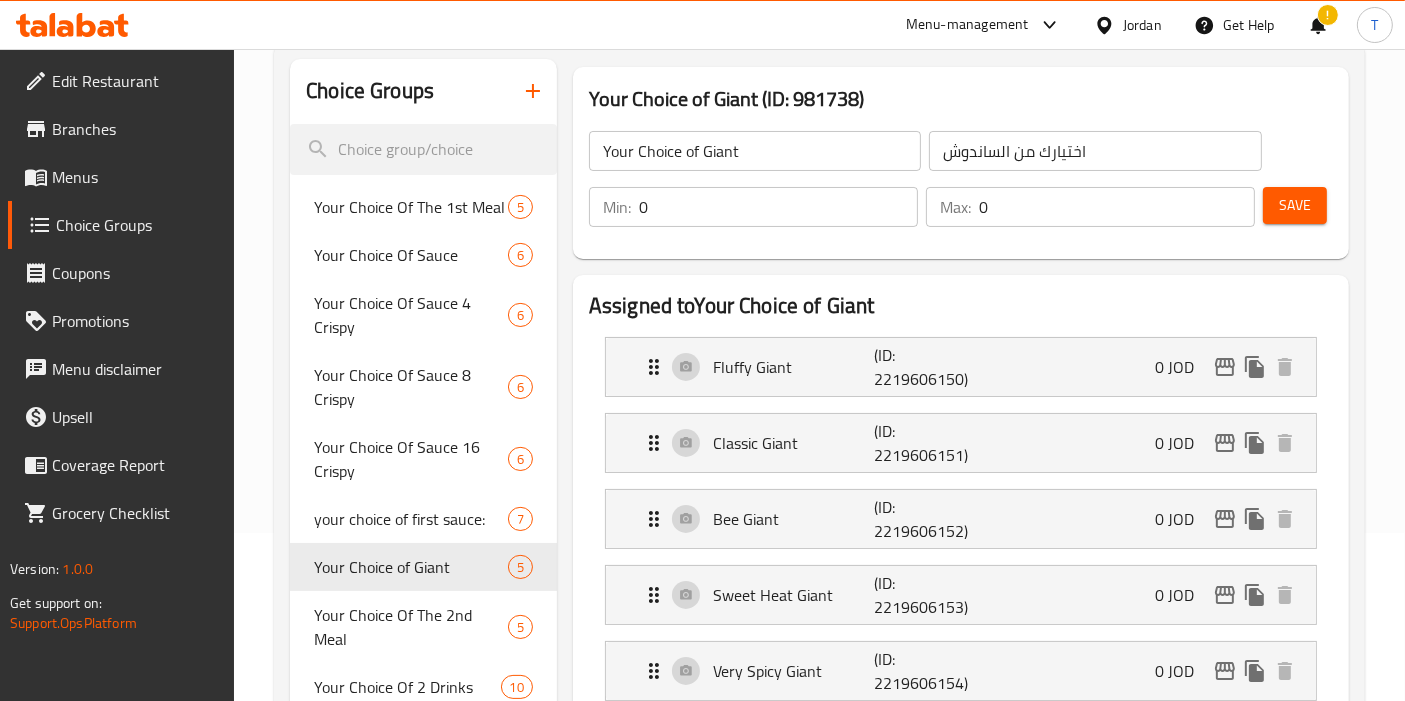 scroll, scrollTop: 0, scrollLeft: 0, axis: both 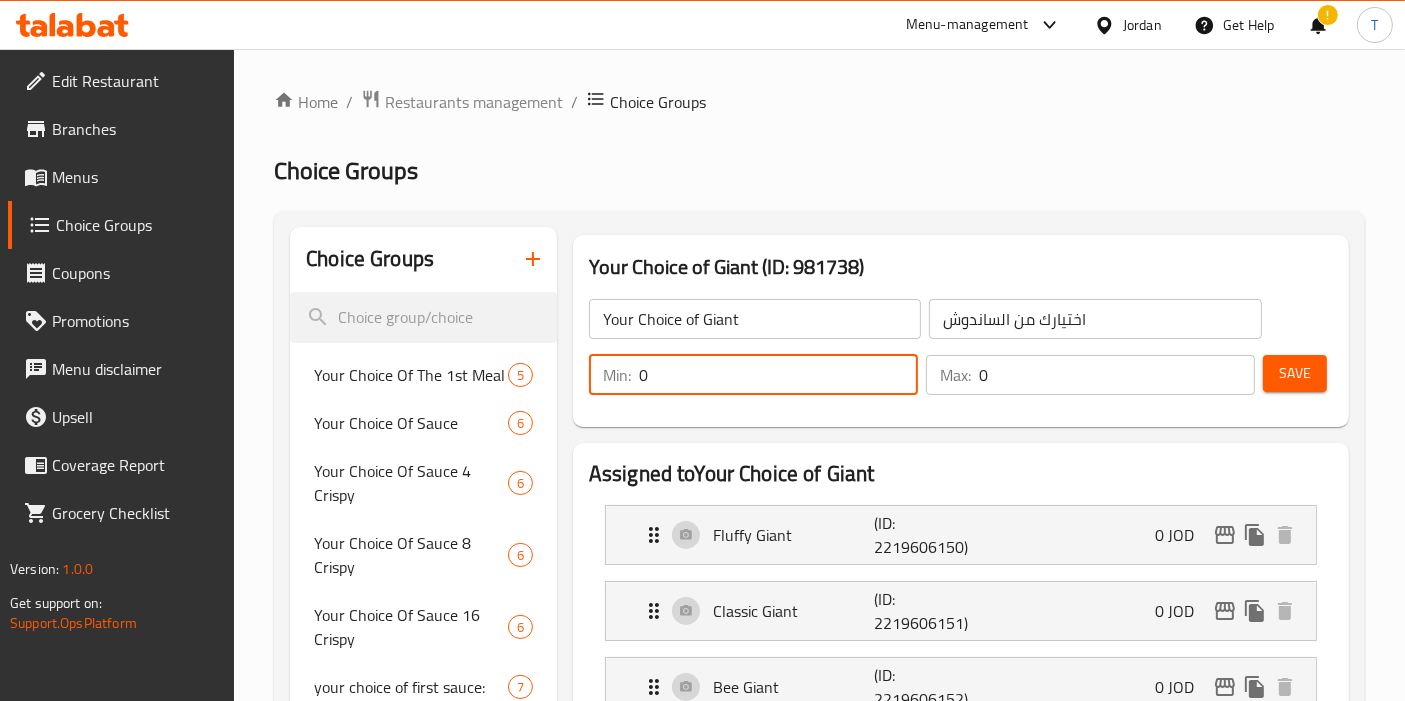 drag, startPoint x: 669, startPoint y: 372, endPoint x: 637, endPoint y: 372, distance: 32 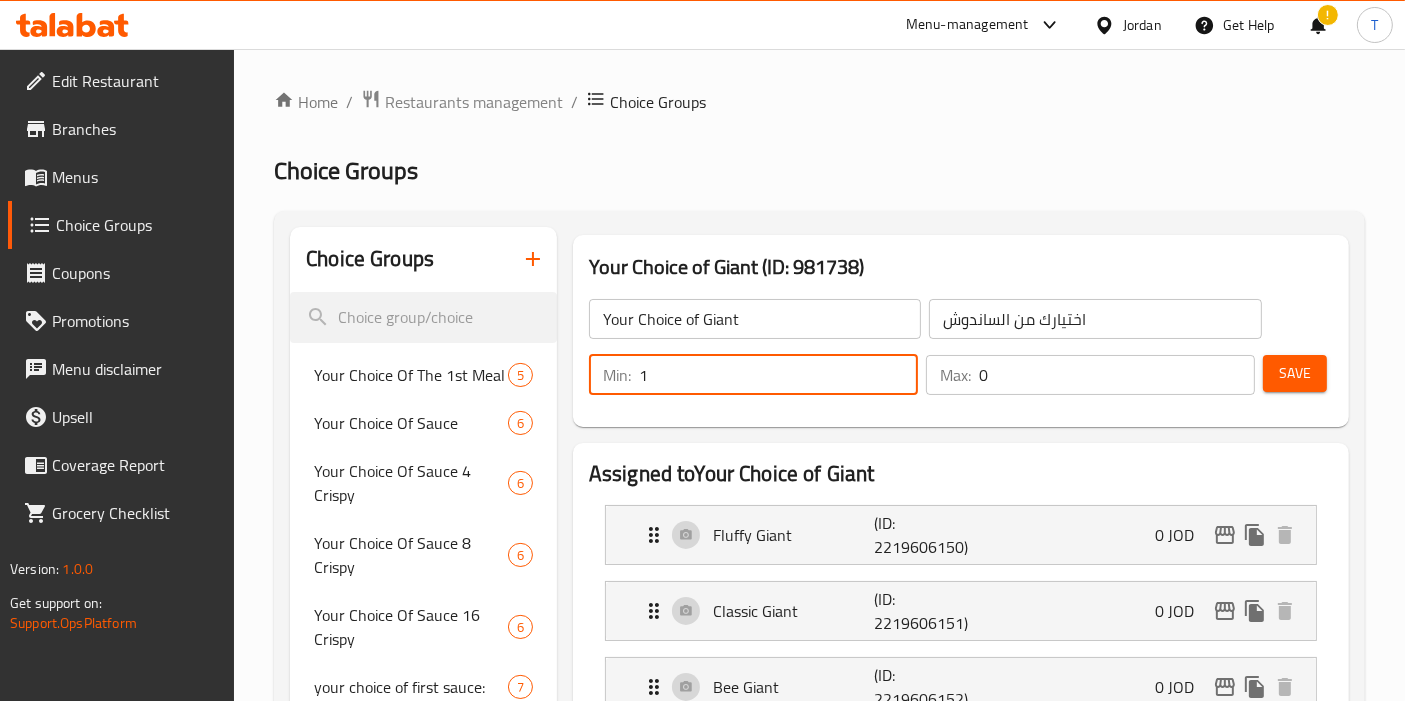 type on "1" 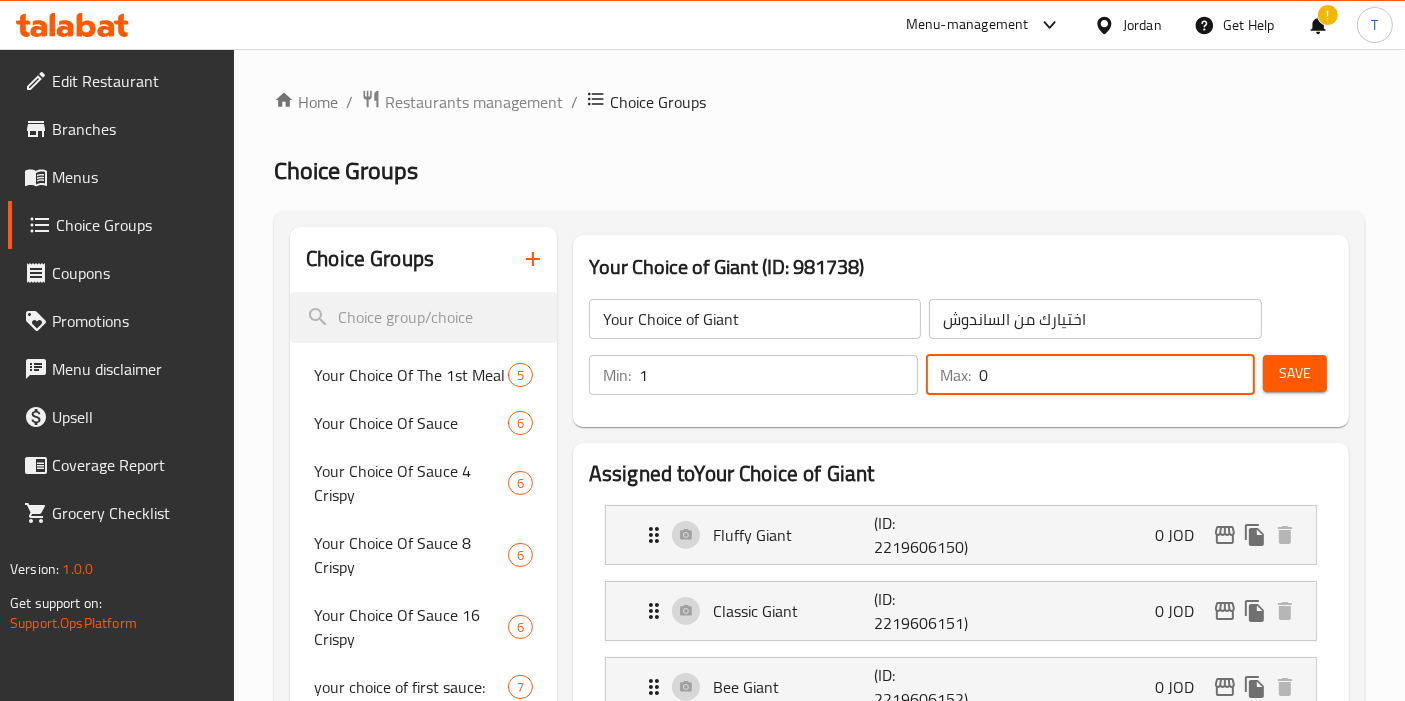click on "0" at bounding box center [1117, 375] 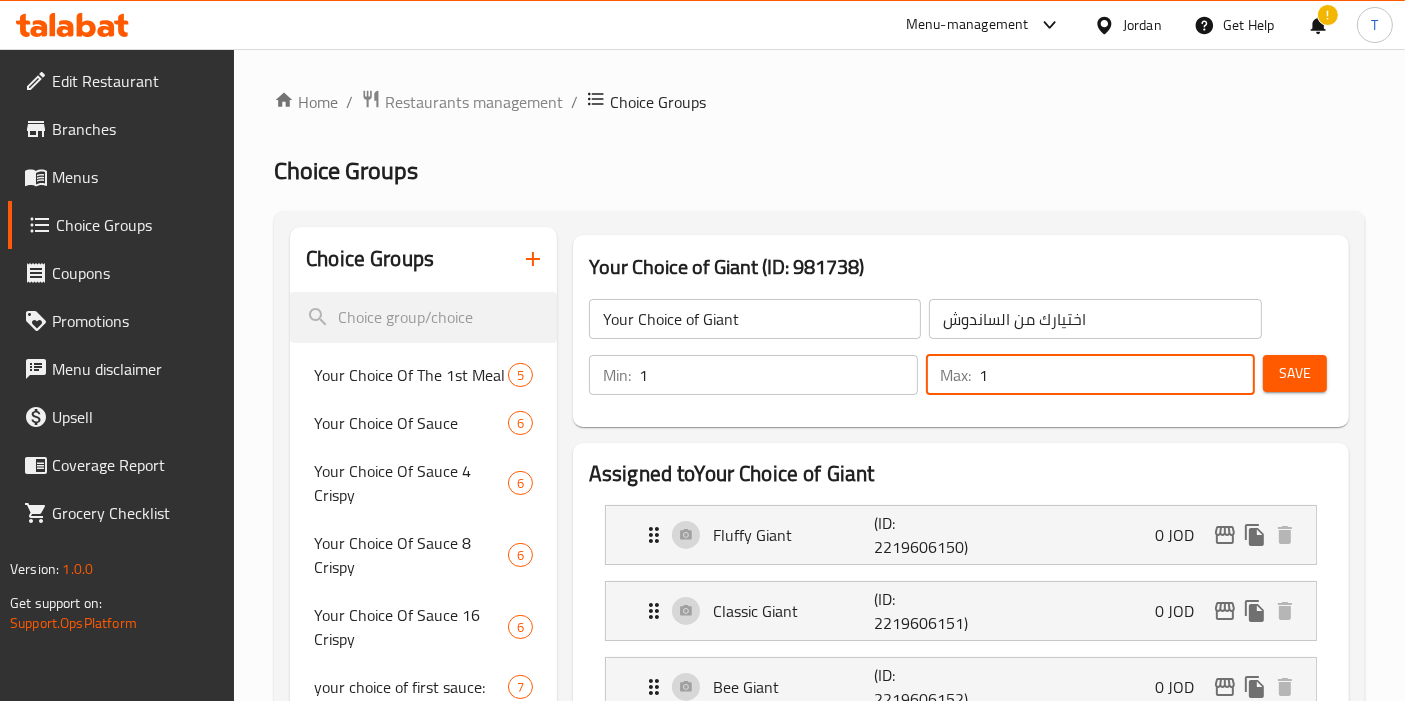 type on "1" 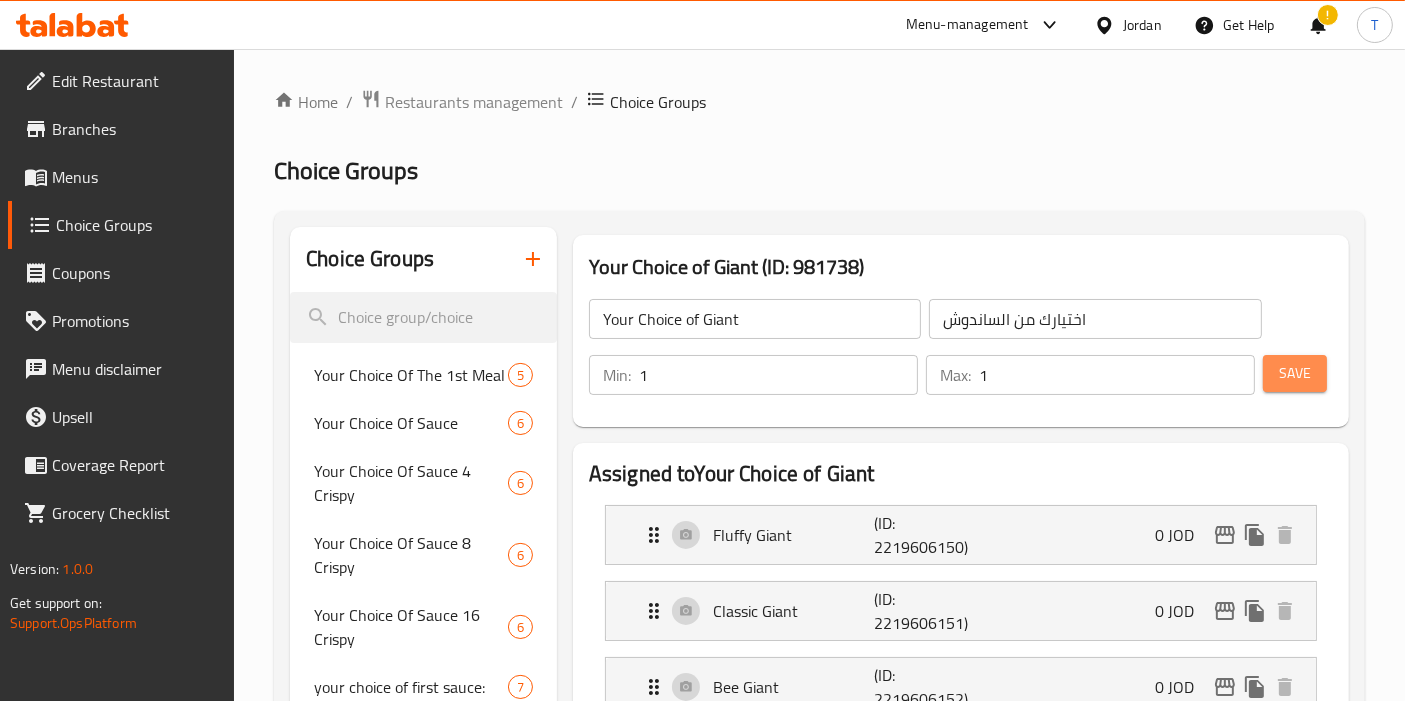 click on "Save" at bounding box center [1295, 373] 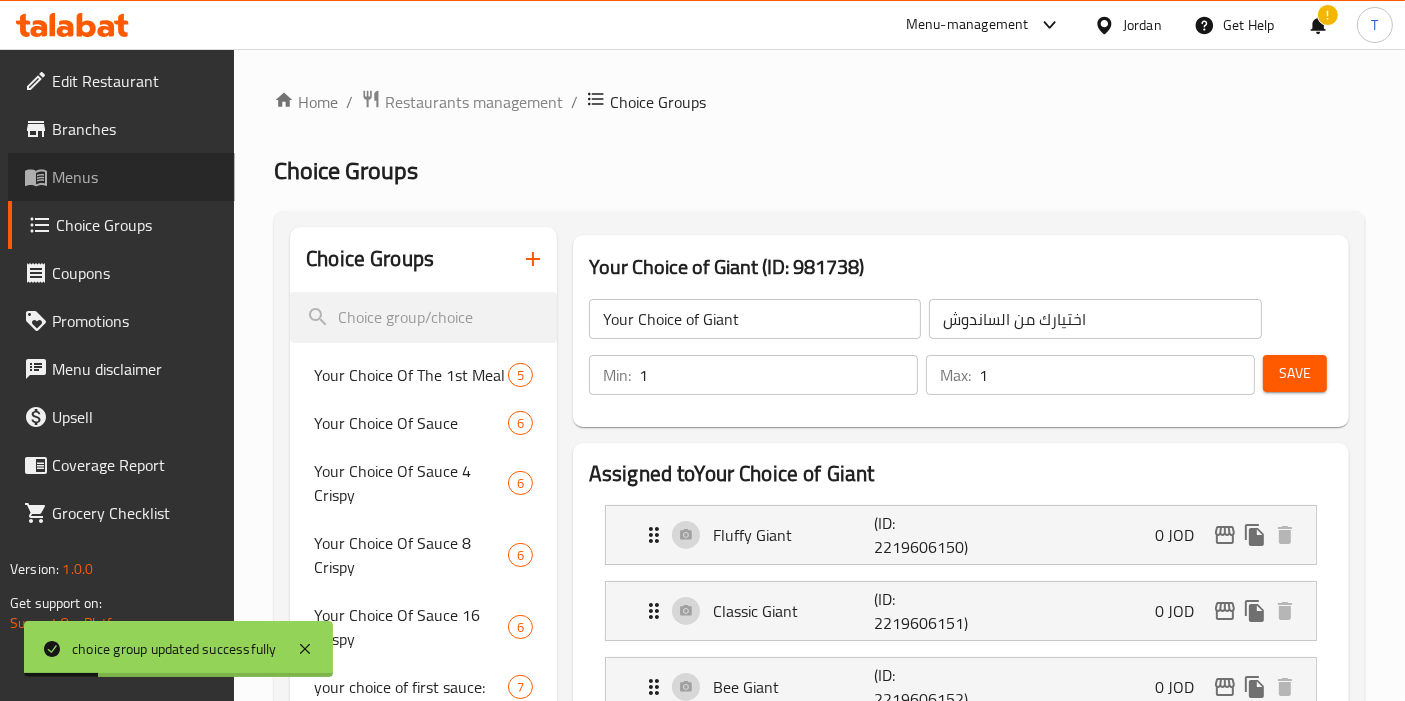 click on "Menus" at bounding box center [135, 177] 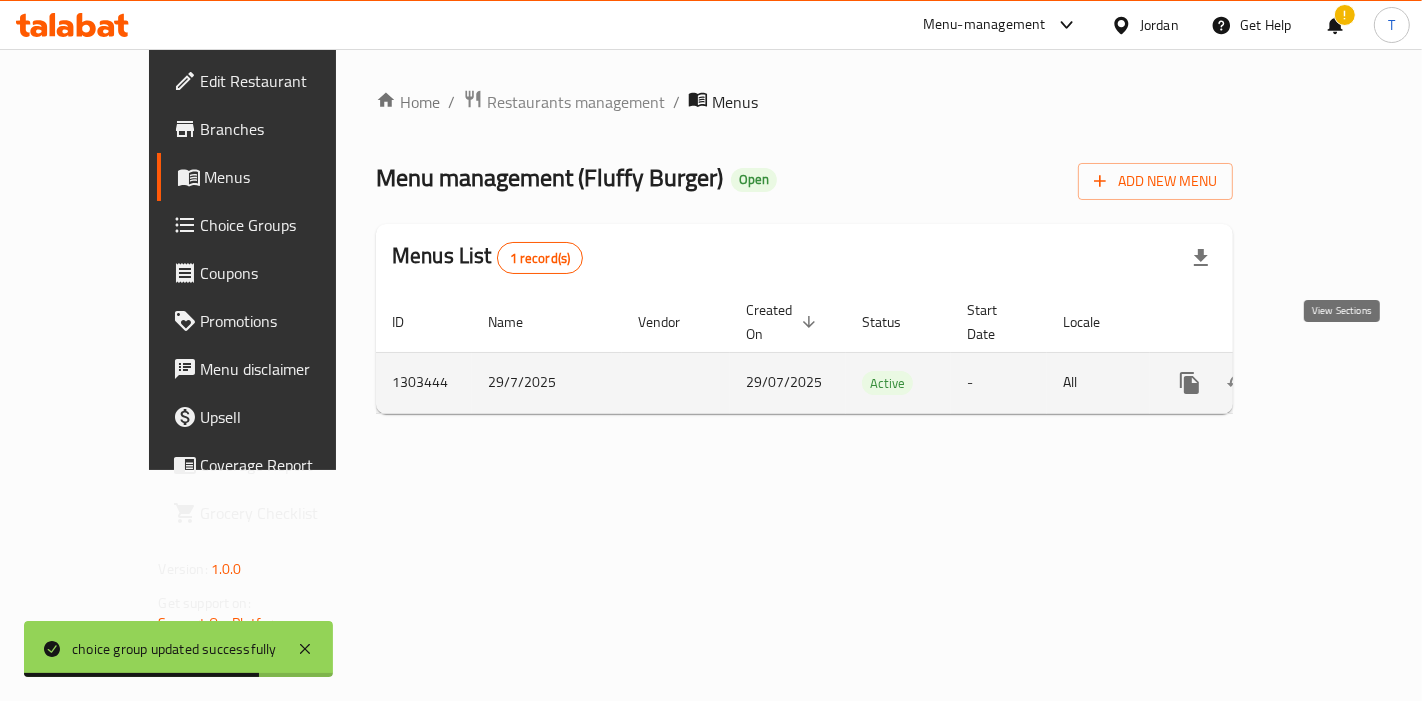 click at bounding box center [1334, 383] 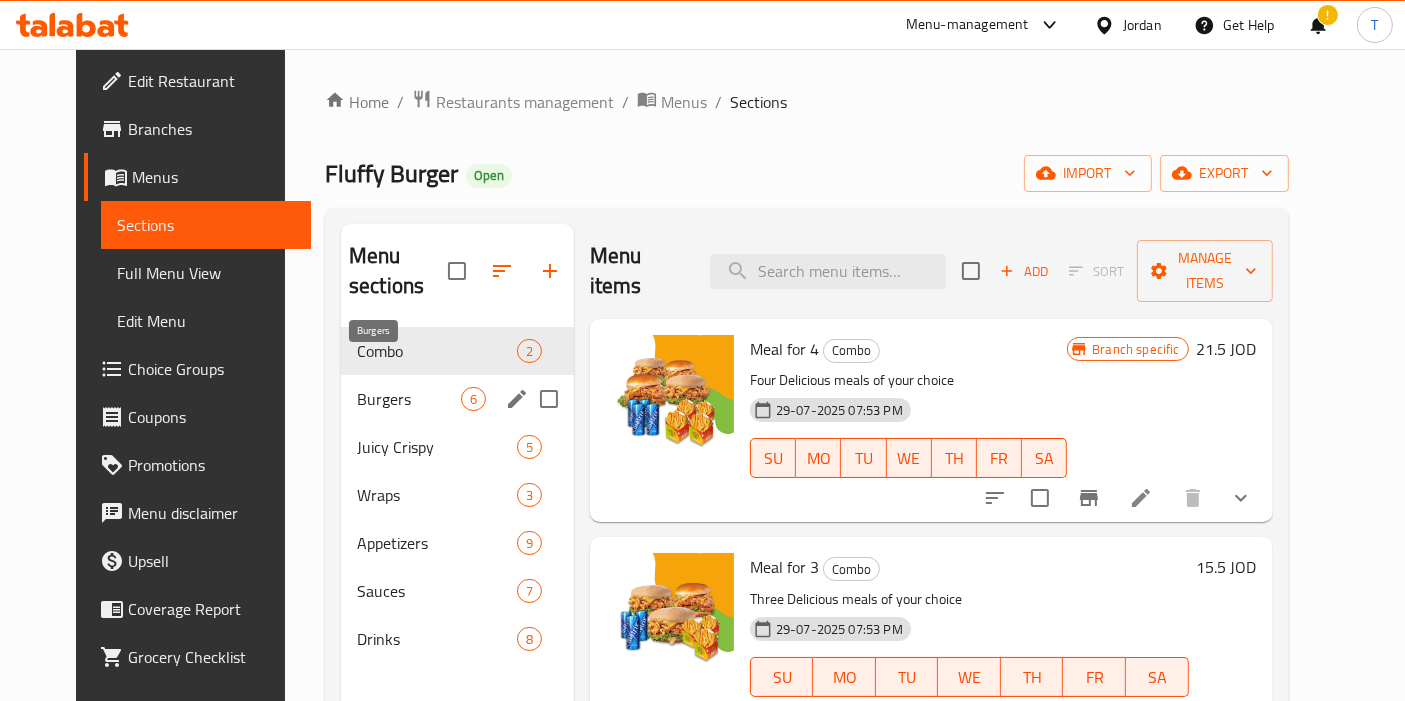 click on "Burgers" at bounding box center (409, 399) 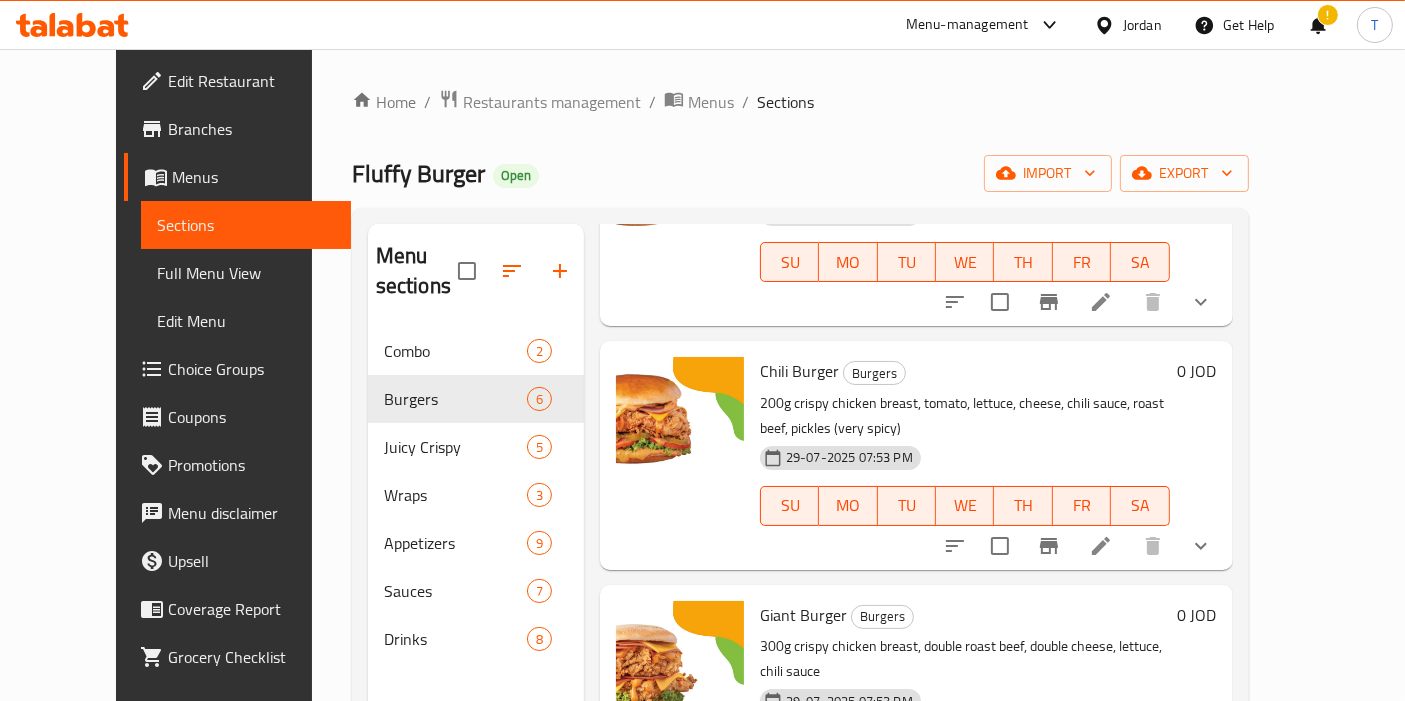 scroll, scrollTop: 683, scrollLeft: 0, axis: vertical 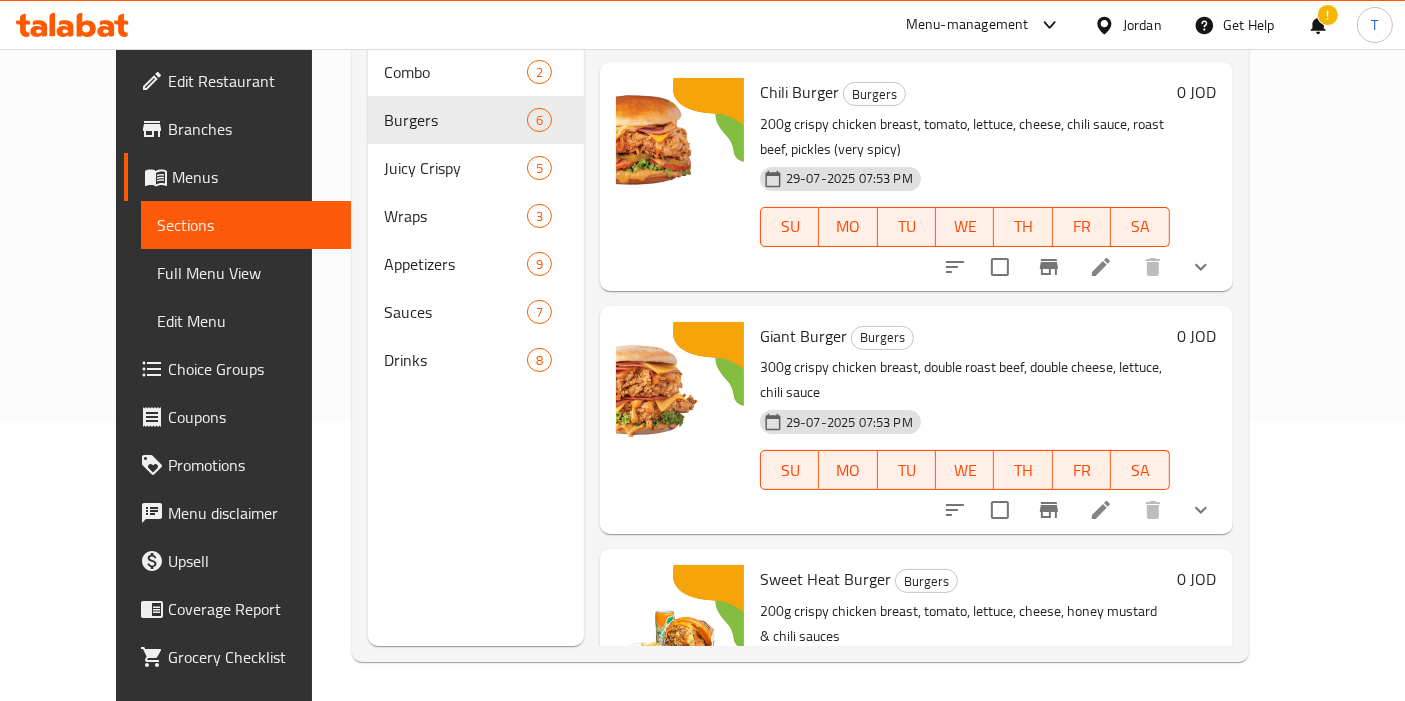 click at bounding box center [1101, 510] 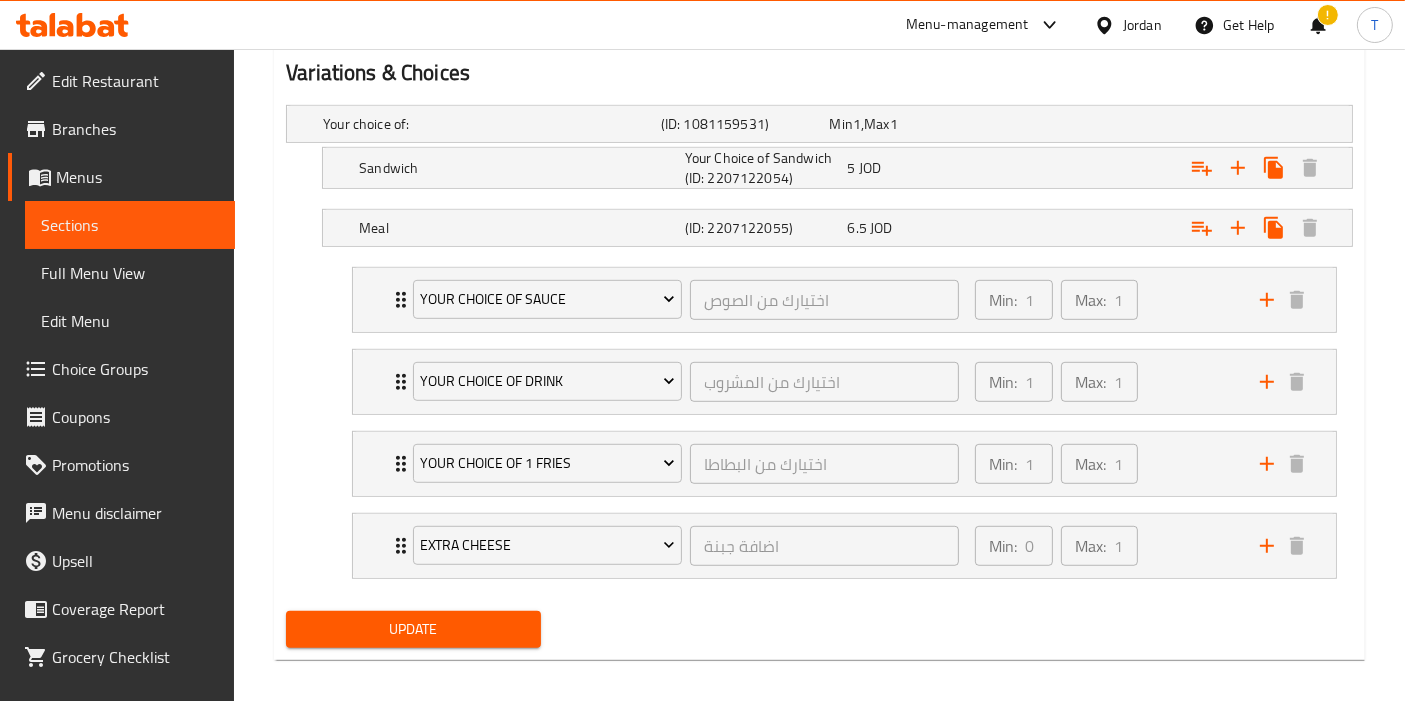 scroll, scrollTop: 1108, scrollLeft: 0, axis: vertical 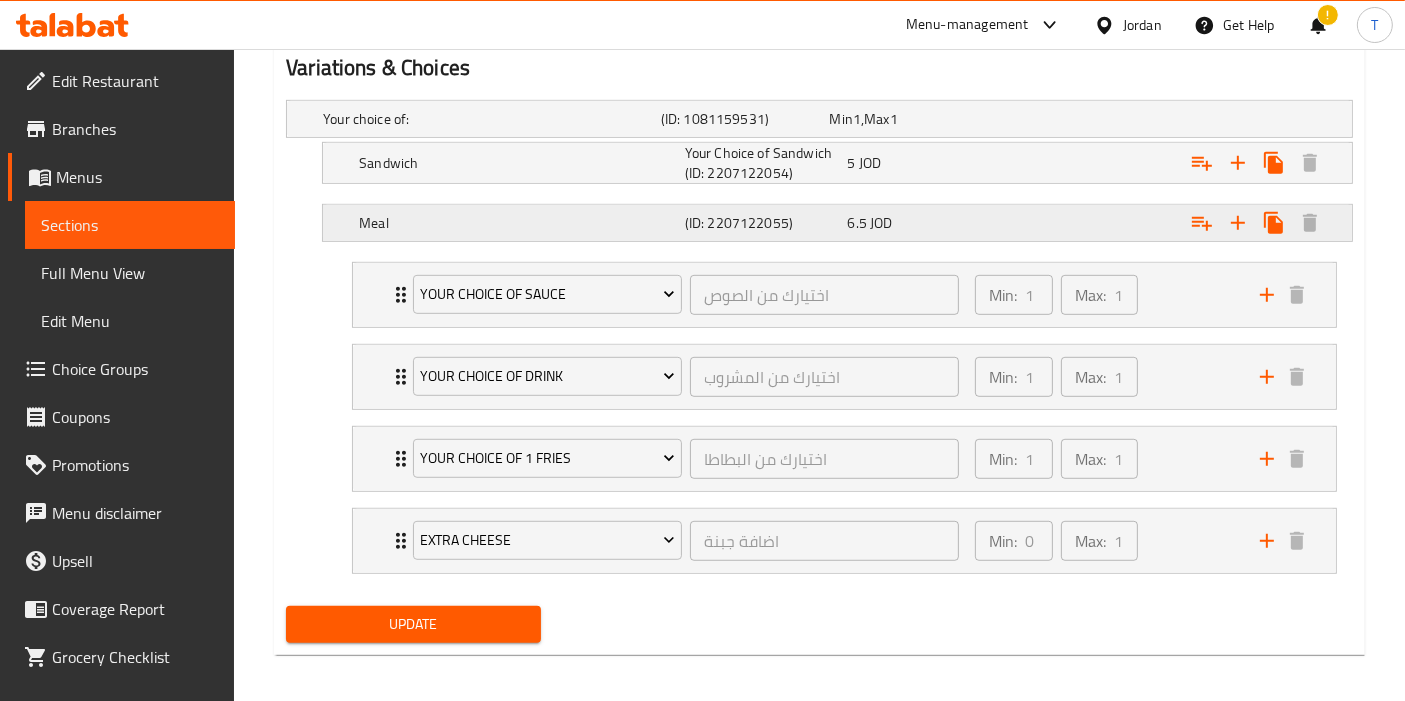 drag, startPoint x: 982, startPoint y: 217, endPoint x: 942, endPoint y: 223, distance: 40.4475 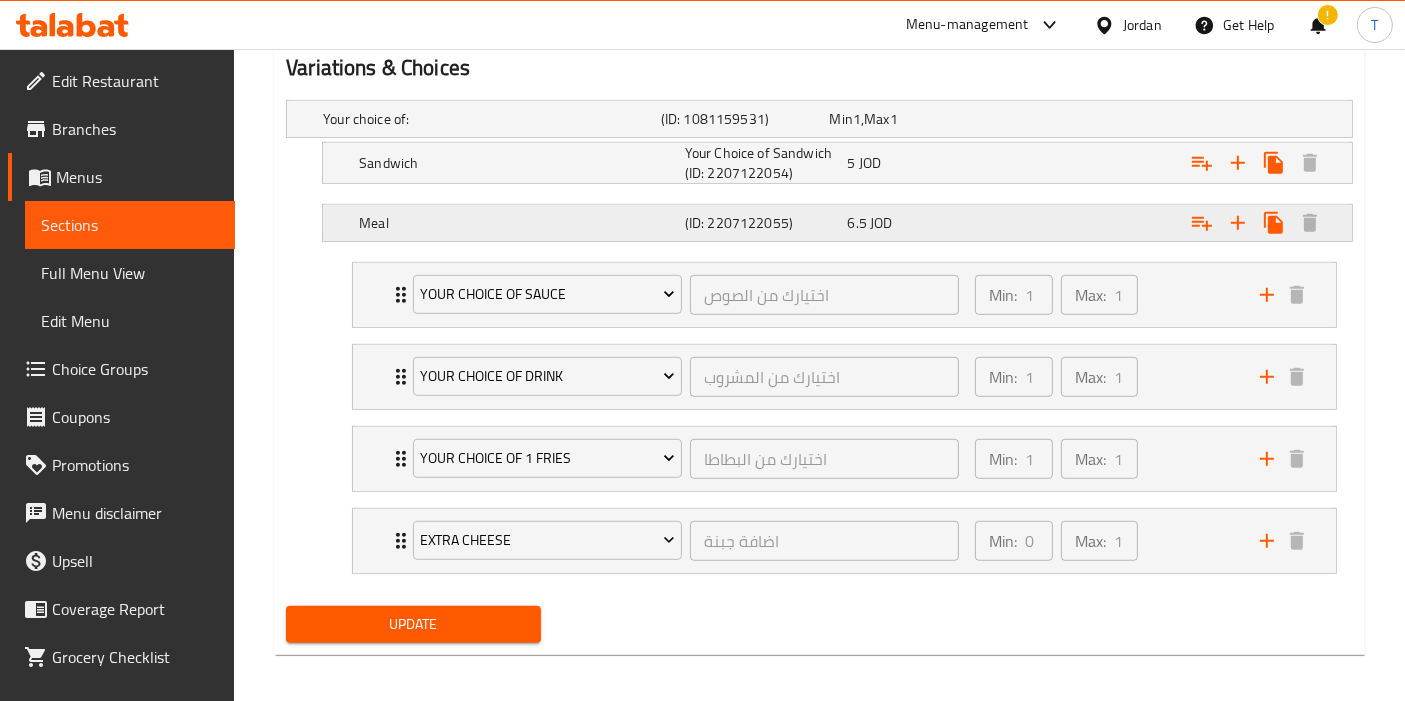 click on "6.5   JOD" at bounding box center (910, 119) 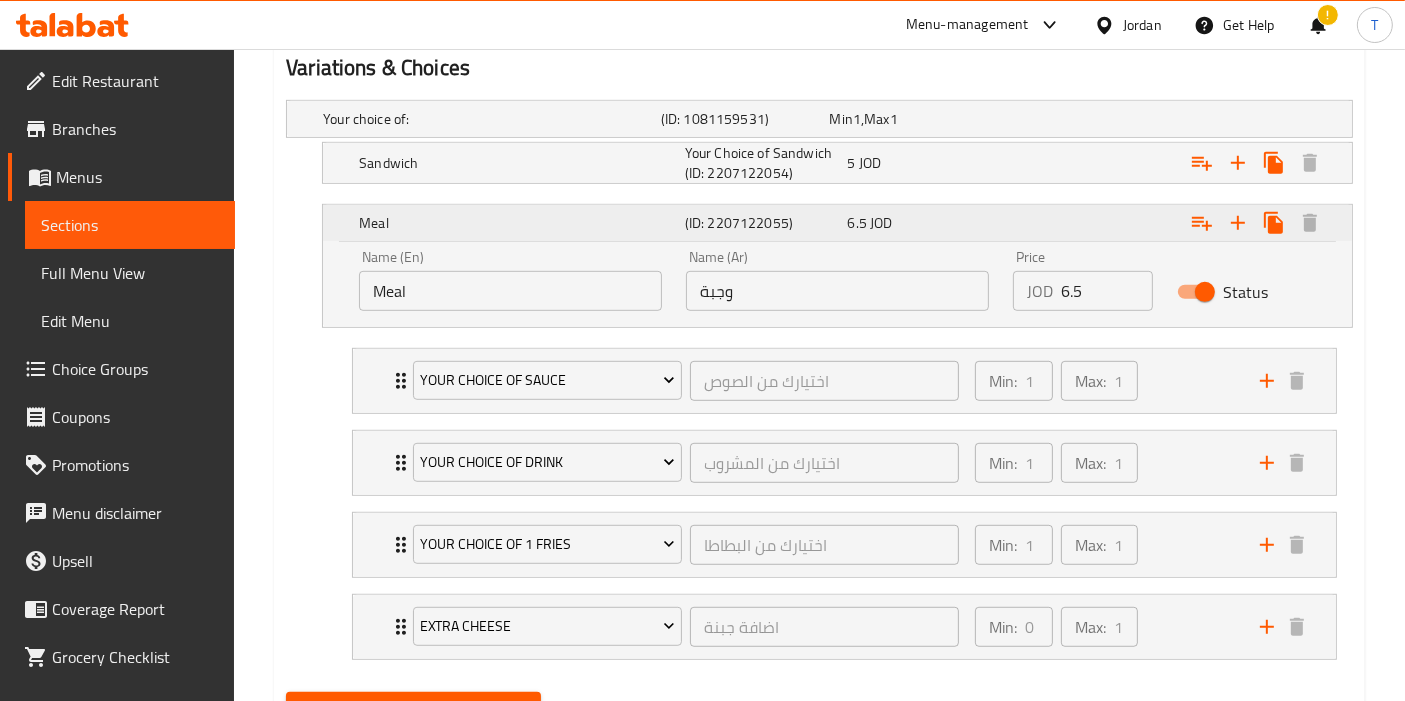click on "6.5   JOD" at bounding box center (925, 223) 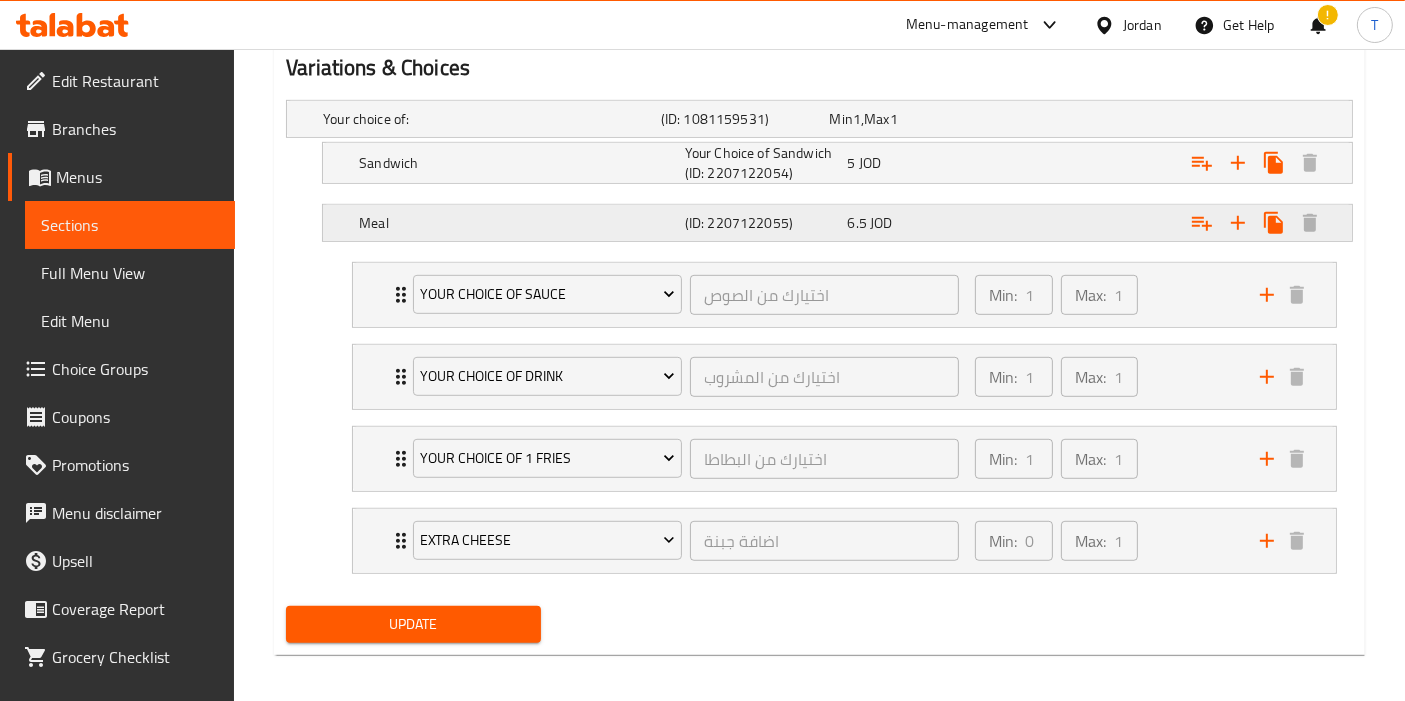 click on "6.5   JOD" at bounding box center [910, 119] 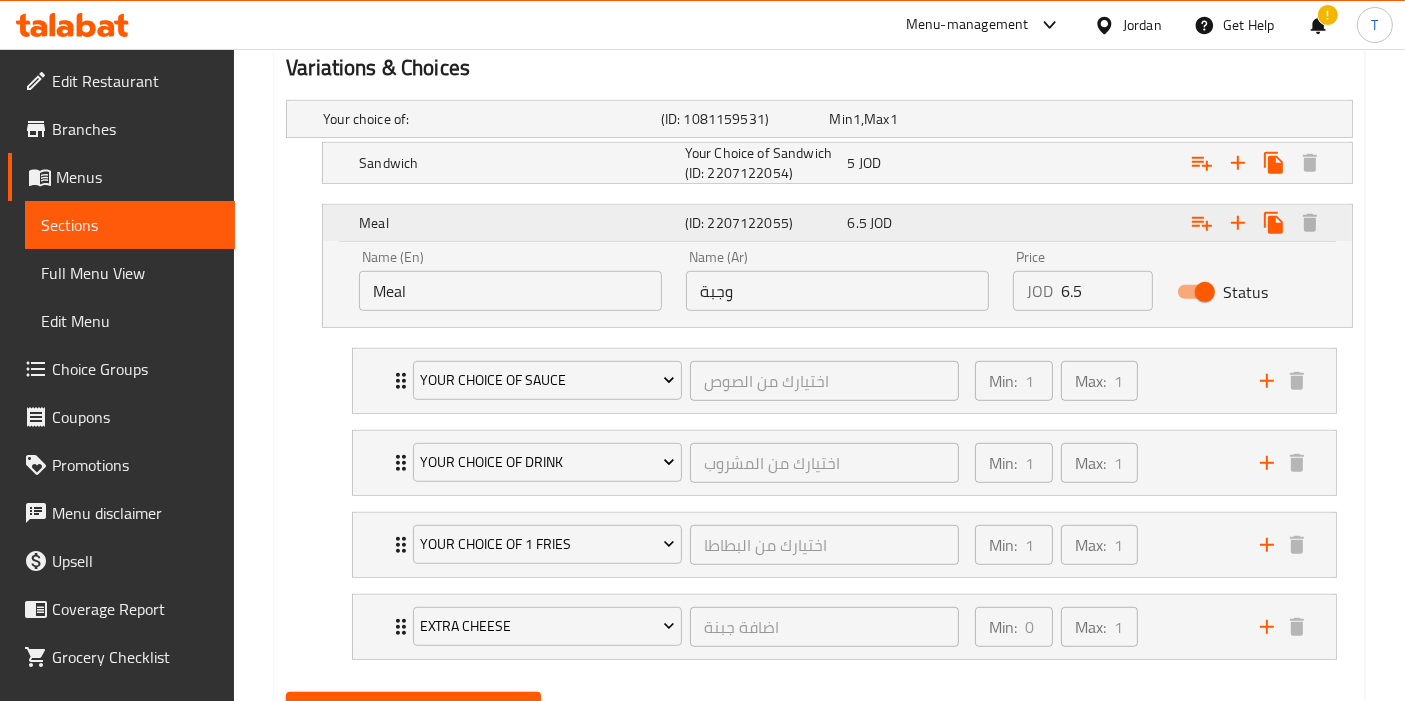 click on "6.5   JOD" at bounding box center [925, 223] 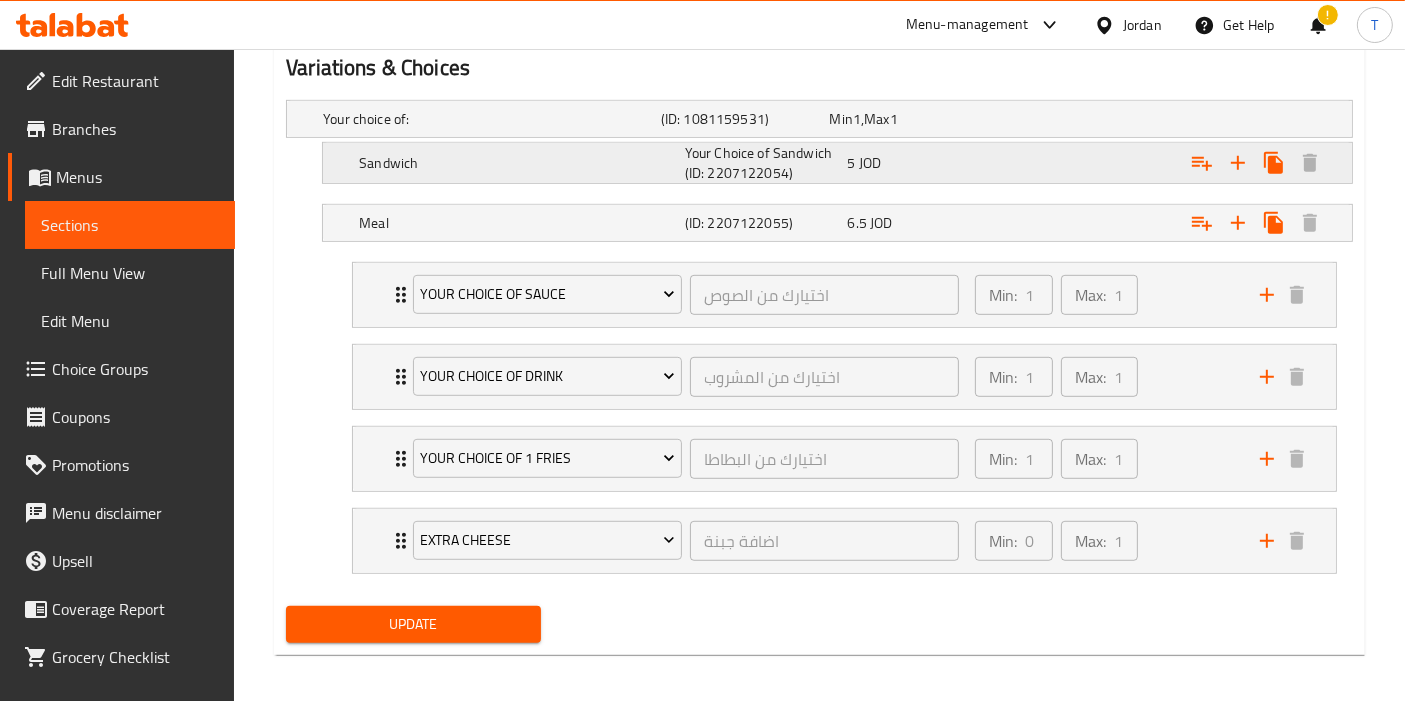 click at bounding box center (1163, 119) 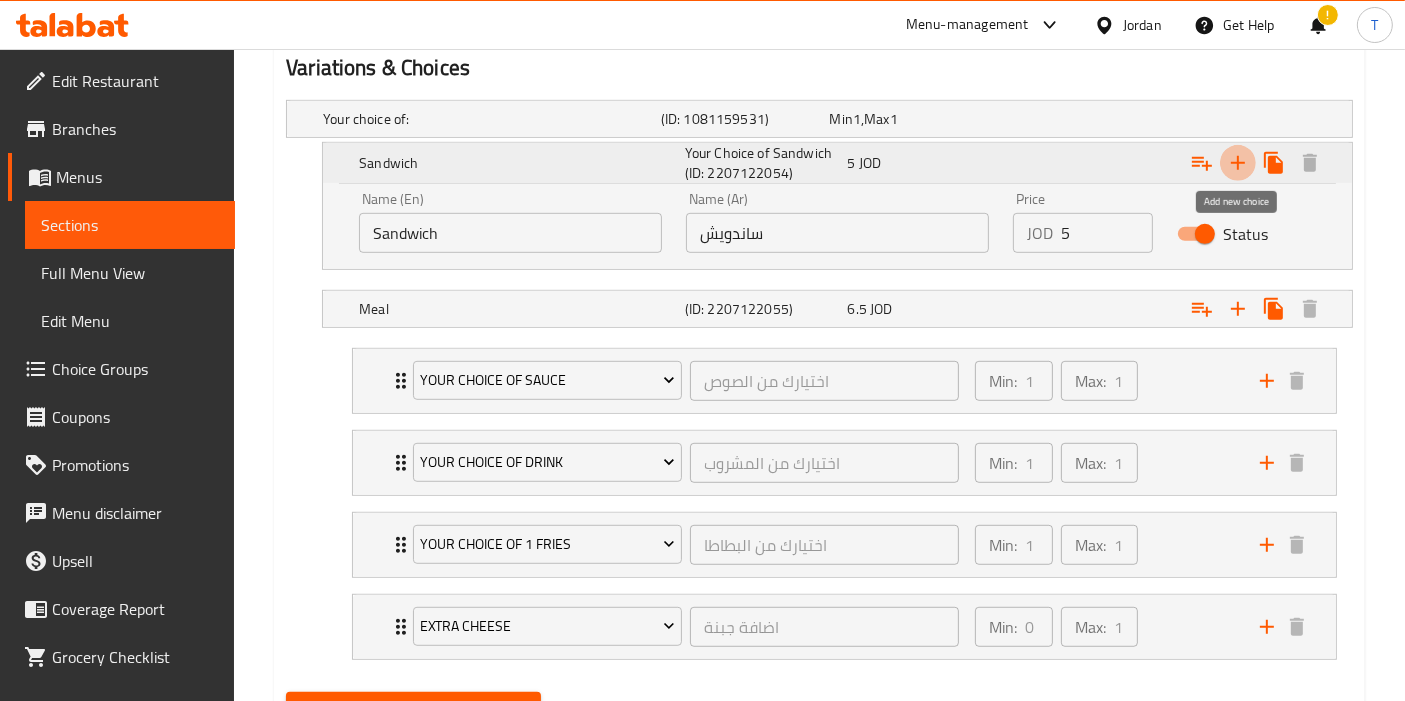 click 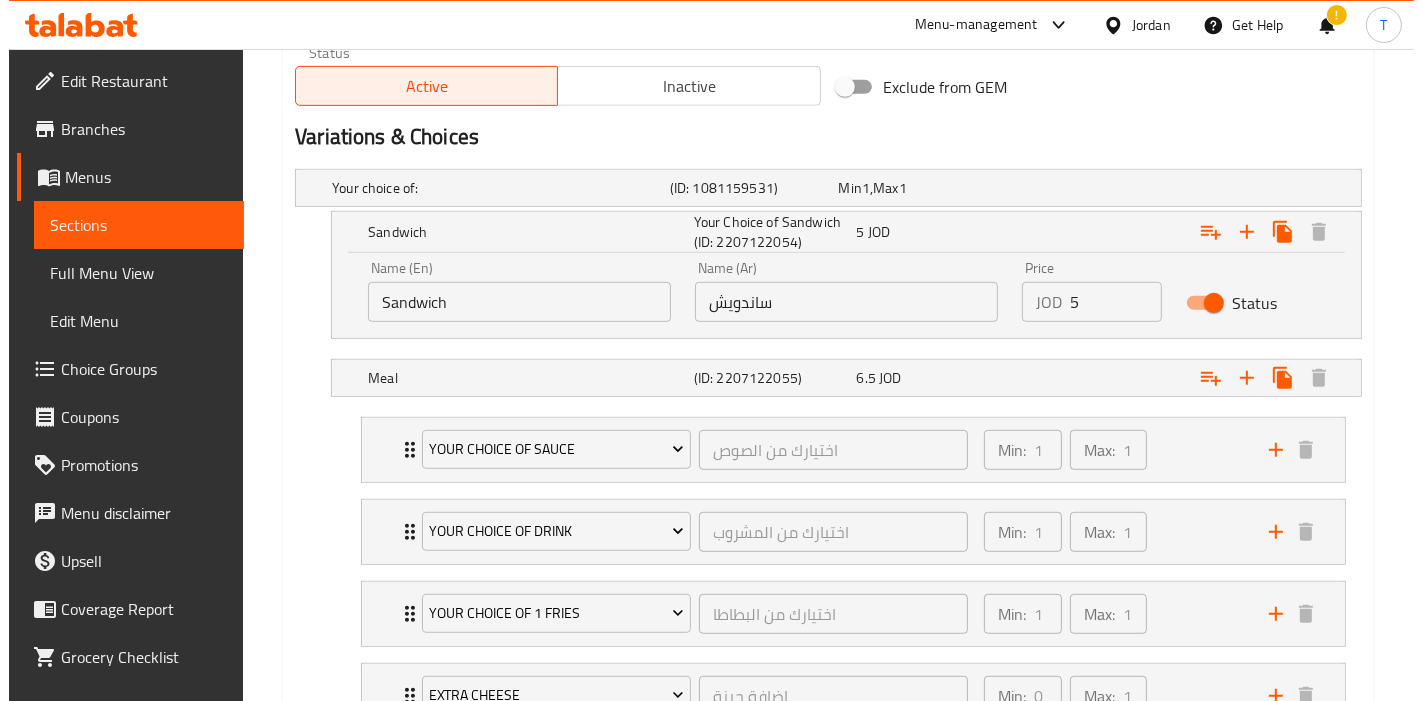 scroll, scrollTop: 1251, scrollLeft: 0, axis: vertical 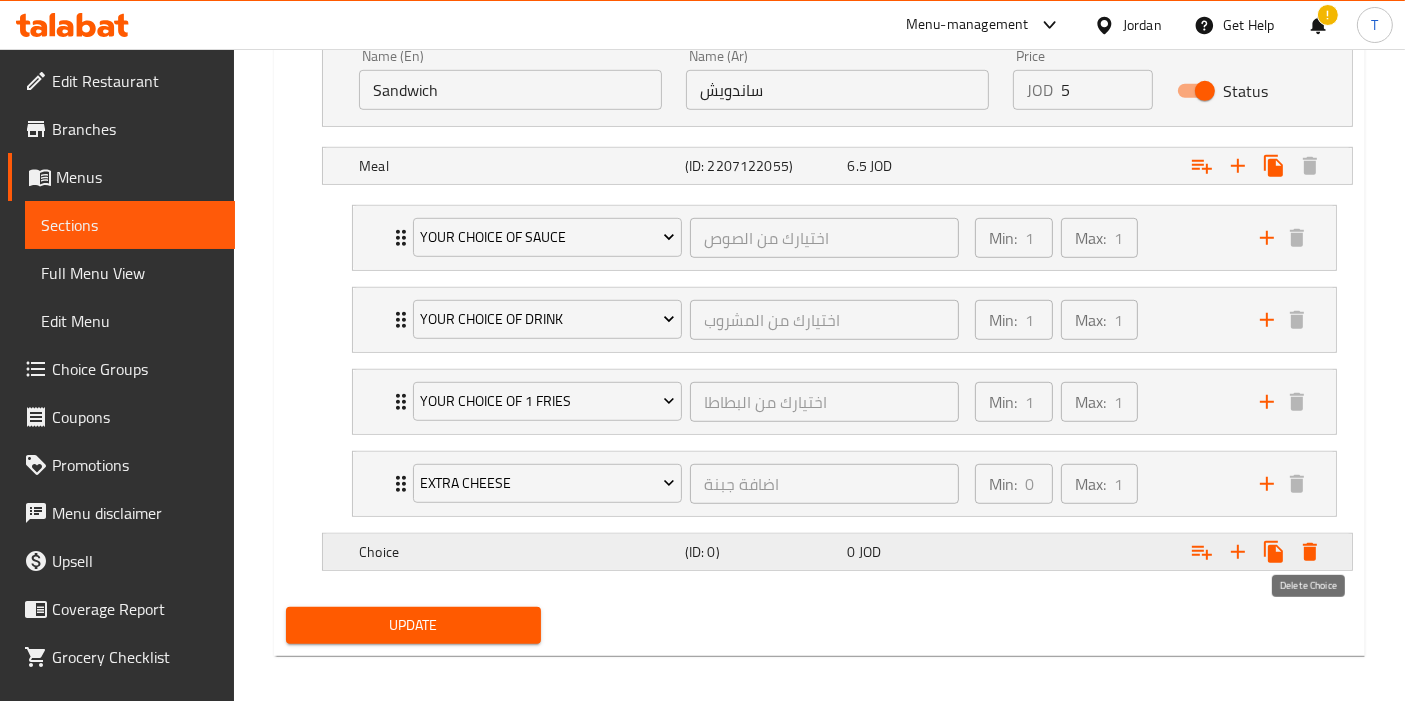 click 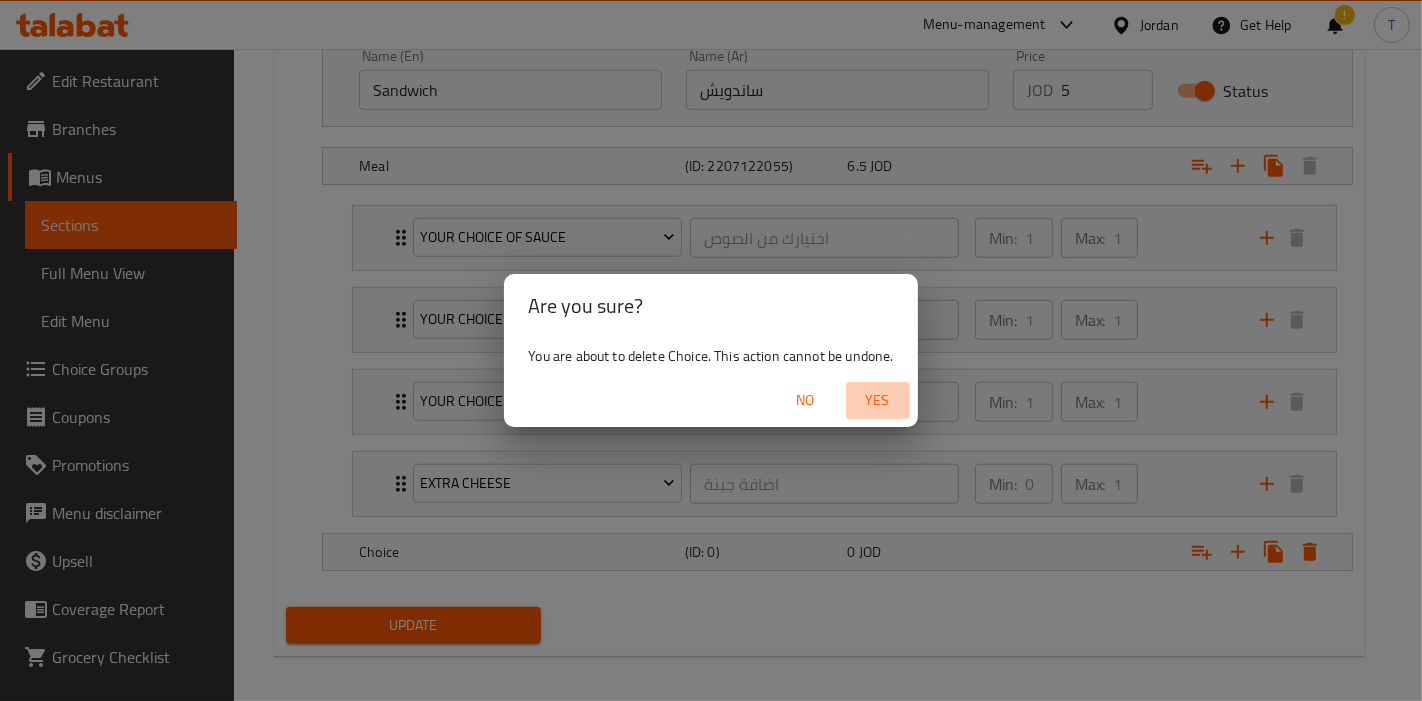 click on "Yes" at bounding box center [878, 400] 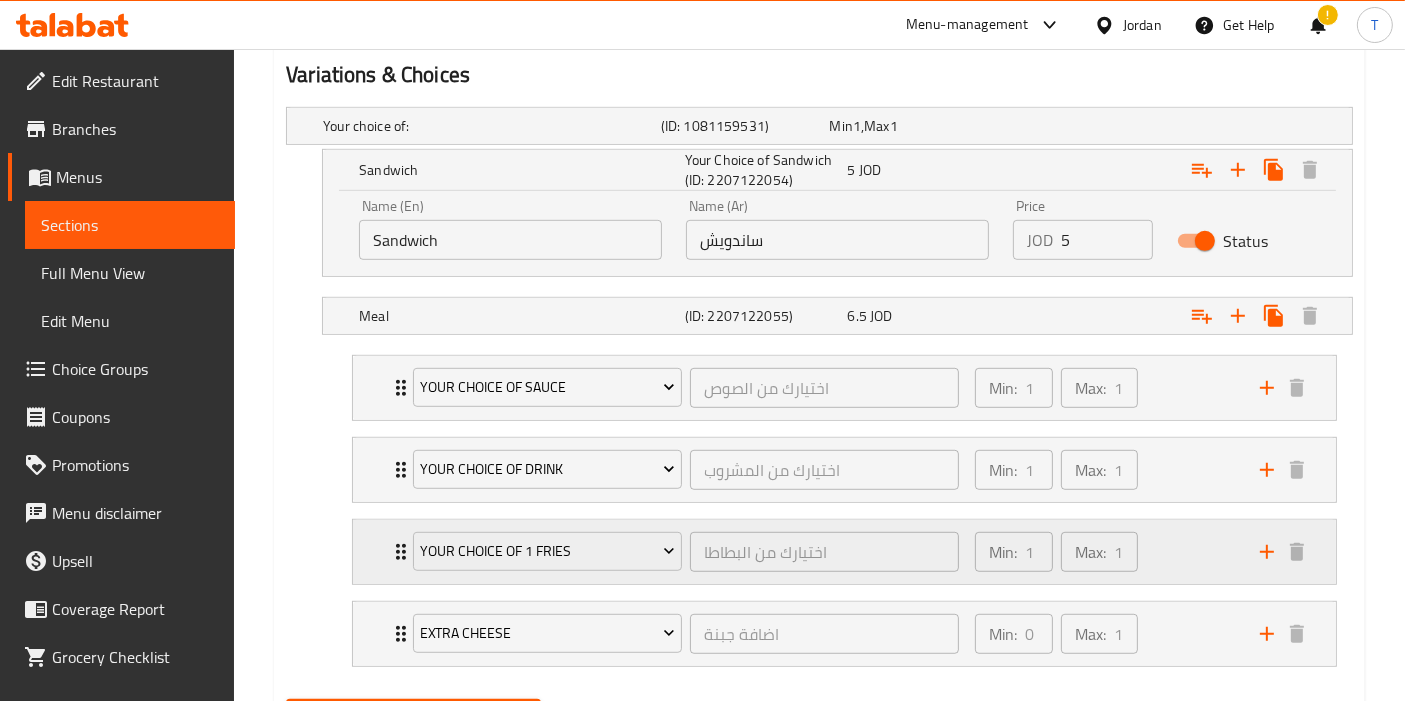 scroll, scrollTop: 1074, scrollLeft: 0, axis: vertical 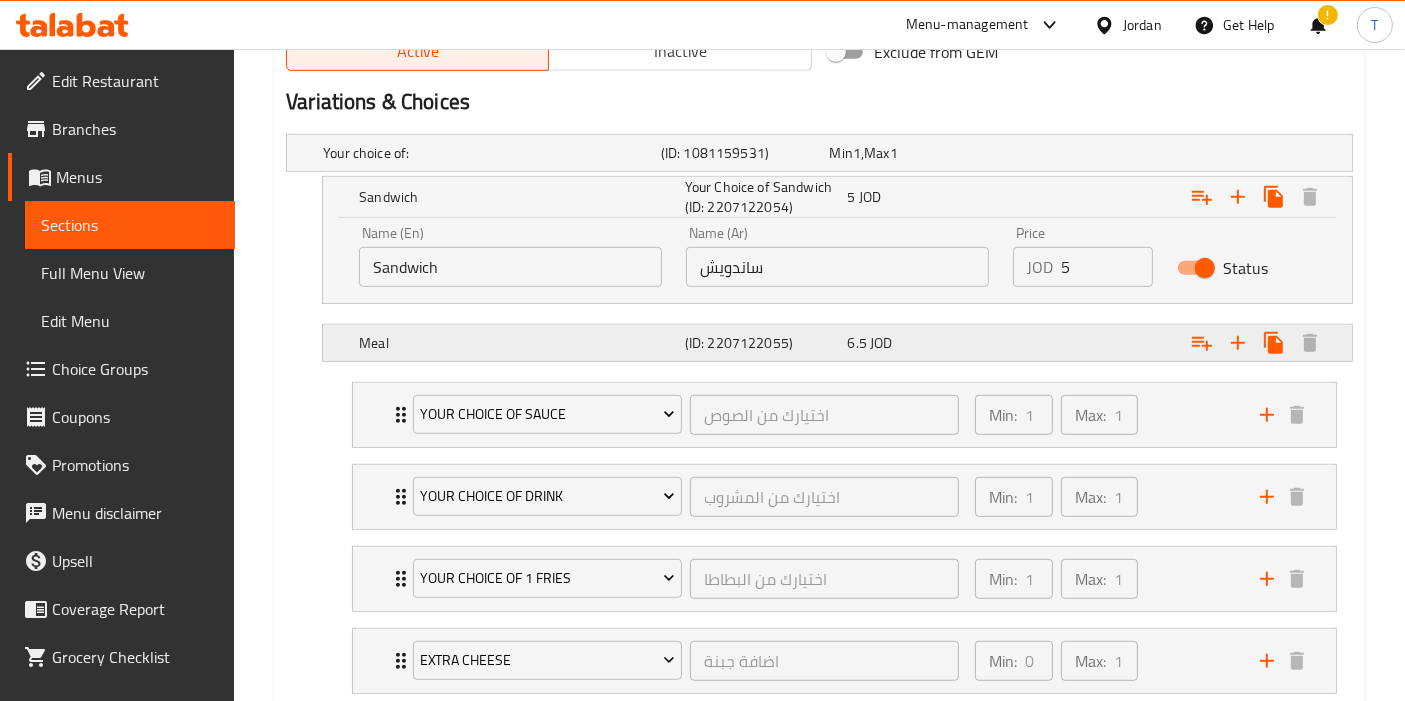 click on "6.5   JOD" at bounding box center (910, 153) 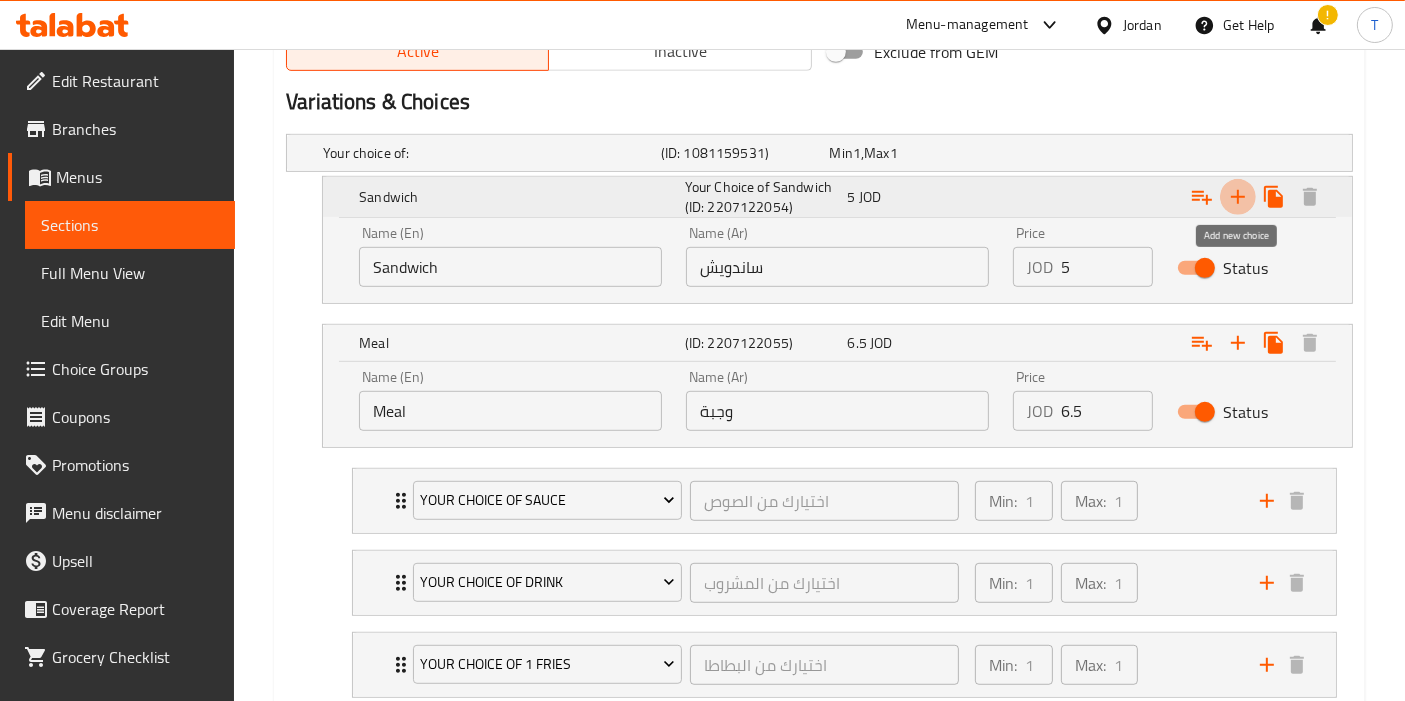 click 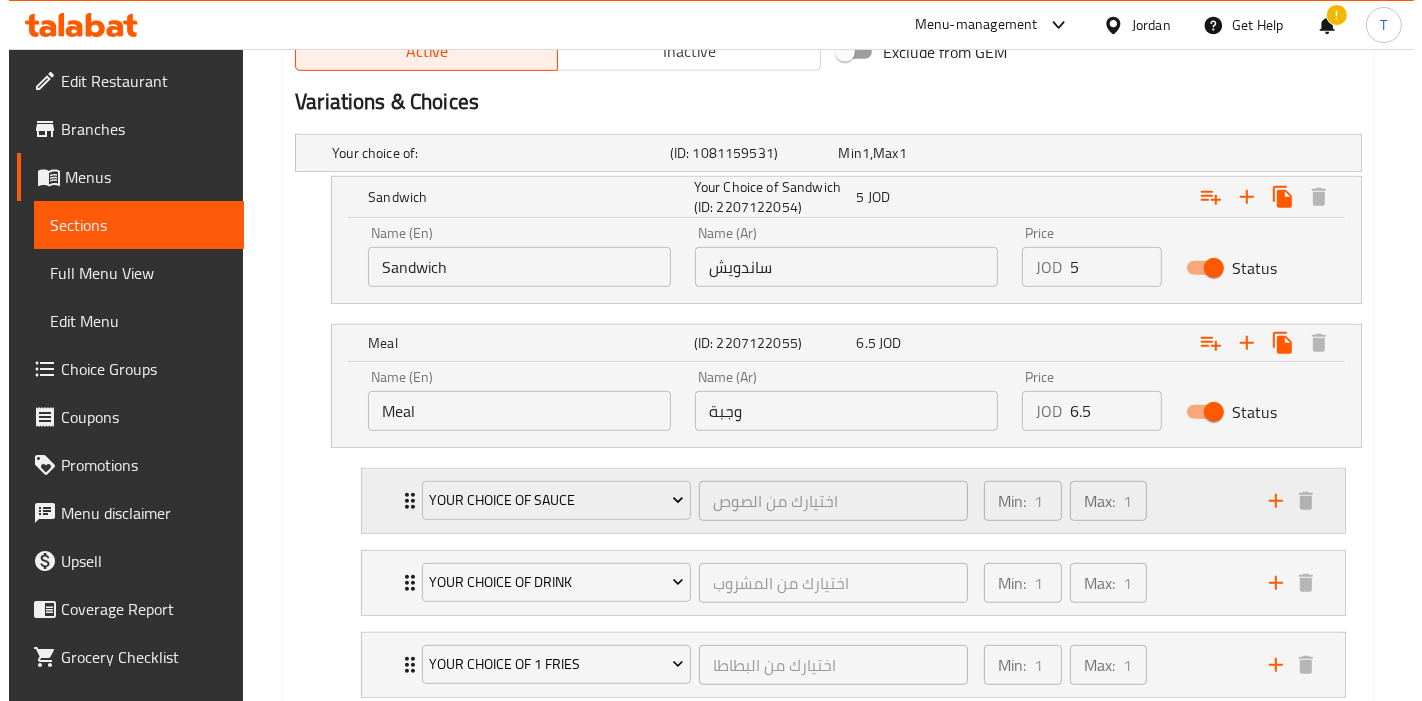 scroll, scrollTop: 1337, scrollLeft: 0, axis: vertical 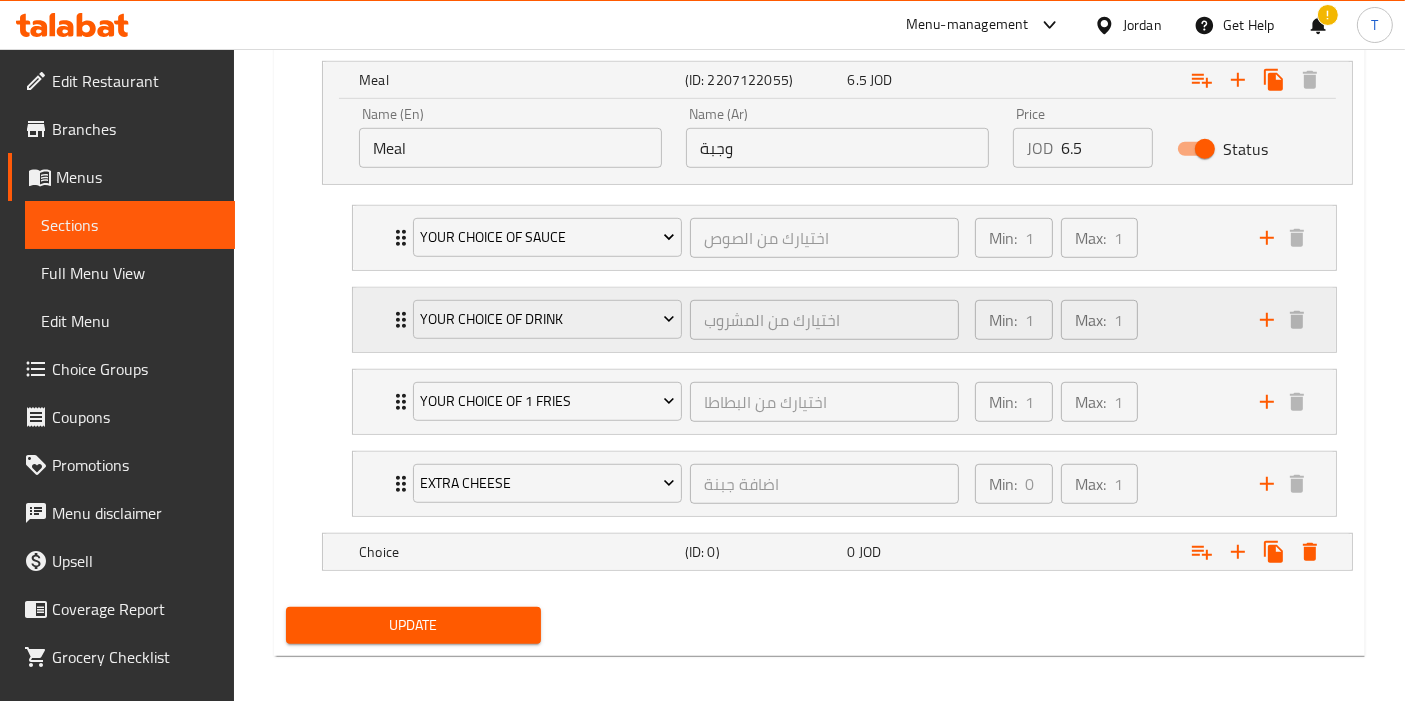 drag, startPoint x: 1045, startPoint y: 537, endPoint x: 960, endPoint y: 308, distance: 244.26625 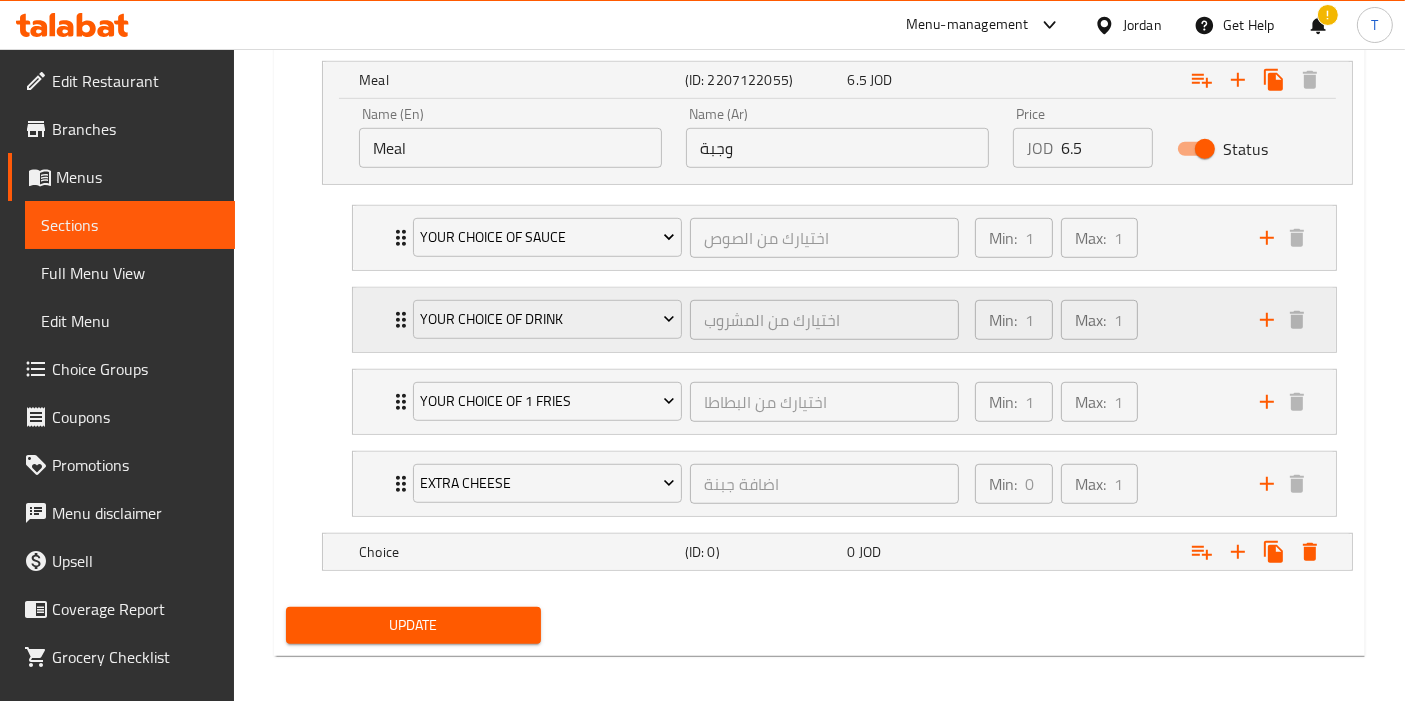 click on "Your Choice Of Sauce اختيارك من الصوص ​ Min: 1 ​ Max: 1 ​ Ranch (ID: 2207121600) 0 JOD Name (En) Ranch Name (En) Name (Ar) رانش Name (Ar) Price JOD 0 Price Status BBQ (ID: 2207121601) 0 JOD Name (En) BBQ Name (En) Name (Ar) باربكيو Name (Ar) Price JOD 0 Price Status Buffalo (ID: 2207121603) 0 JOD Name (En) Buffalo Name (En) Name (Ar) بافلو Name (Ar) Price JOD 0 Price Status Sweet Chilli (ID: 2207121604) 0 JOD Name (En) Sweet Chilli Name (En) Name (Ar) سويت تشيلي Name (Ar) Price JOD 0 Price Status Fluffy Sauce (ID: 2207121605) 0.25 JOD Name (En) Fluffy Sauce Name (En) Name (Ar) Name (Ar) JOD" at bounding box center [819, 231] 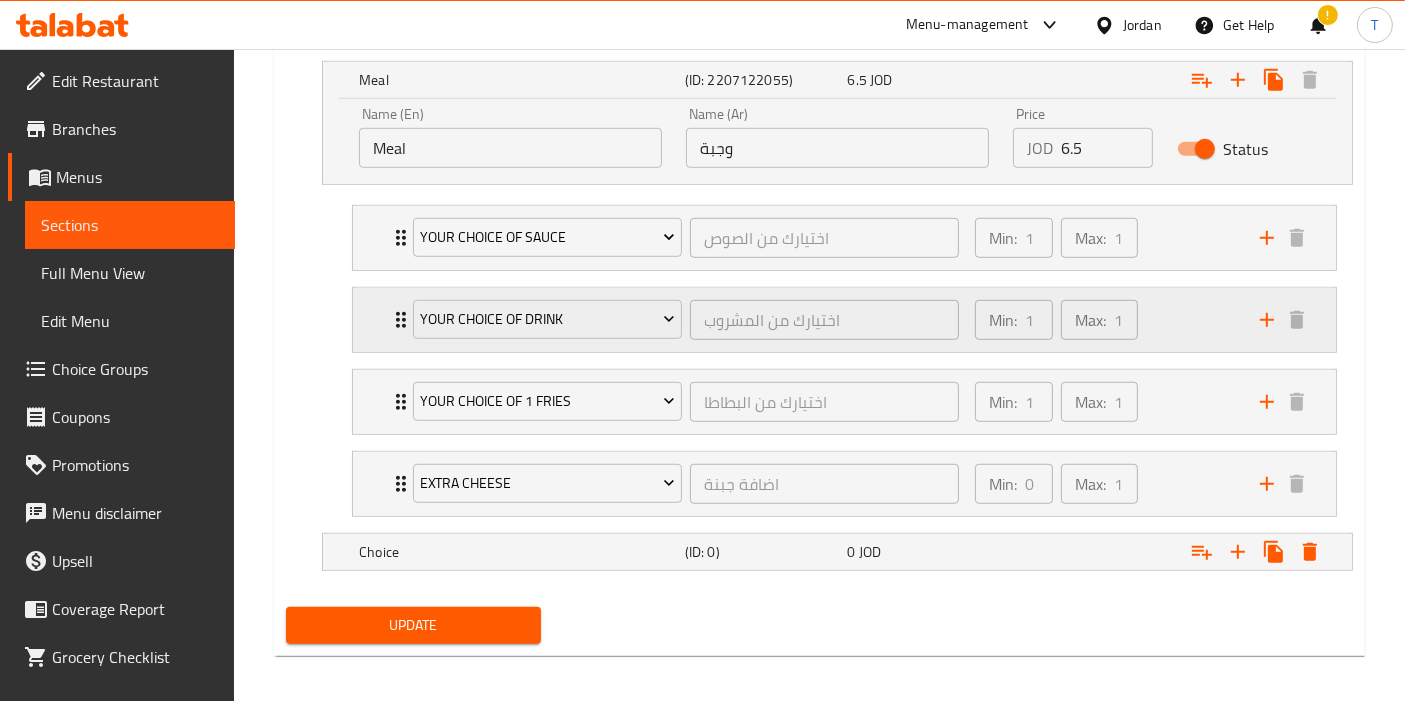 drag, startPoint x: 400, startPoint y: 538, endPoint x: 471, endPoint y: 286, distance: 261.811 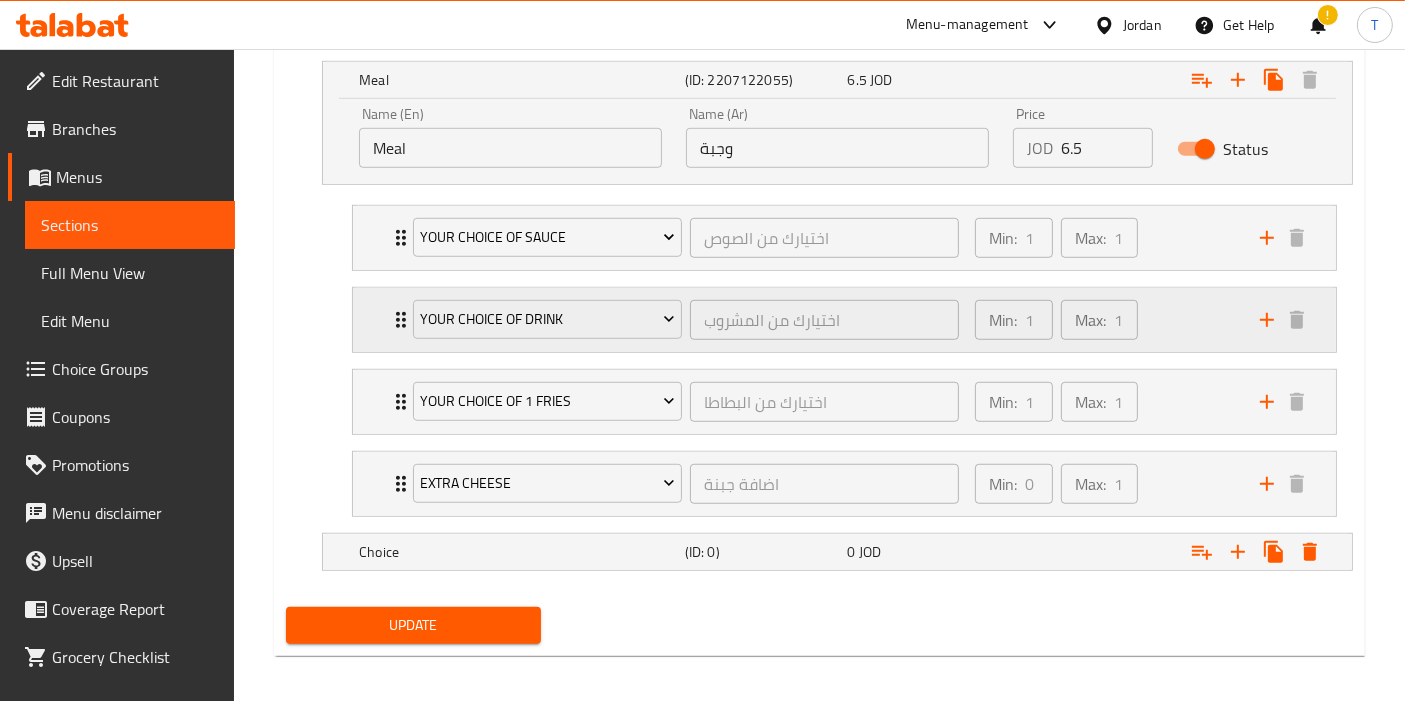 click on "Your Choice Of Sauce اختيارك من الصوص ​ Min: 1 ​ Max: 1 ​ Ranch (ID: 2207121600) 0 JOD Name (En) Ranch Name (En) Name (Ar) رانش Name (Ar) Price JOD 0 Price Status BBQ (ID: 2207121601) 0 JOD Name (En) BBQ Name (En) Name (Ar) باربكيو Name (Ar) Price JOD 0 Price Status Buffalo (ID: 2207121603) 0 JOD Name (En) Buffalo Name (En) Name (Ar) بافلو Name (Ar) Price JOD 0 Price Status Sweet Chilli (ID: 2207121604) 0 JOD Name (En) Sweet Chilli Name (En) Name (Ar) سويت تشيلي Name (Ar) Price JOD 0 Price Status Fluffy Sauce (ID: 2207121605) 0.25 JOD Name (En) Fluffy Sauce Name (En) Name (Ar) Name (Ar) JOD" at bounding box center [819, 231] 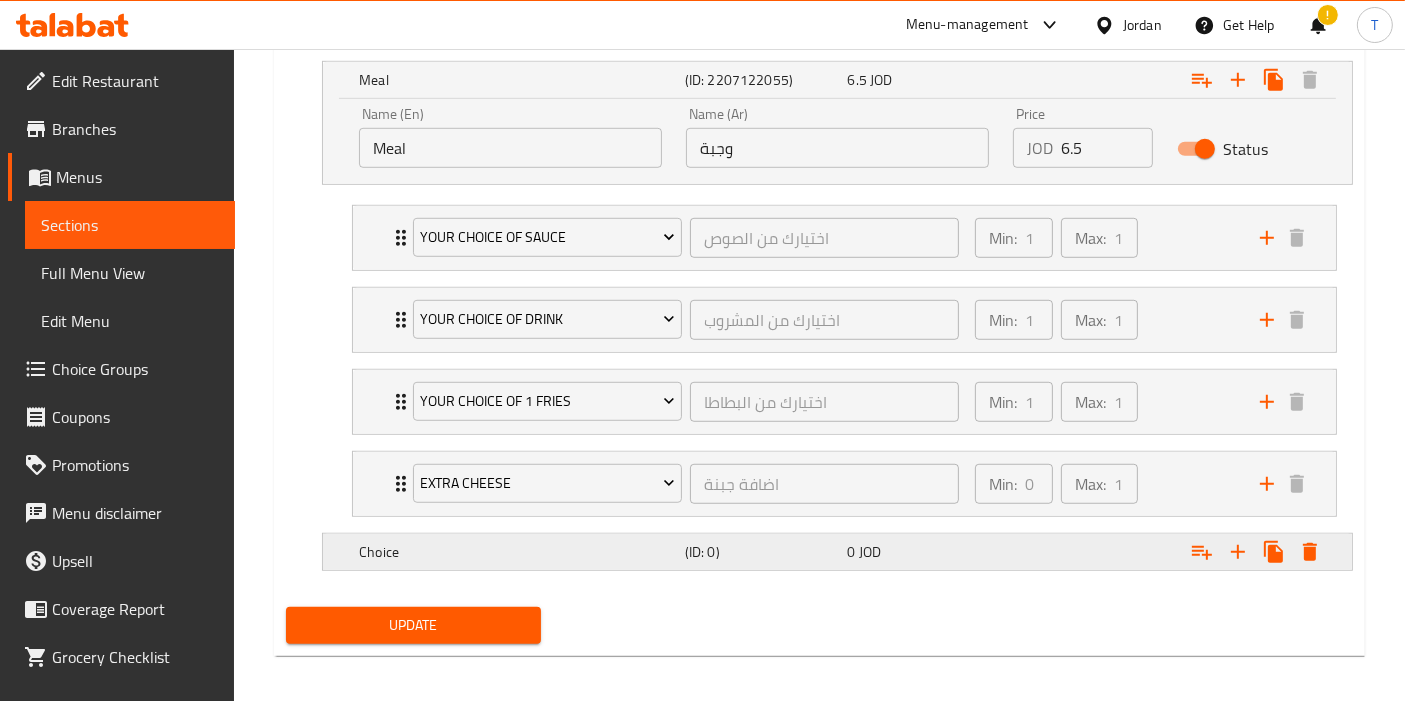 click 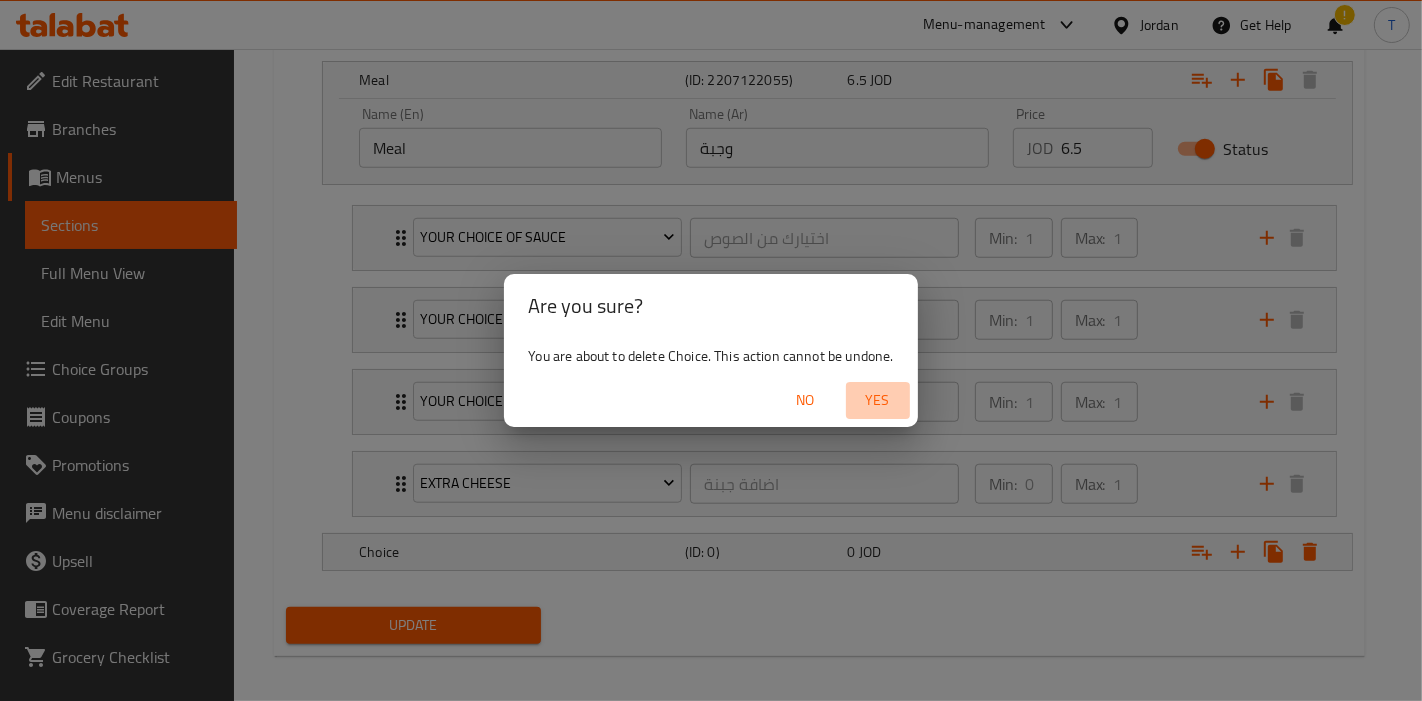click on "Yes" at bounding box center [878, 400] 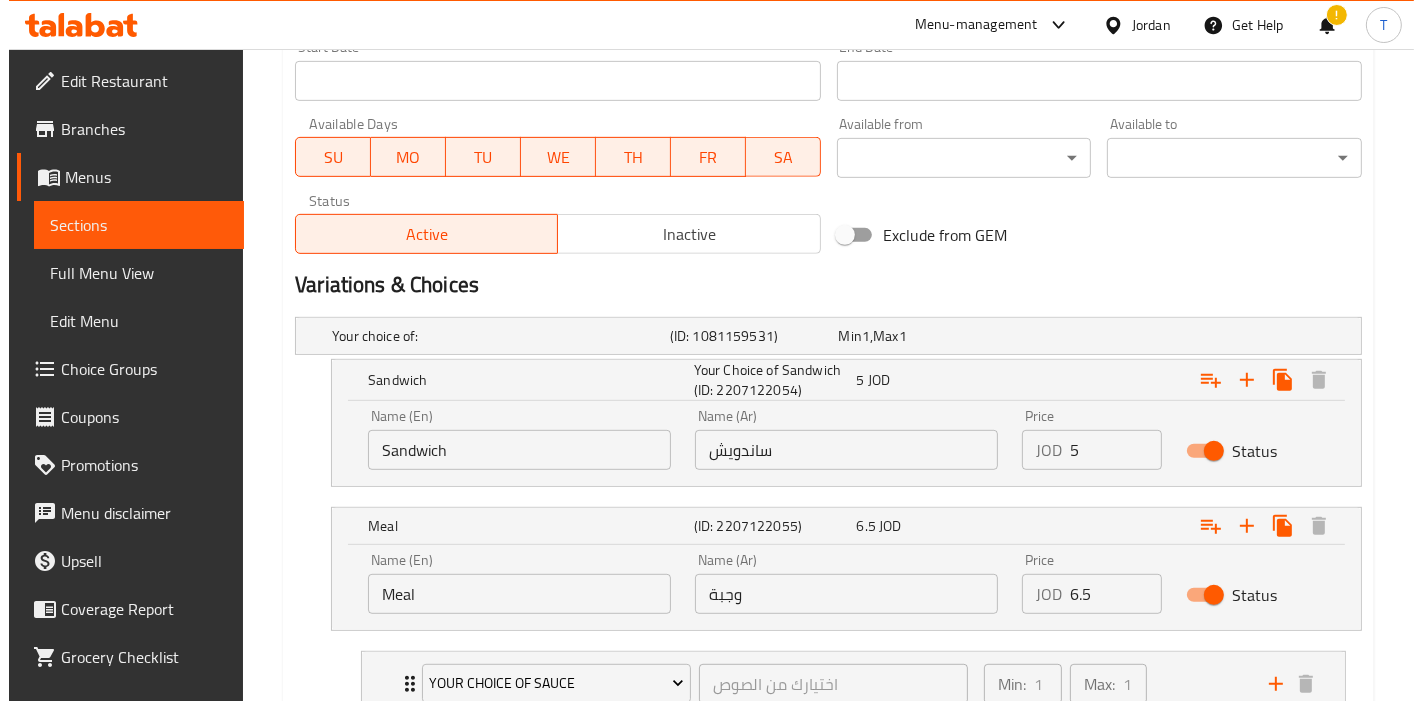 scroll, scrollTop: 851, scrollLeft: 0, axis: vertical 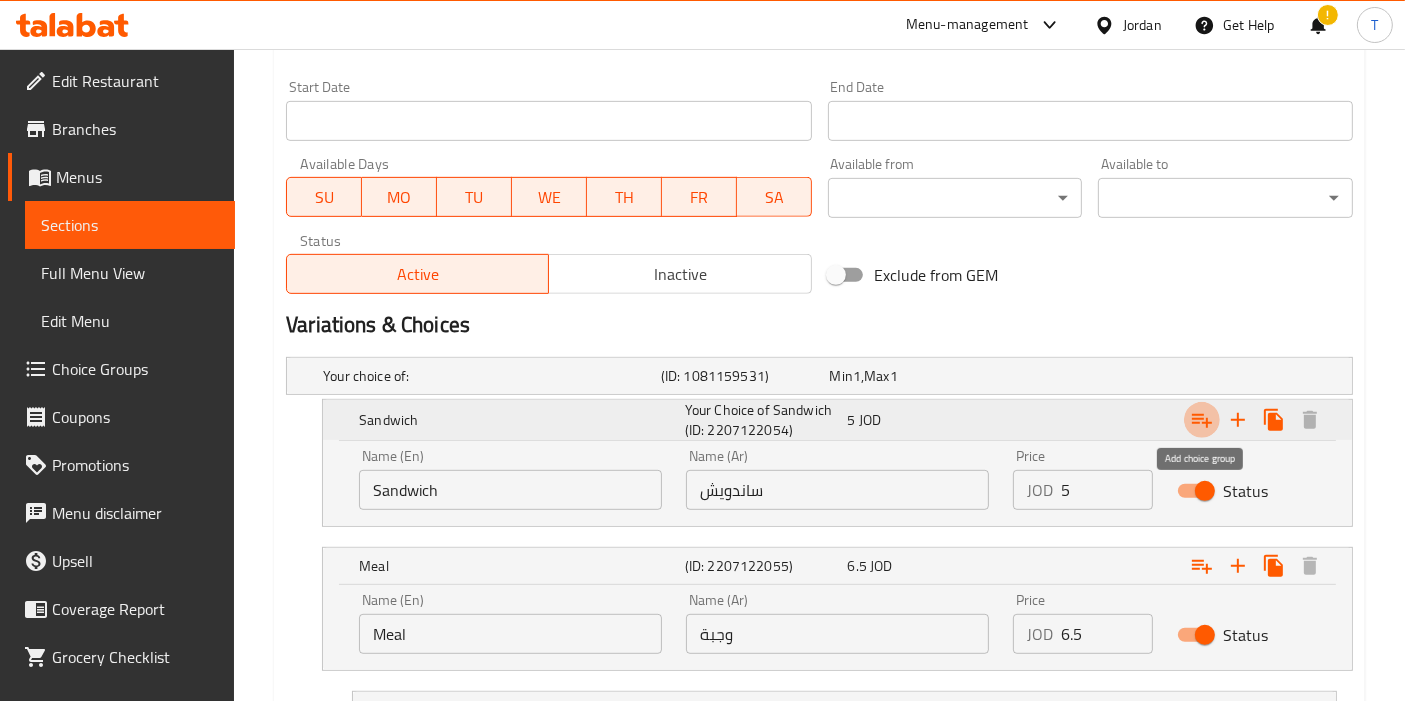 click 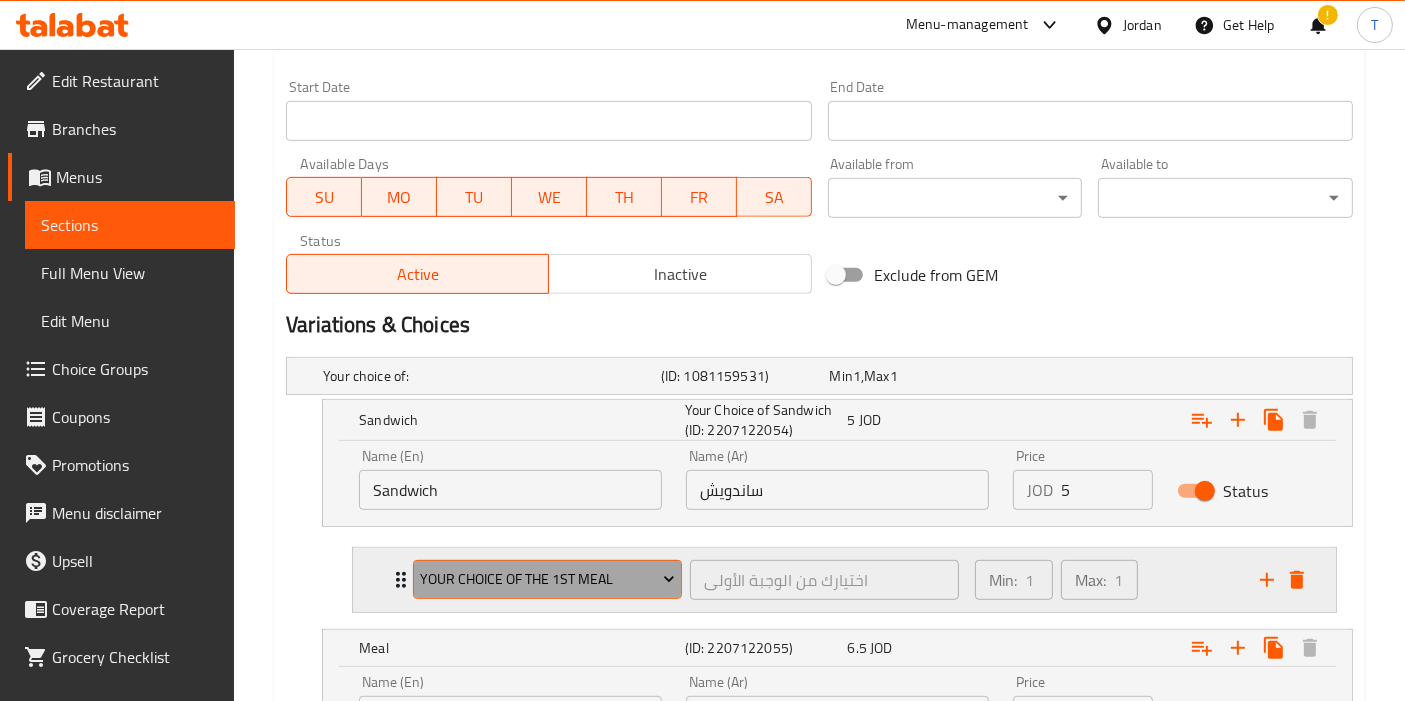 click on "Your Choice Of The 1st Meal" at bounding box center [548, 579] 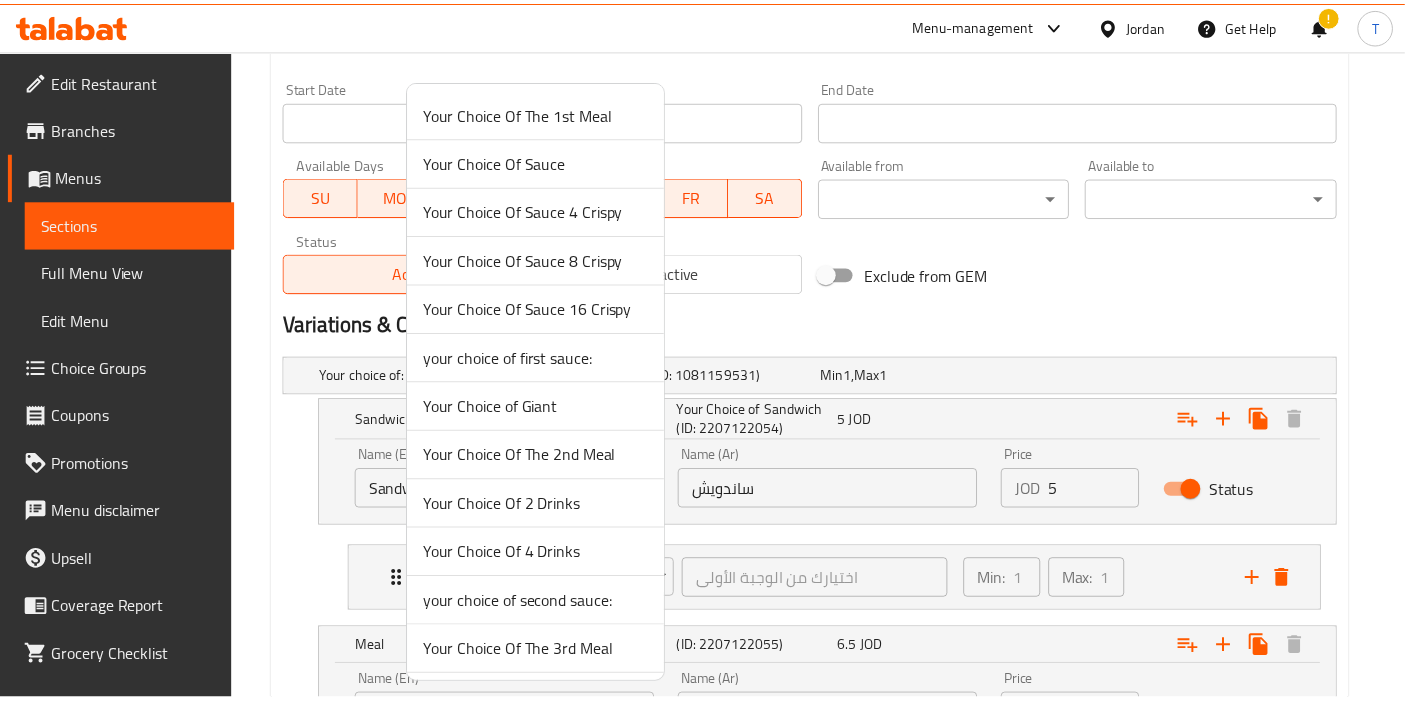 scroll, scrollTop: 17, scrollLeft: 0, axis: vertical 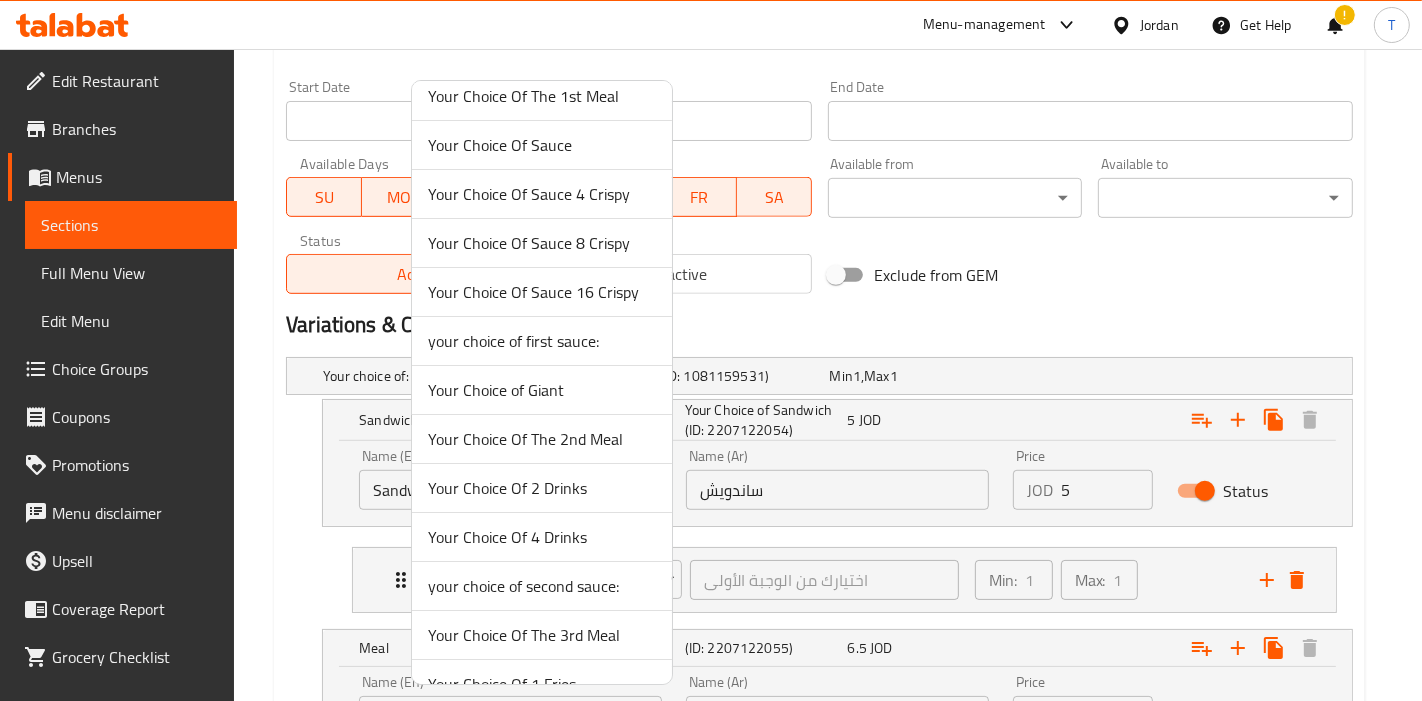 click on "Your Choice of Giant" at bounding box center [542, 390] 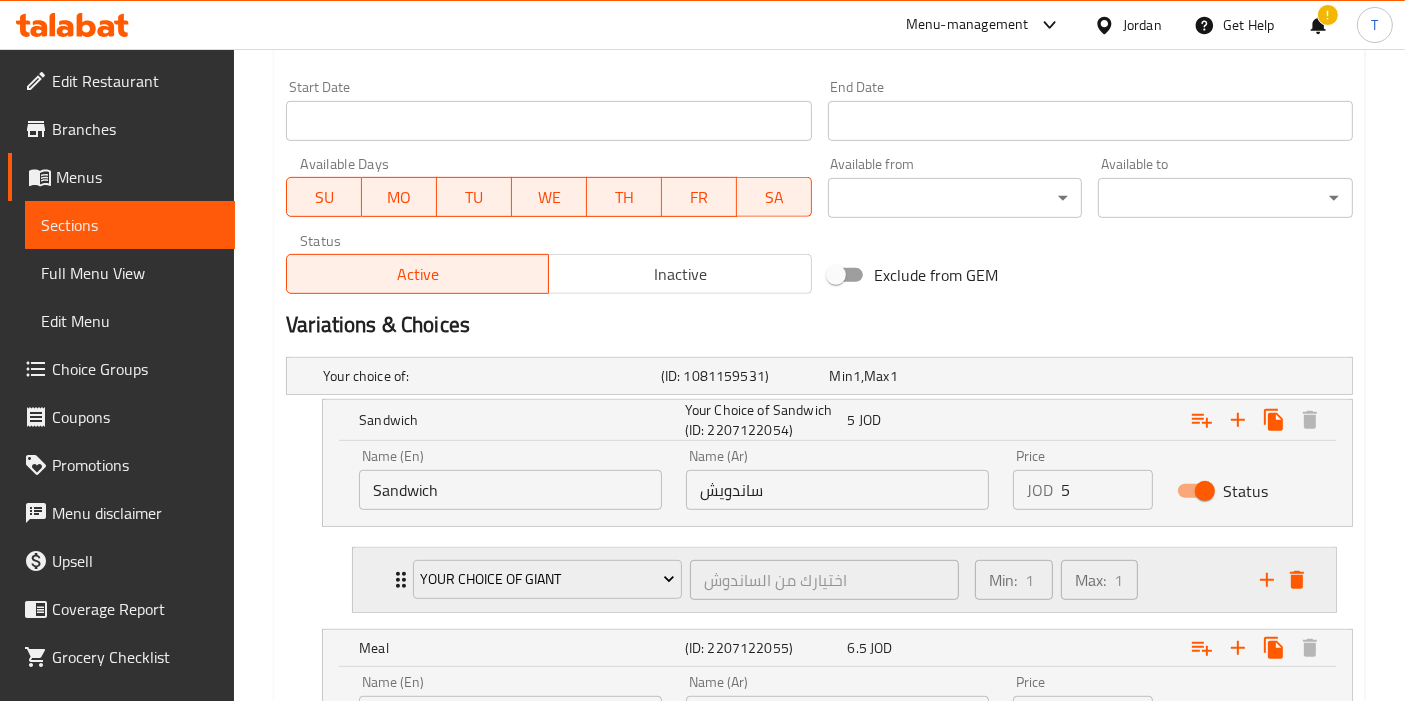click on "Min: 1 ​ Max: 1 ​" at bounding box center [1105, 580] 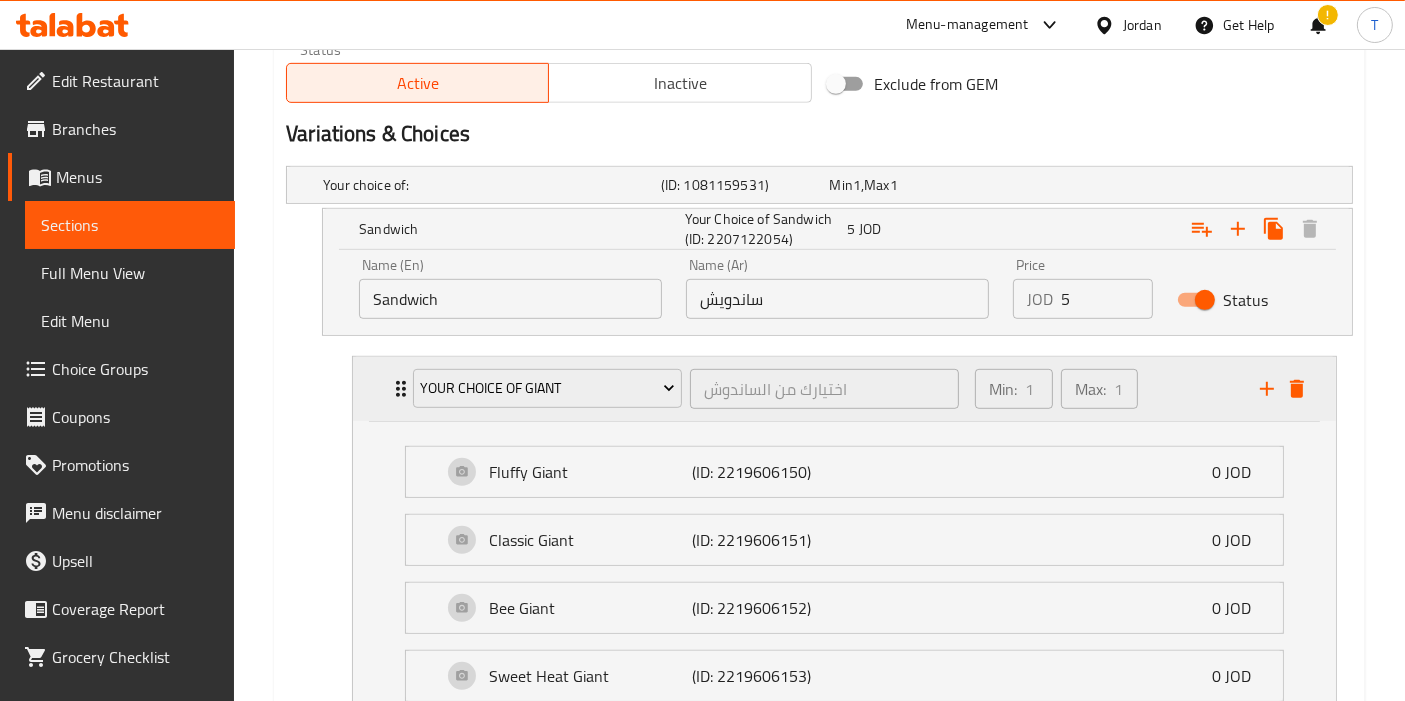 scroll, scrollTop: 994, scrollLeft: 0, axis: vertical 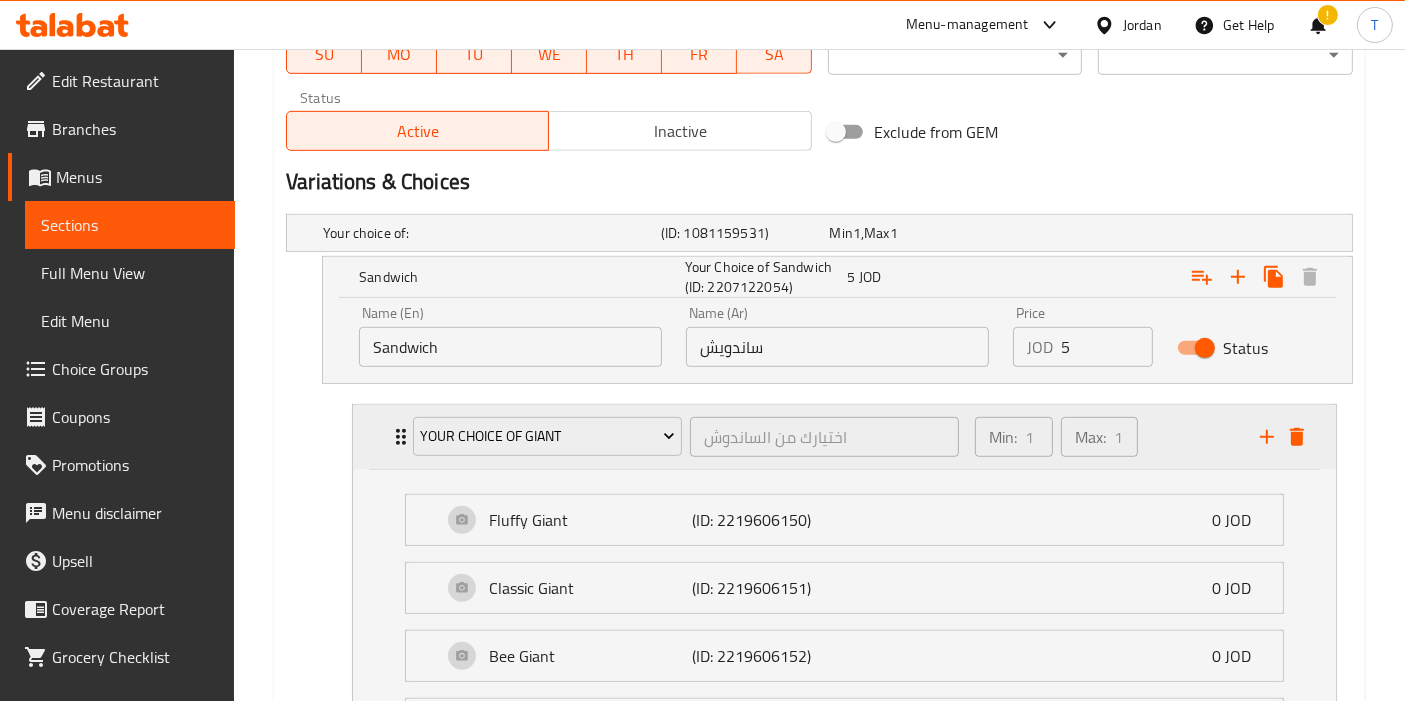 click on "Min: 1 ​ Max: 1 ​" at bounding box center (1105, 437) 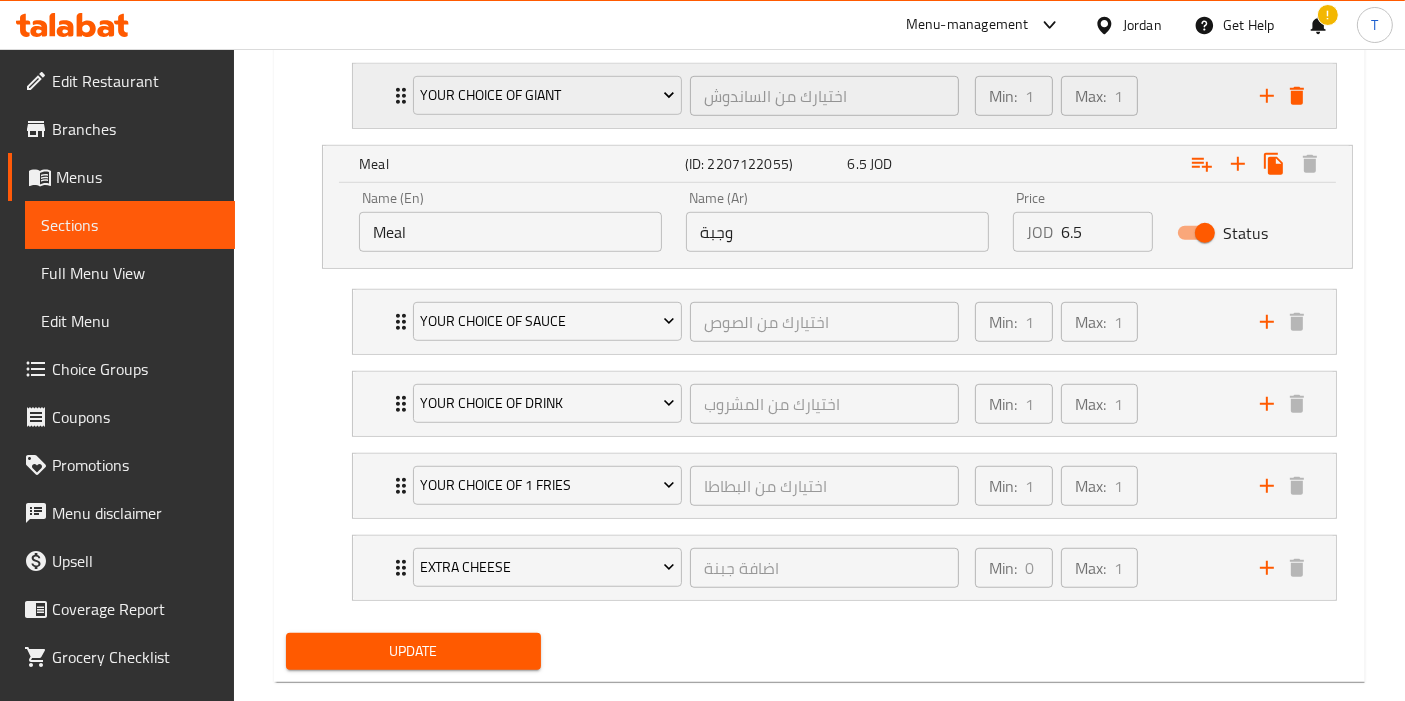 scroll, scrollTop: 1351, scrollLeft: 0, axis: vertical 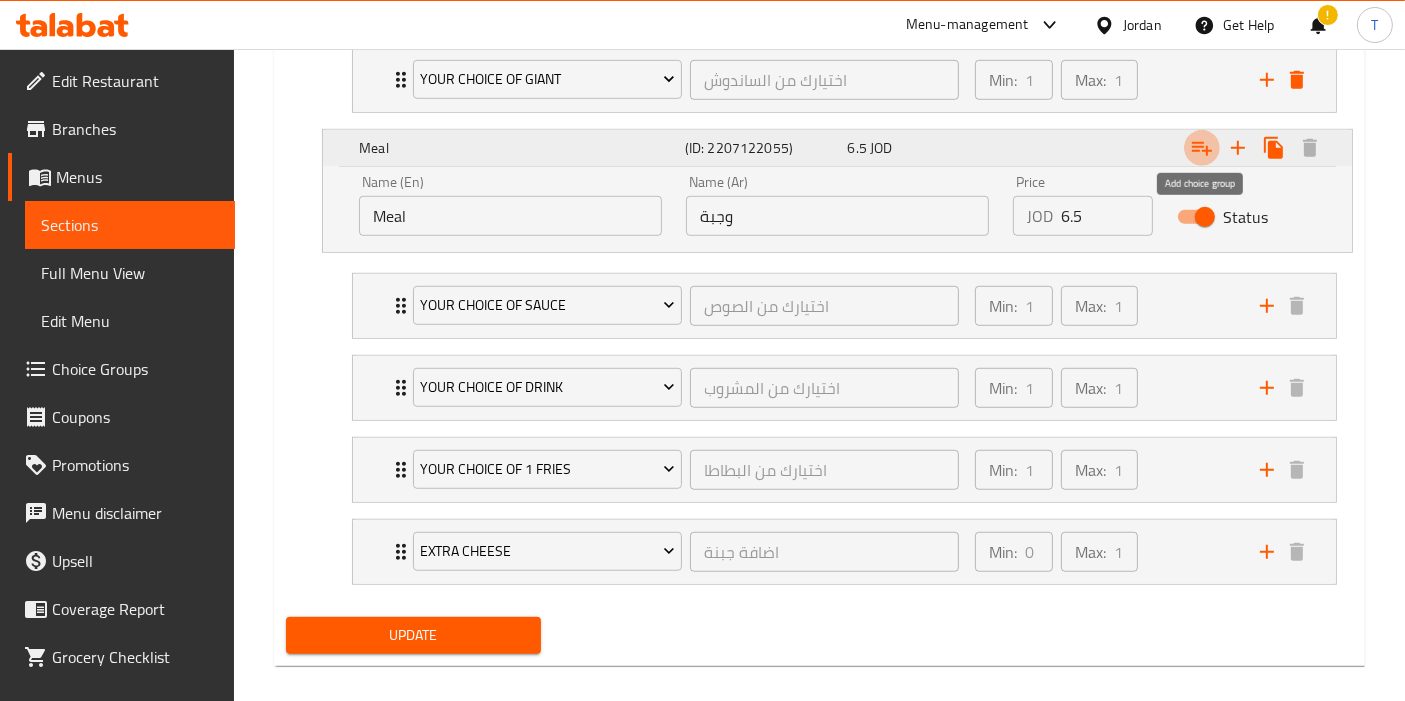 click 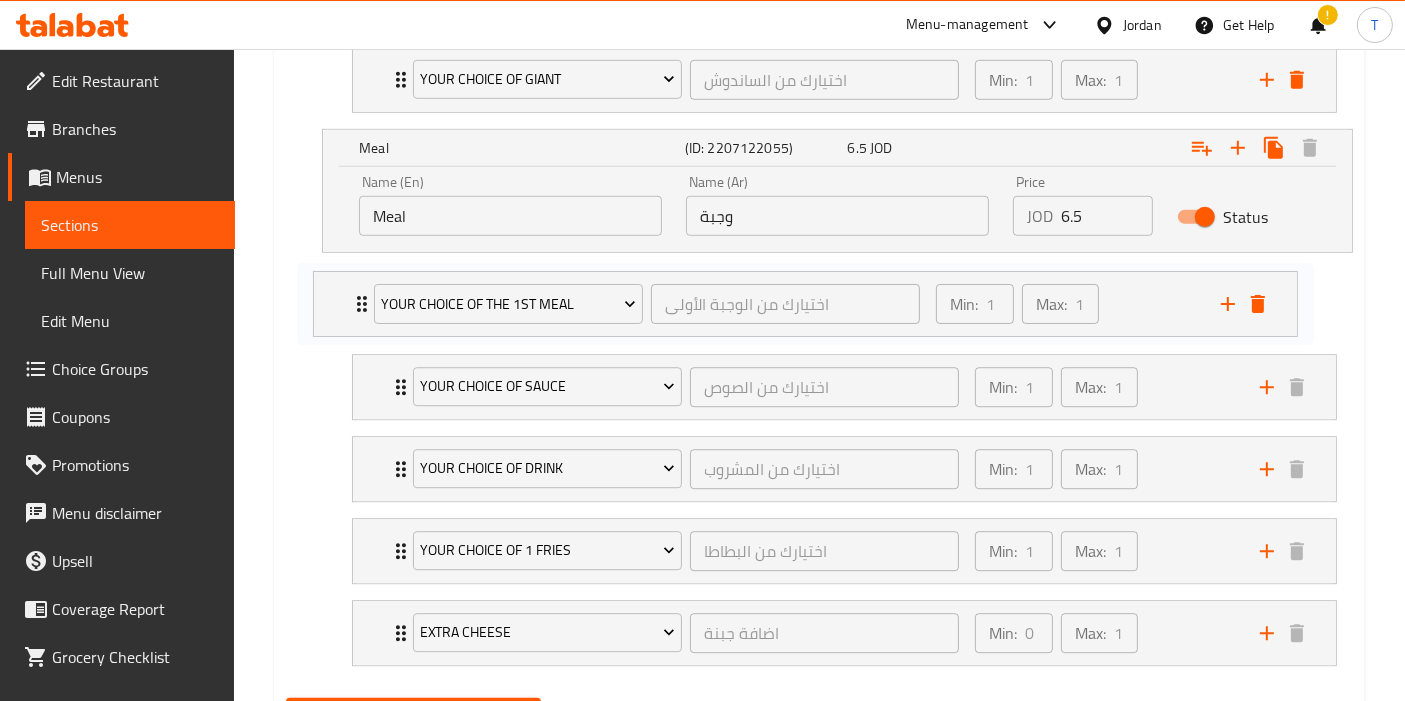 scroll, scrollTop: 1351, scrollLeft: 0, axis: vertical 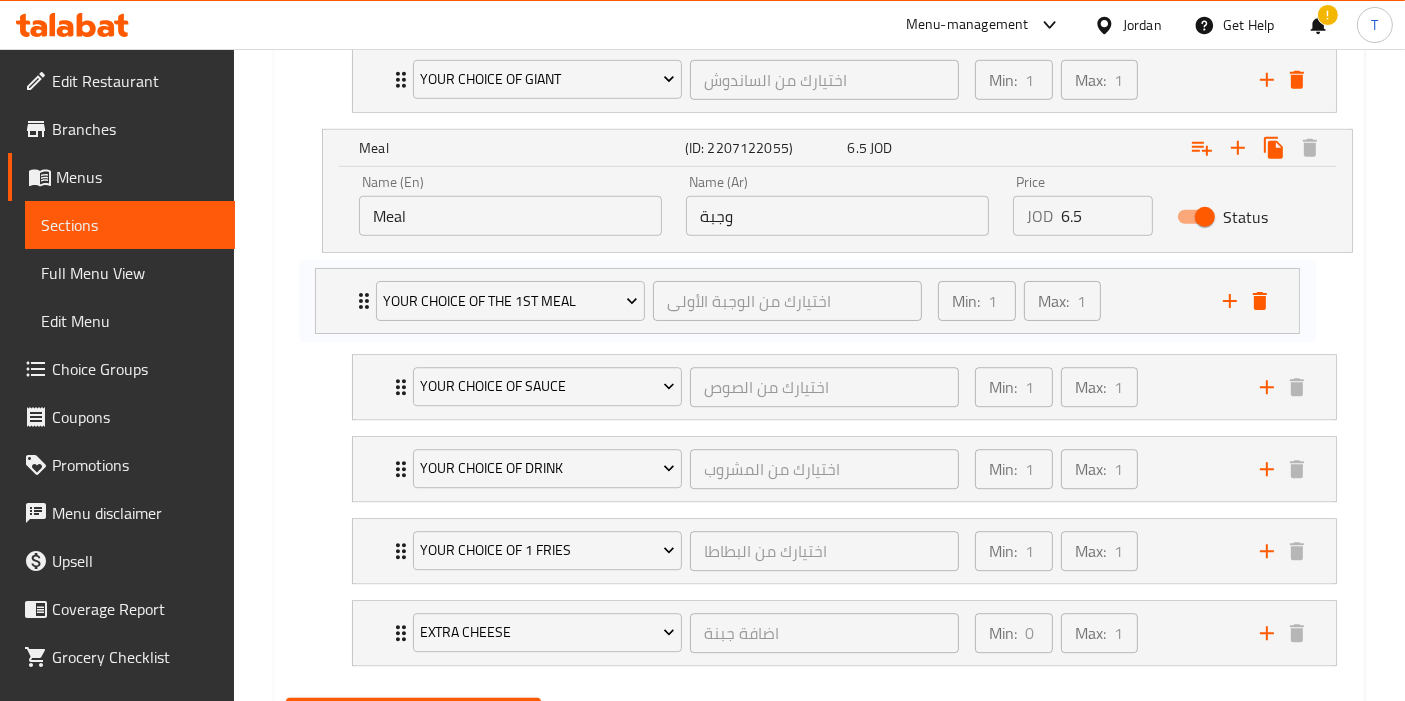 drag, startPoint x: 1165, startPoint y: 638, endPoint x: 1111, endPoint y: 262, distance: 379.85788 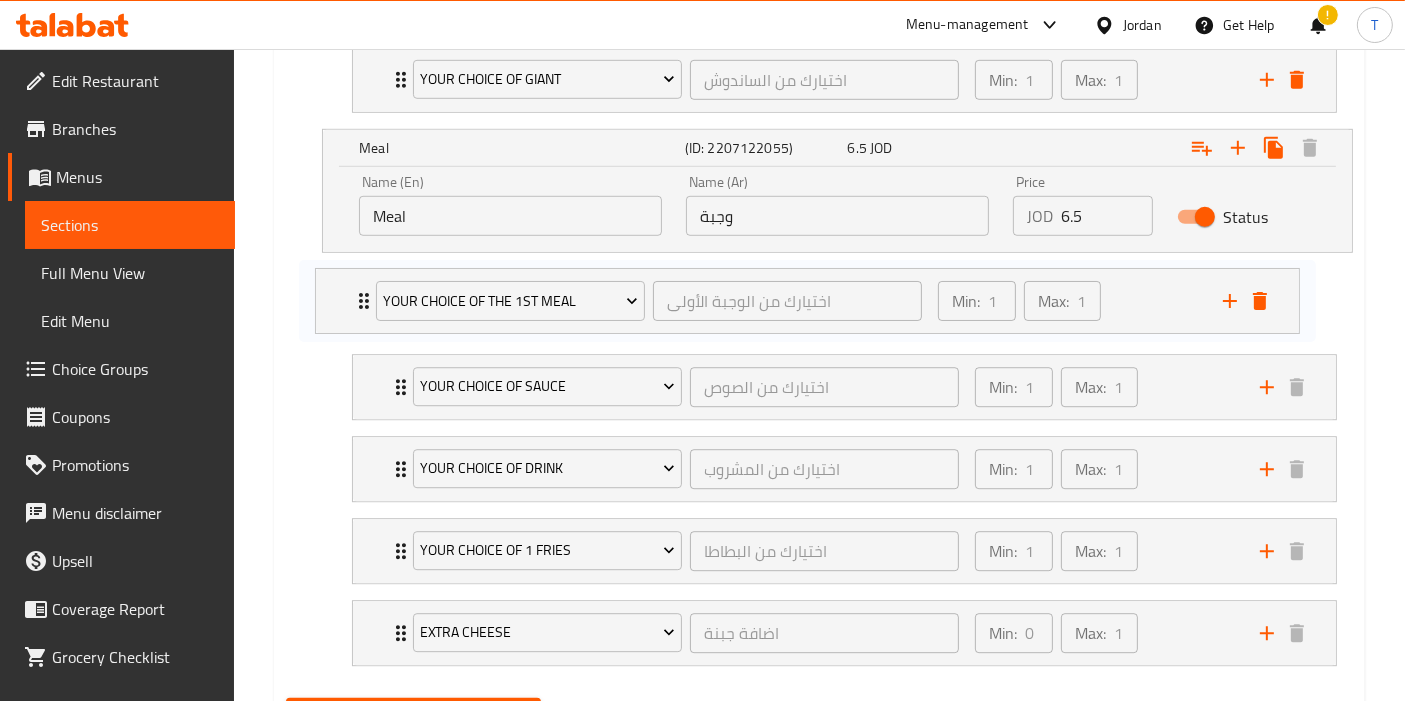 click on "Your Choice Of Drink اختيارك من المشروب ​ Min: 1 ​ Max: 1 ​ Cola  (ID: 2207121554) 0 JOD Name (En) Cola Name (En) Name (Ar) كولا Name (Ar) Price JOD 0 Price Status 0 JOD" at bounding box center (844, 469) 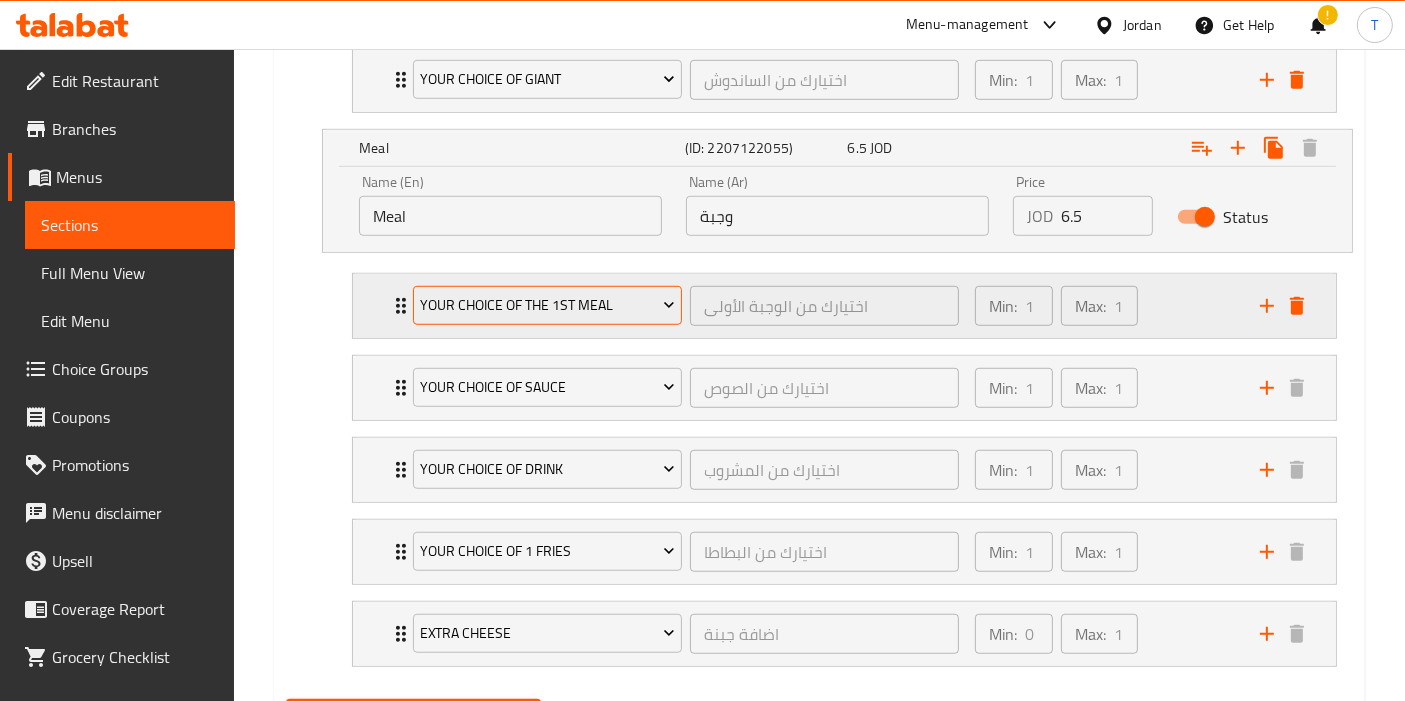 click on "Your Choice Of The 1st Meal" at bounding box center (548, 305) 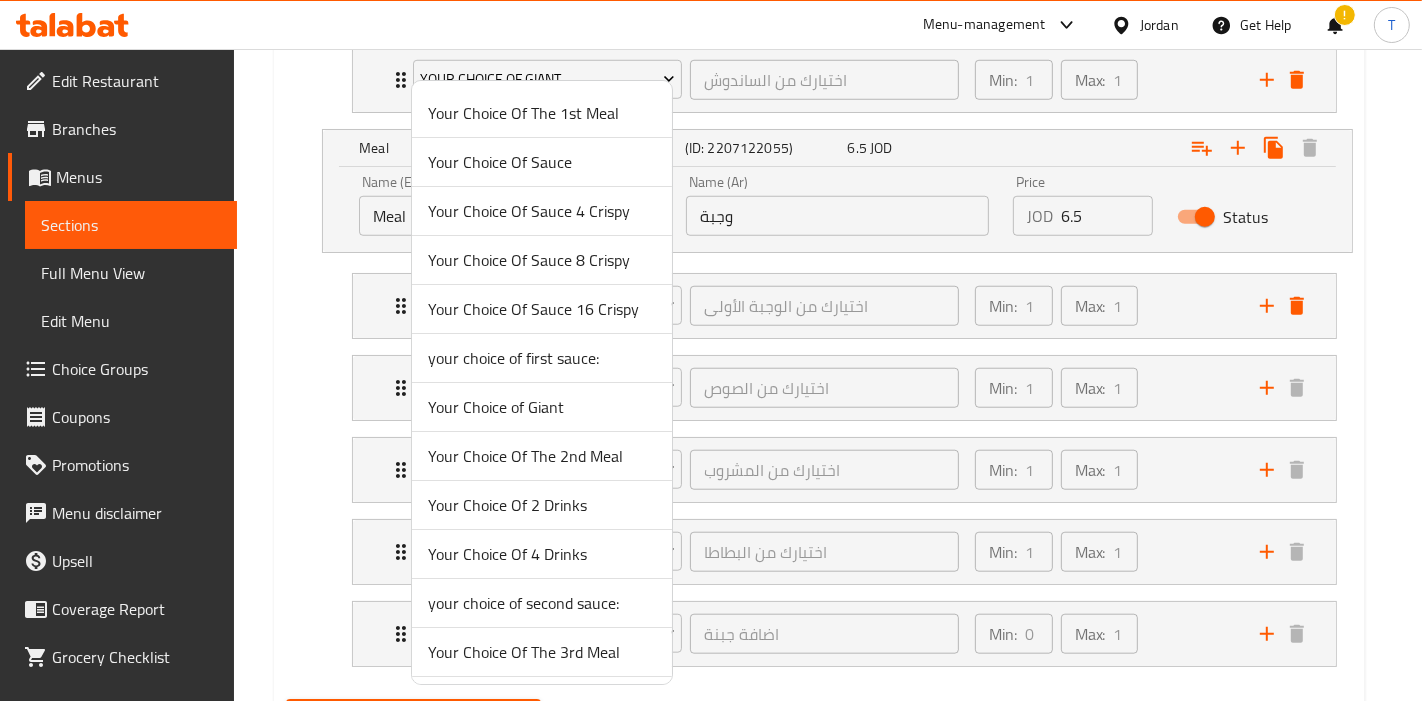 click on "Your Choice of Giant" at bounding box center [542, 407] 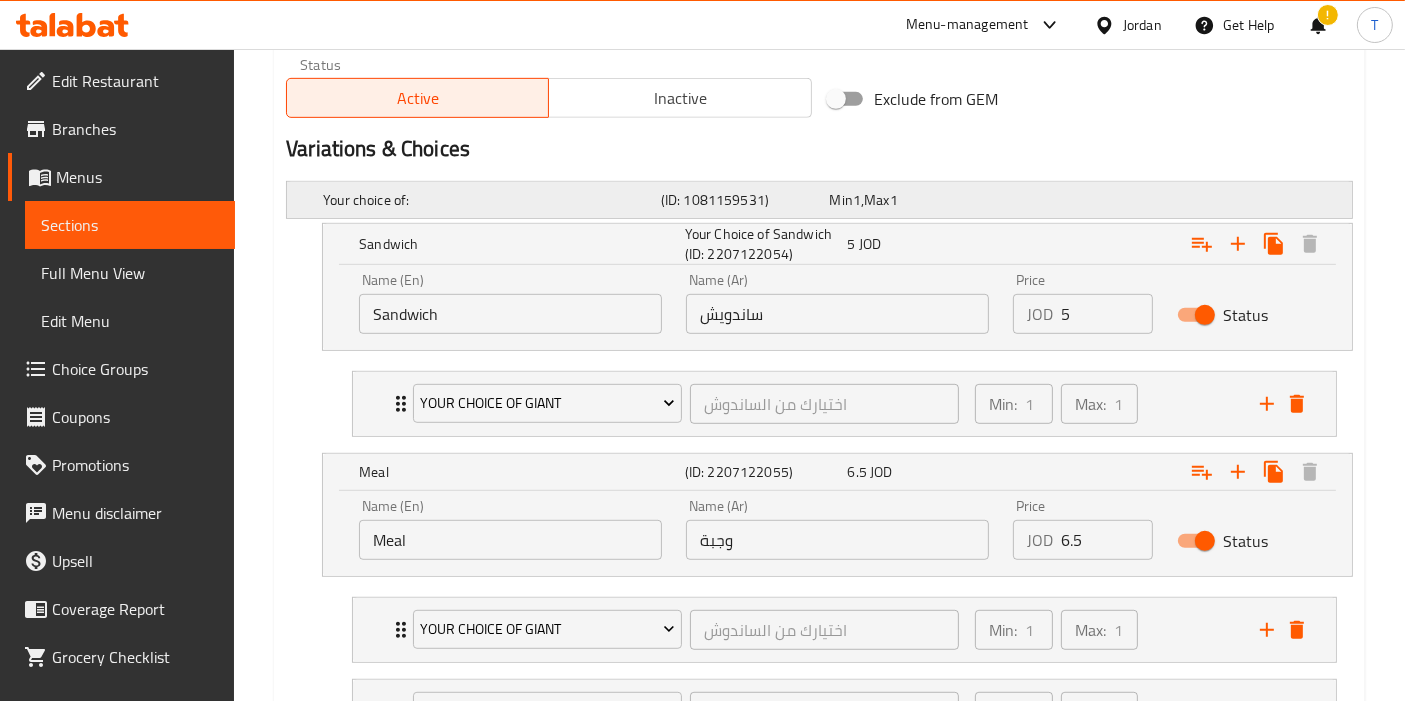 scroll, scrollTop: 1443, scrollLeft: 0, axis: vertical 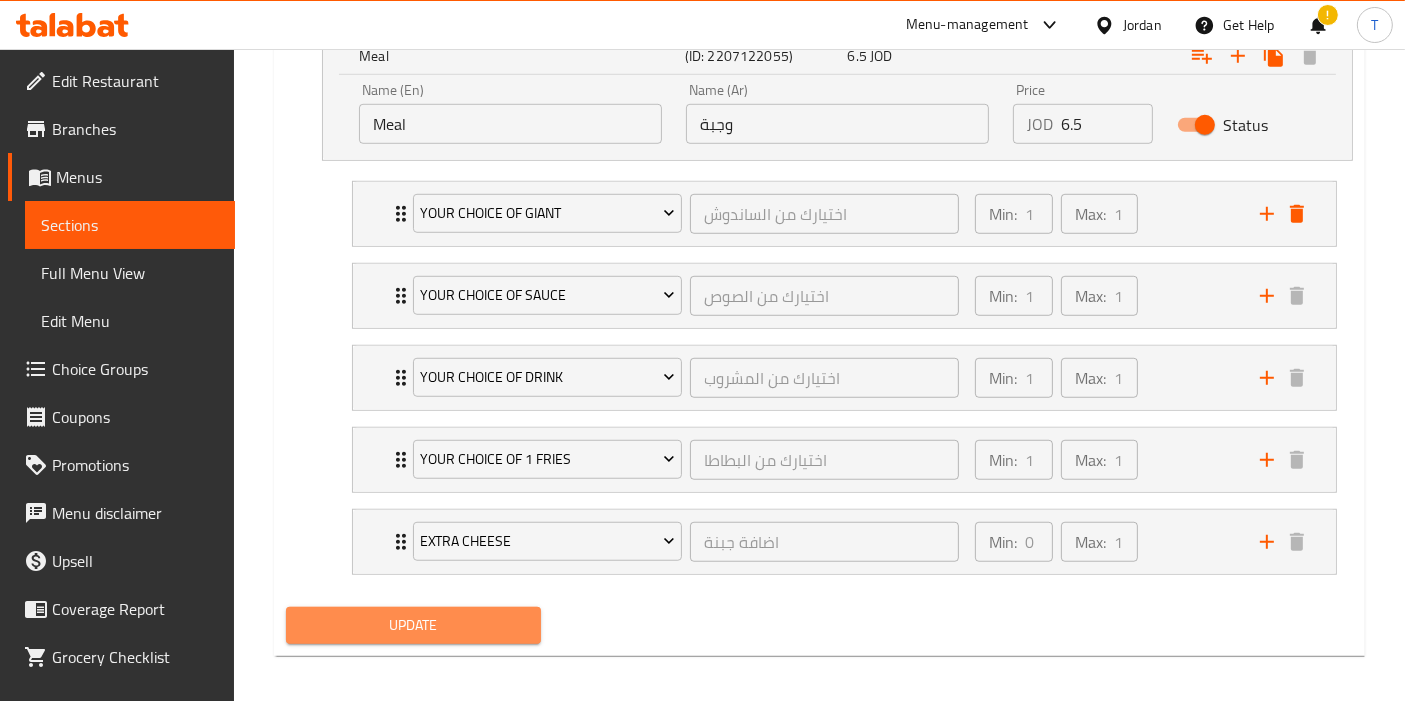 click on "Update" at bounding box center (413, 625) 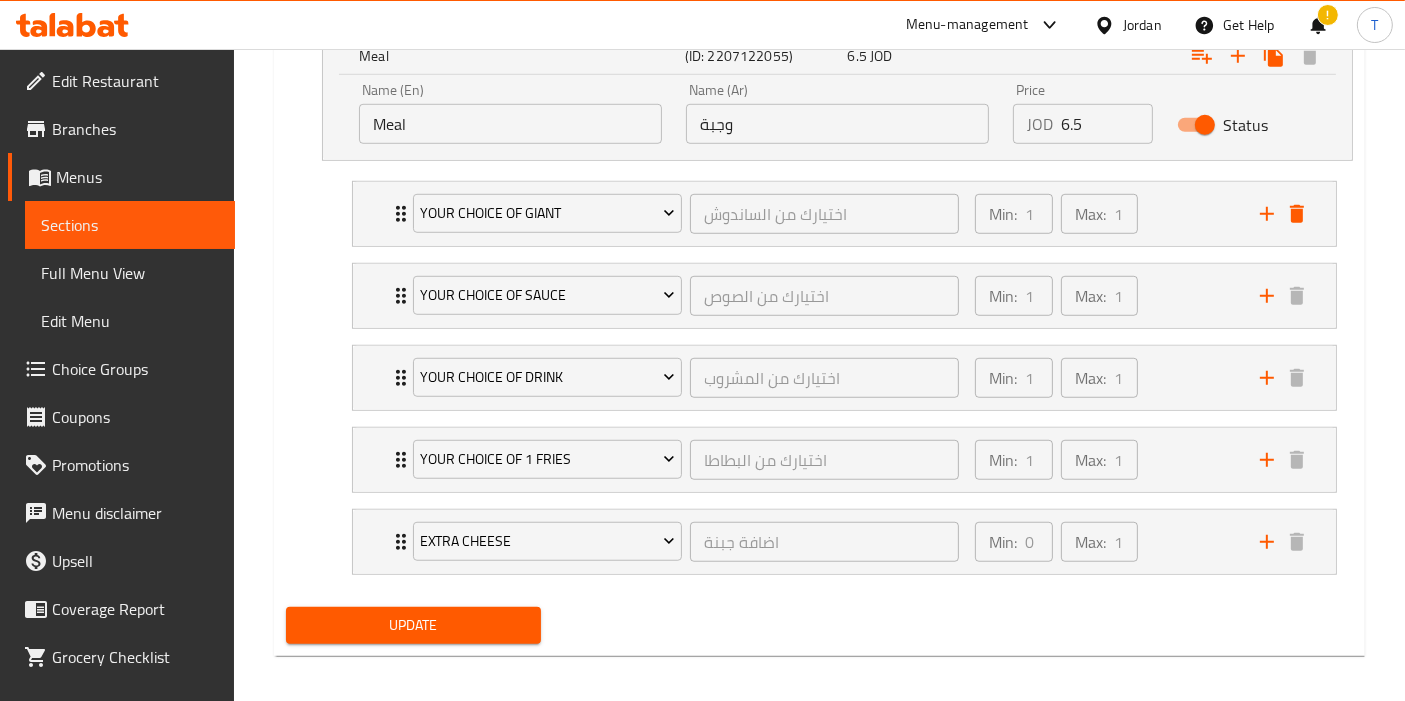 click on "Update" at bounding box center [413, 625] 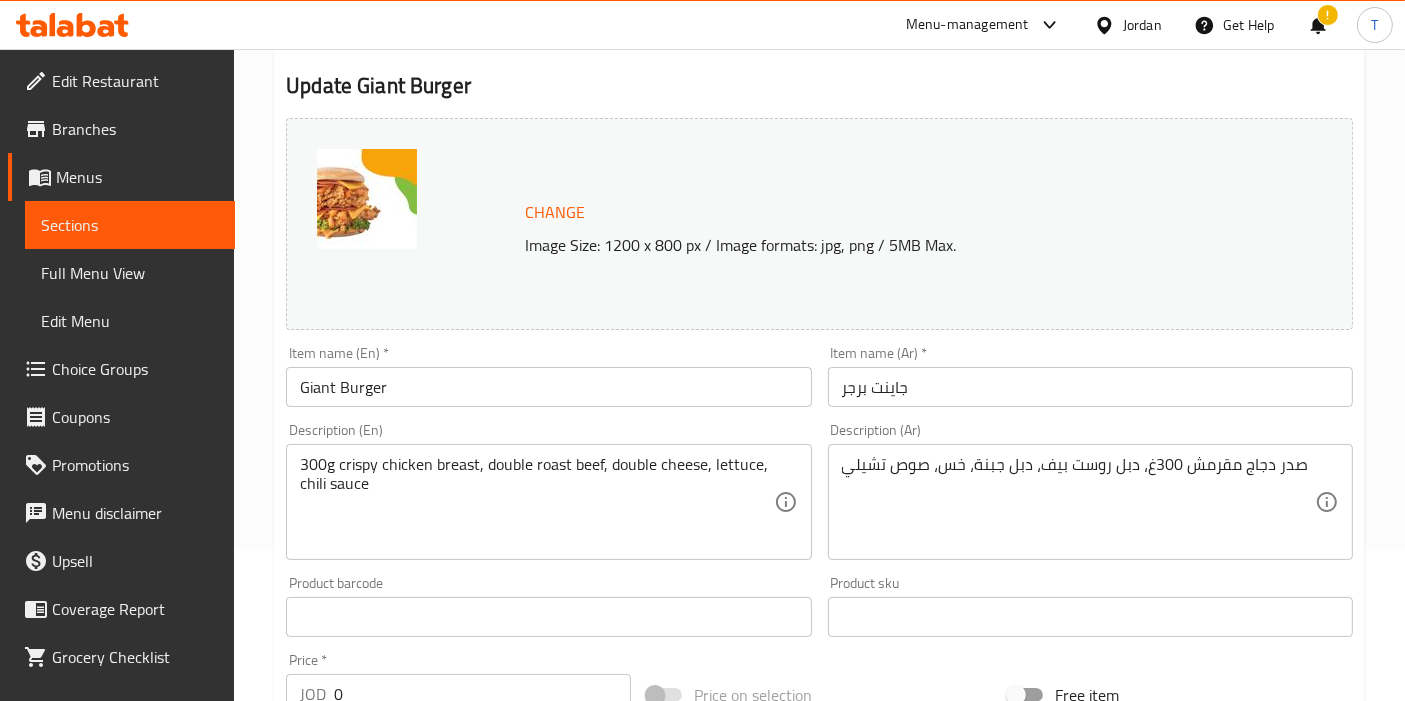 scroll, scrollTop: 0, scrollLeft: 0, axis: both 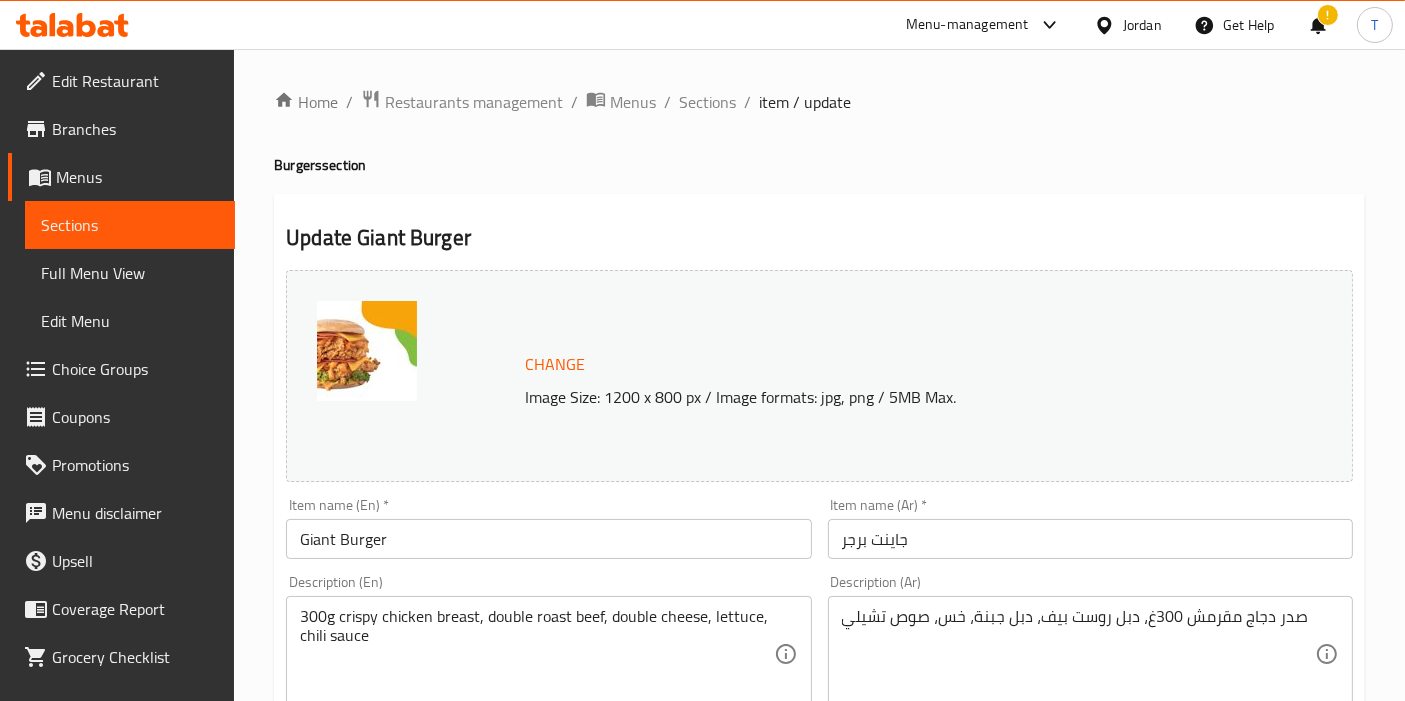 click on "Choice Groups" at bounding box center (135, 369) 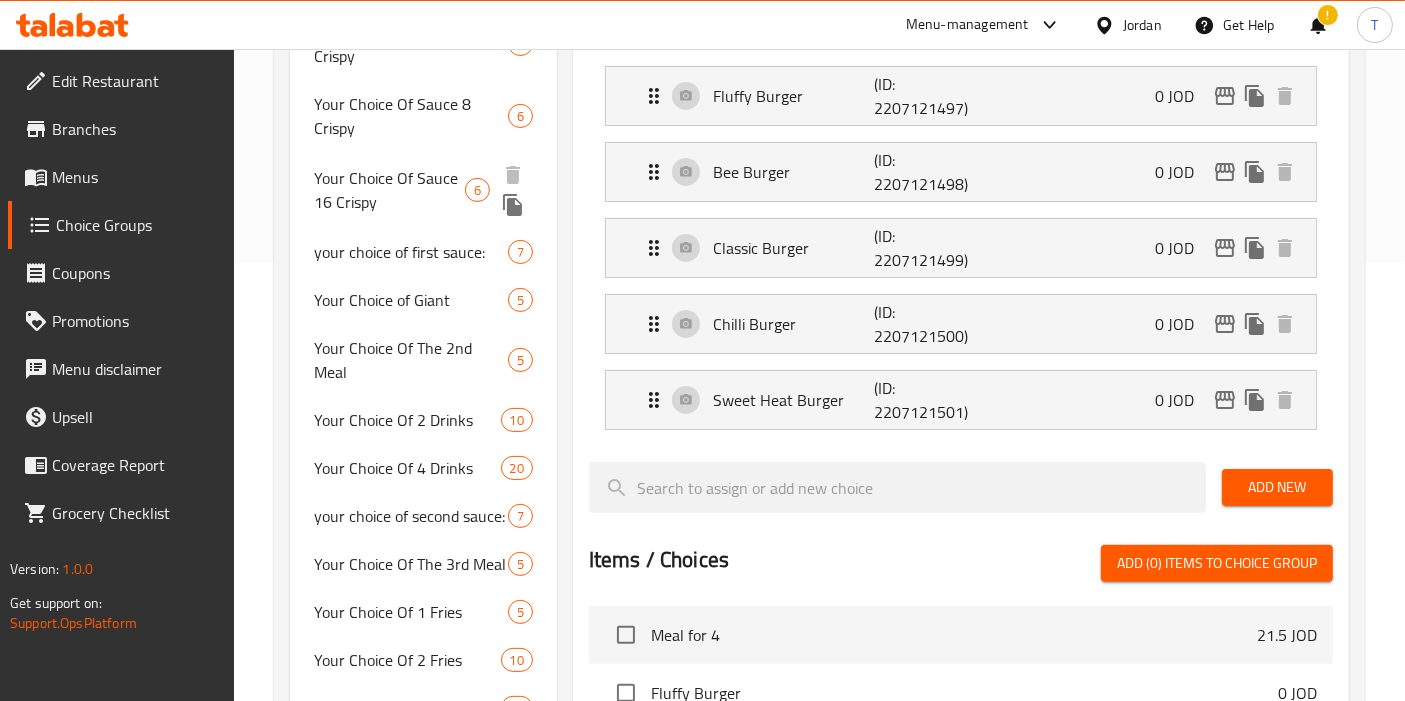 scroll, scrollTop: 442, scrollLeft: 0, axis: vertical 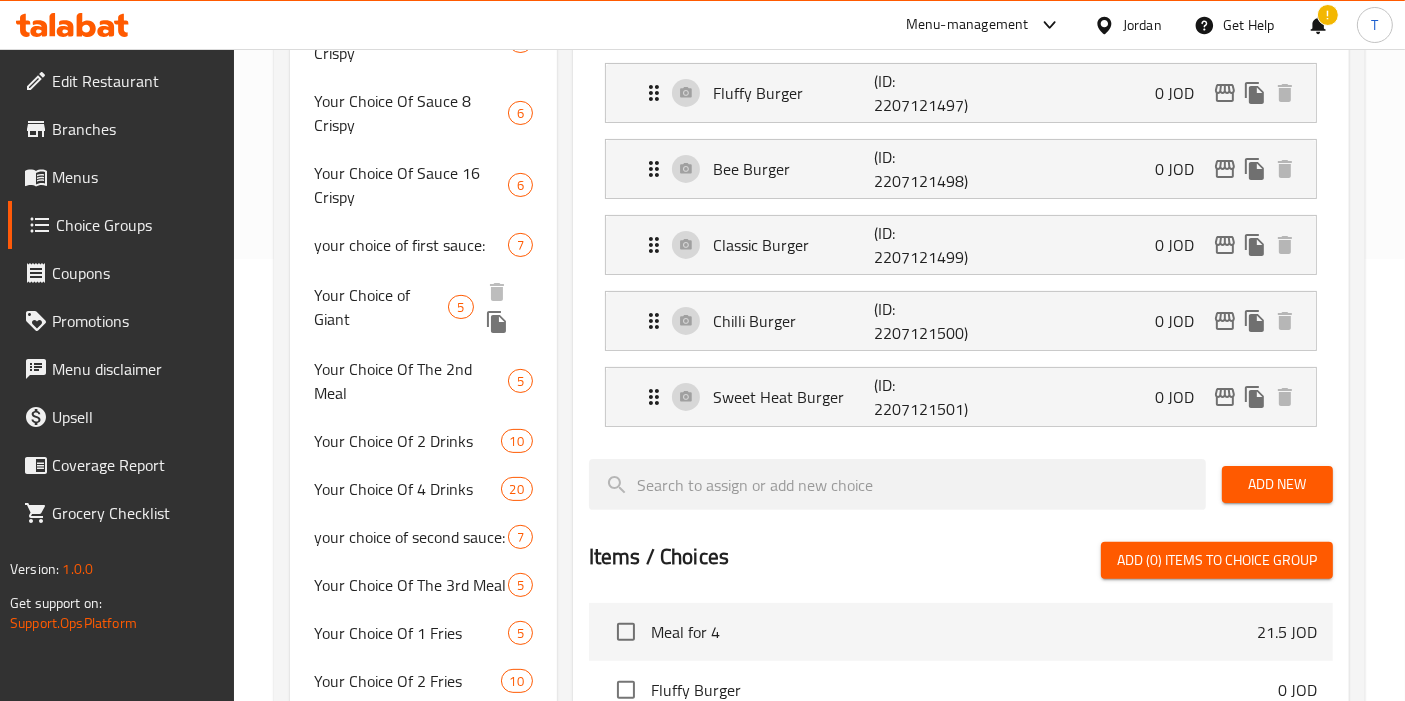 click on "Your Choice of Giant 5" at bounding box center (423, 307) 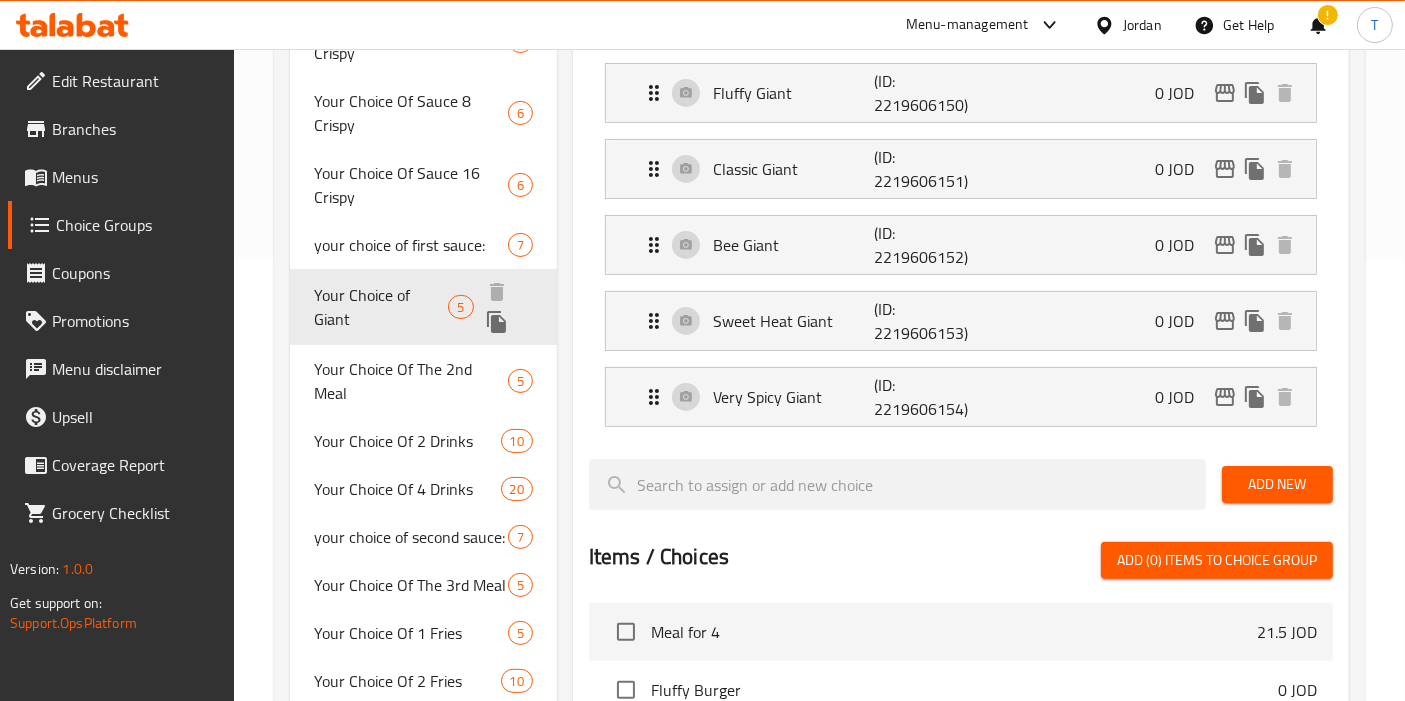 type on "Your Choice of Giant" 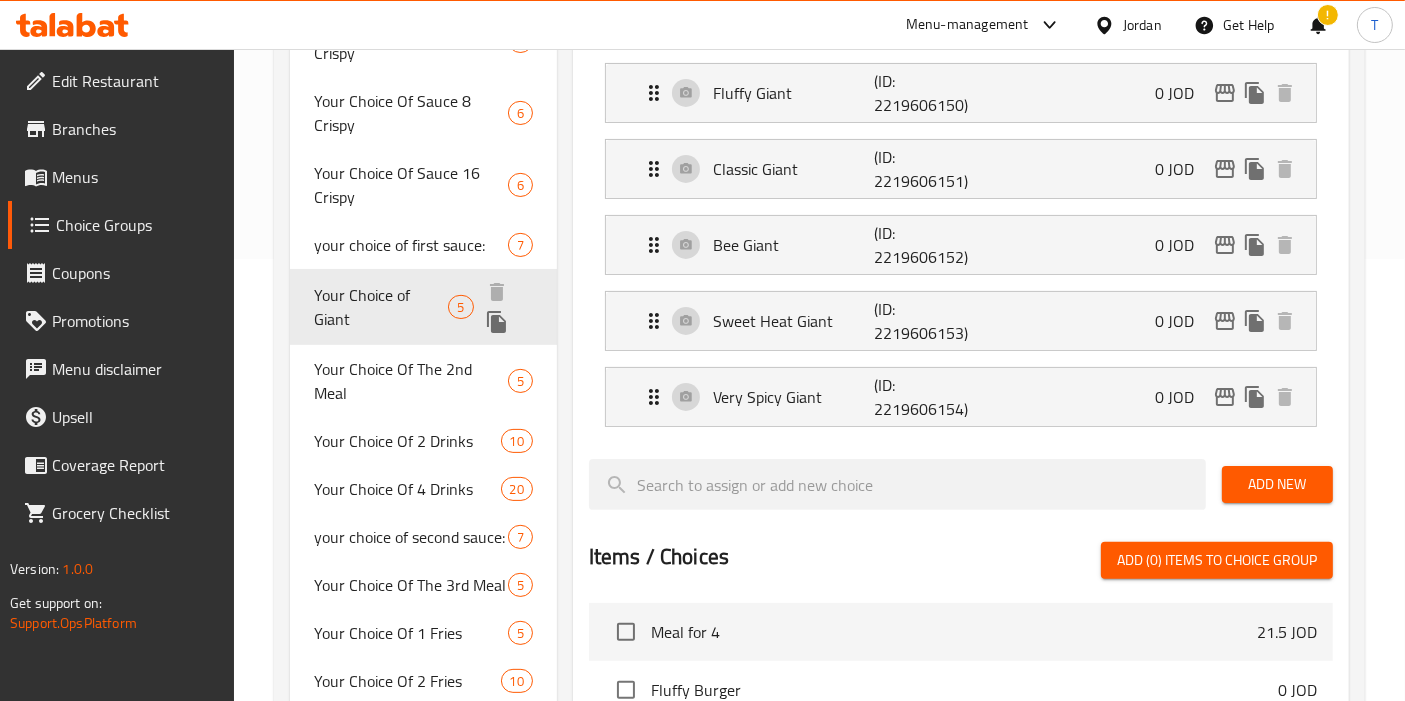 type on "اختيارك من الساندوش" 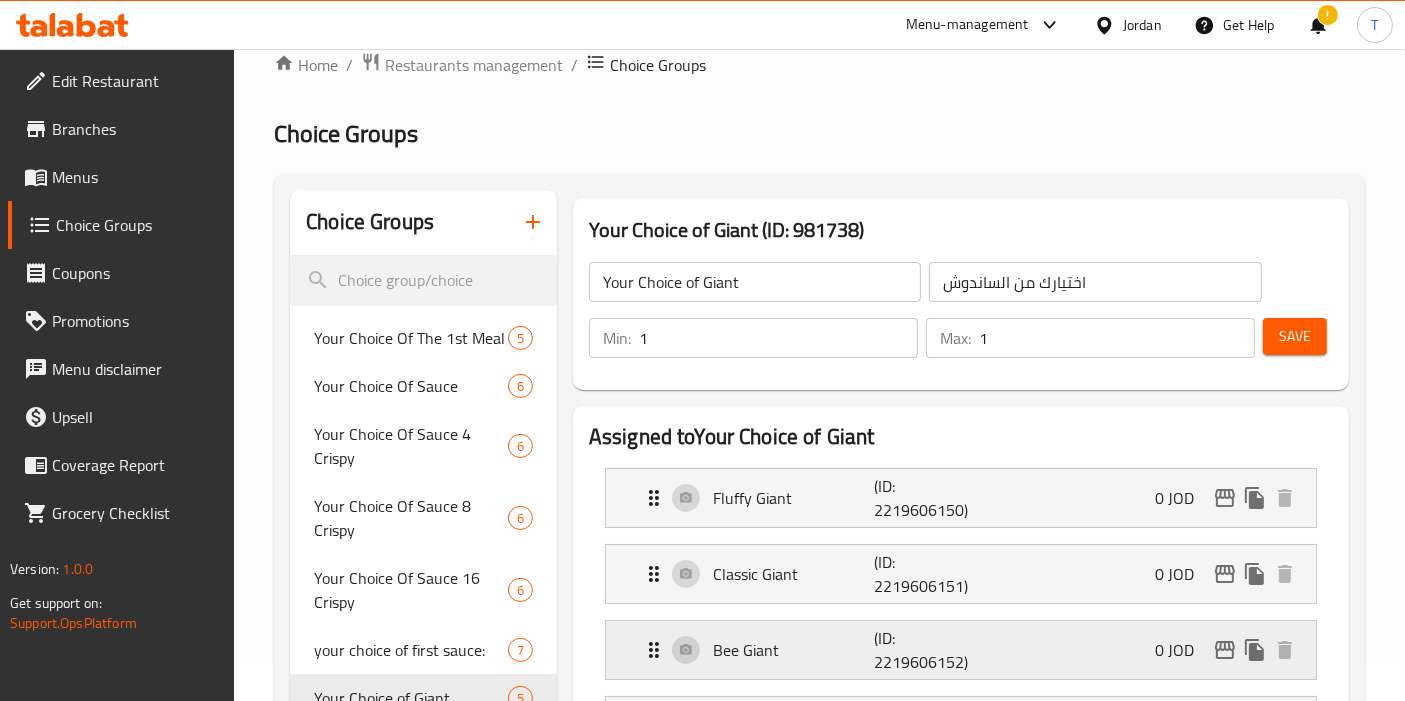 scroll, scrollTop: 0, scrollLeft: 0, axis: both 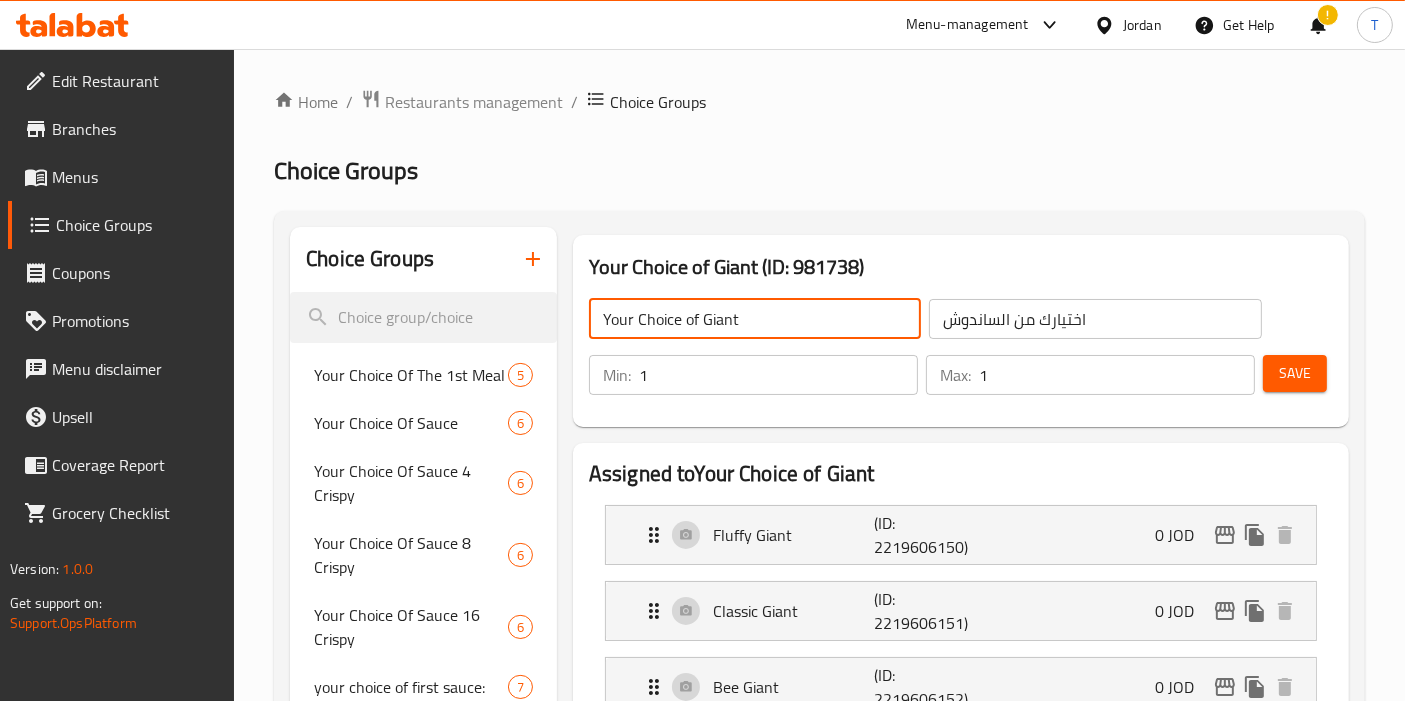 click on "Your Choice of Giant" 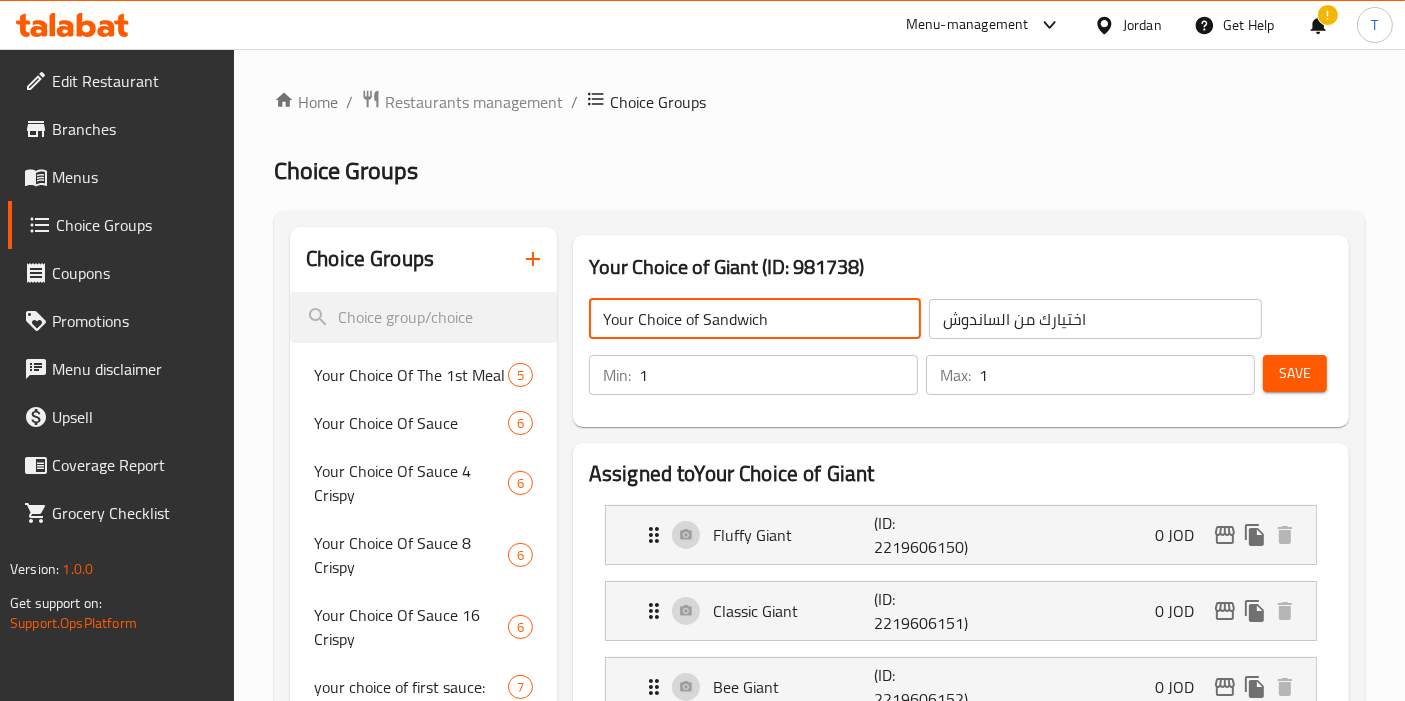 type on "Your Choice of Sandwich" 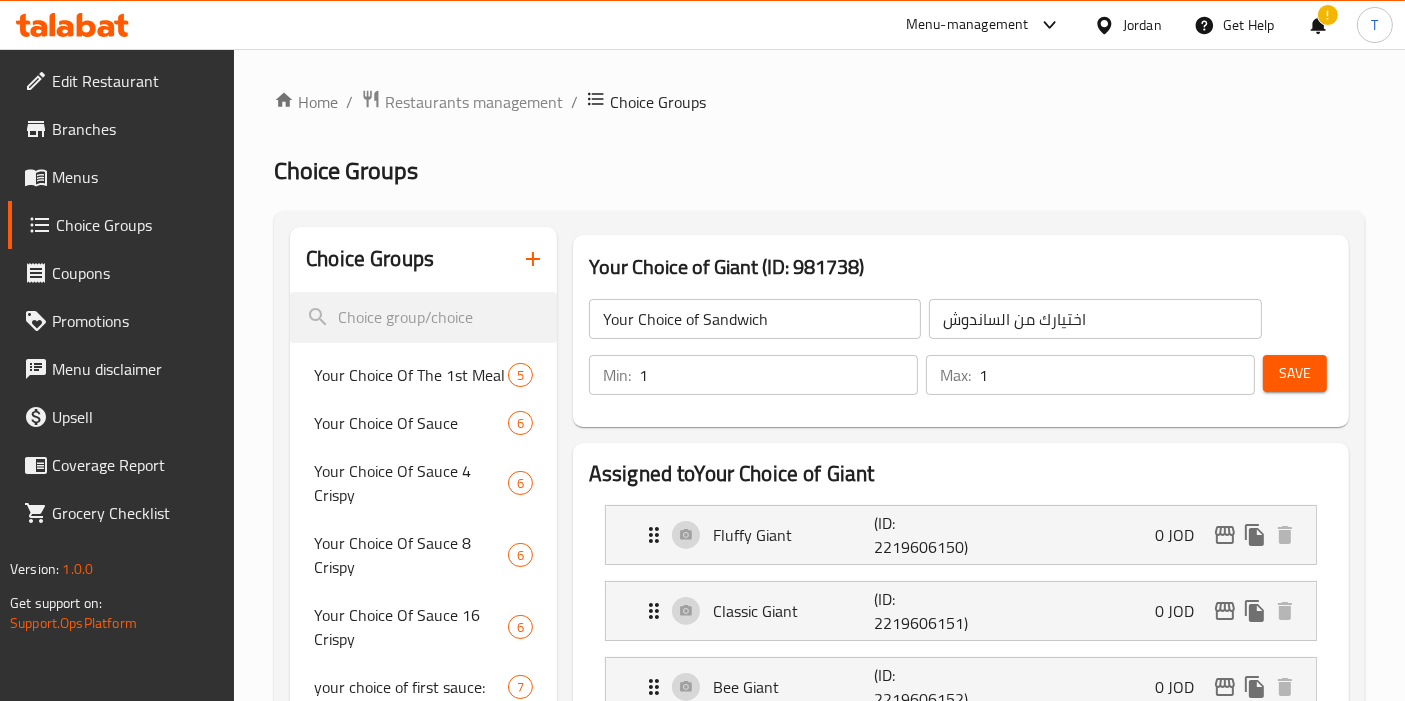 click on "Choice Groups Choice Groups Choice Groups Your Choice Of The 1st Meal 5 Your Choice Of Sauce 6 Your Choice Of Sauce 4 Crispy 6 Your Choice Of Sauce 8 Crispy 6 Your Choice Of Sauce 16 Crispy 6 your choice of first sauce:  7 Your Choice of Giant  5 Your Choice Of The 2nd Meal 5 Your Choice Of 2  Drinks 10 Your Choice Of 4 Drinks 20 your choice of second sauce:  7 Your Choice Of The 3rd Meal 5 Your Choice Of 1 Fries 5 Your Choice Of 2 Fries 10 Your Choice Of 4 Fries 20 your choice of third sauce:  7 Your Choice Of The 4th Meal 5 Add 1 Crispy Piece 1 your choice of fourth sauce:  7 Your Choice Of The 1st Sauce 6 your choice of fifth sauce:  7 Your Choice Of The 2nd Sauce 6 Your Choice Of The 3rd Sauce 6 Your Choice Of The 4th Sauce 6 Your Choice Of Drink 5 Your Choice Of Drink 2  5  Your Choice Of Drink 3 5 Your Choice Of Drink 4 5 Your Choice Of The 1st Fries 5 Extra Cheese 1 Your Choice Of The 2nd Fries 5  Your Choice Of The 3rd Fries 5 Your Choice Of The 4th Fries 5 ​ ​ Min:" at bounding box center [819, 1132] 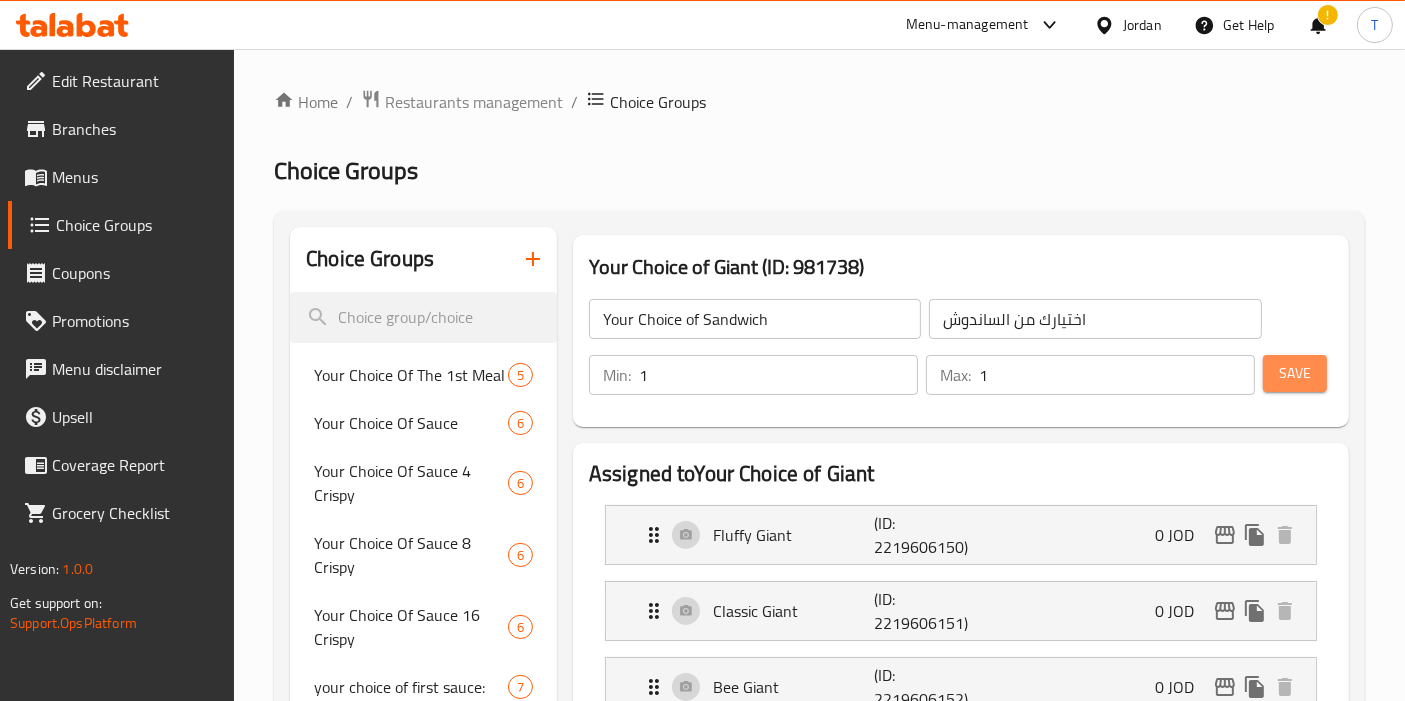 click on "Save" at bounding box center (1295, 373) 